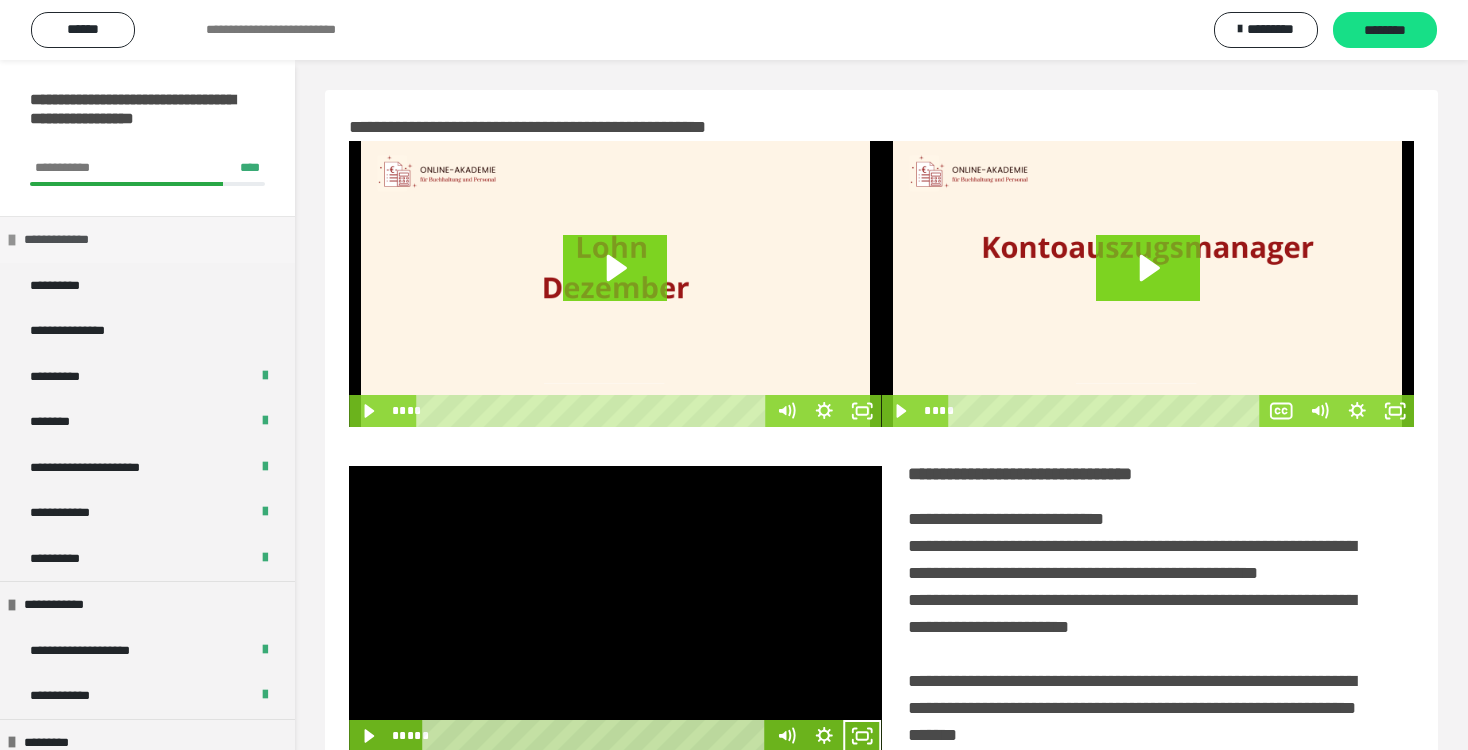 scroll, scrollTop: 332, scrollLeft: 0, axis: vertical 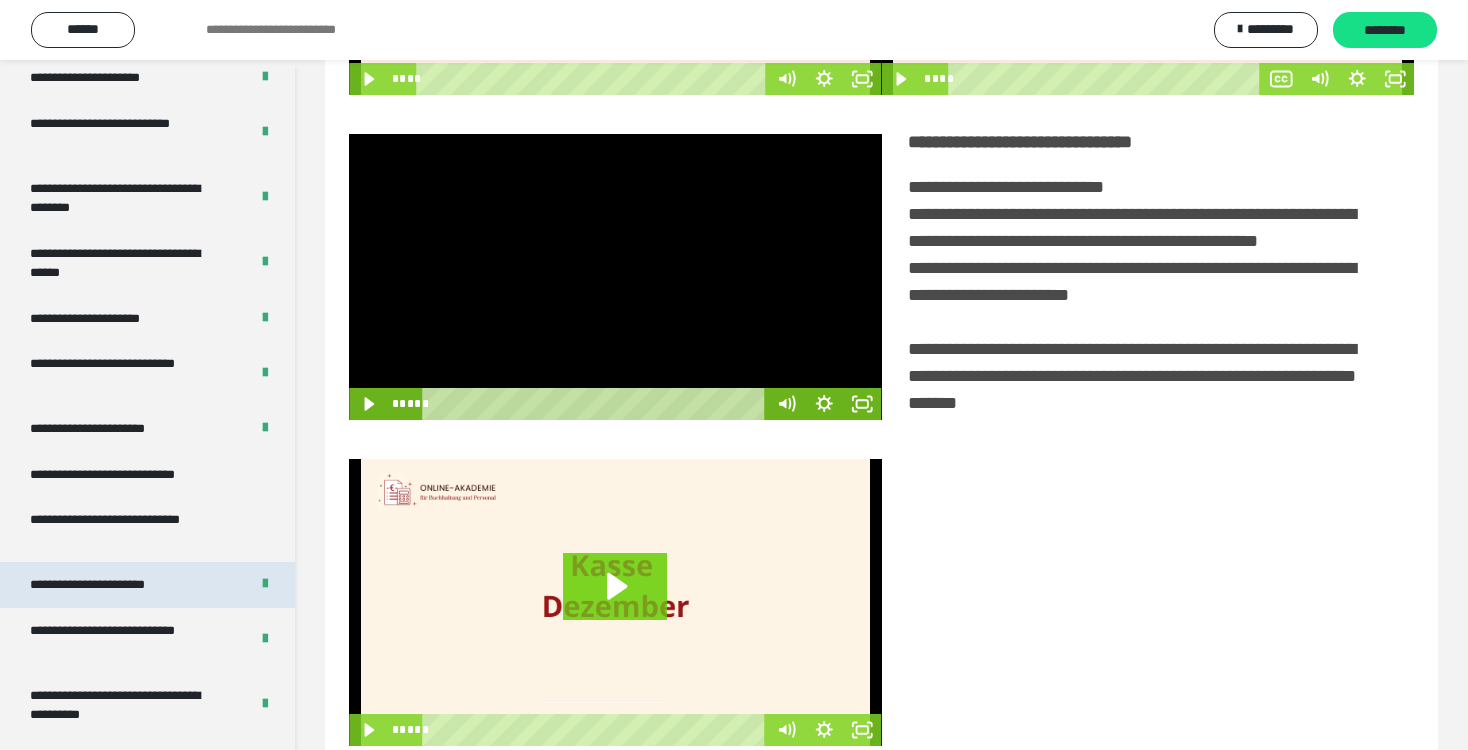 click on "**********" at bounding box center (109, 585) 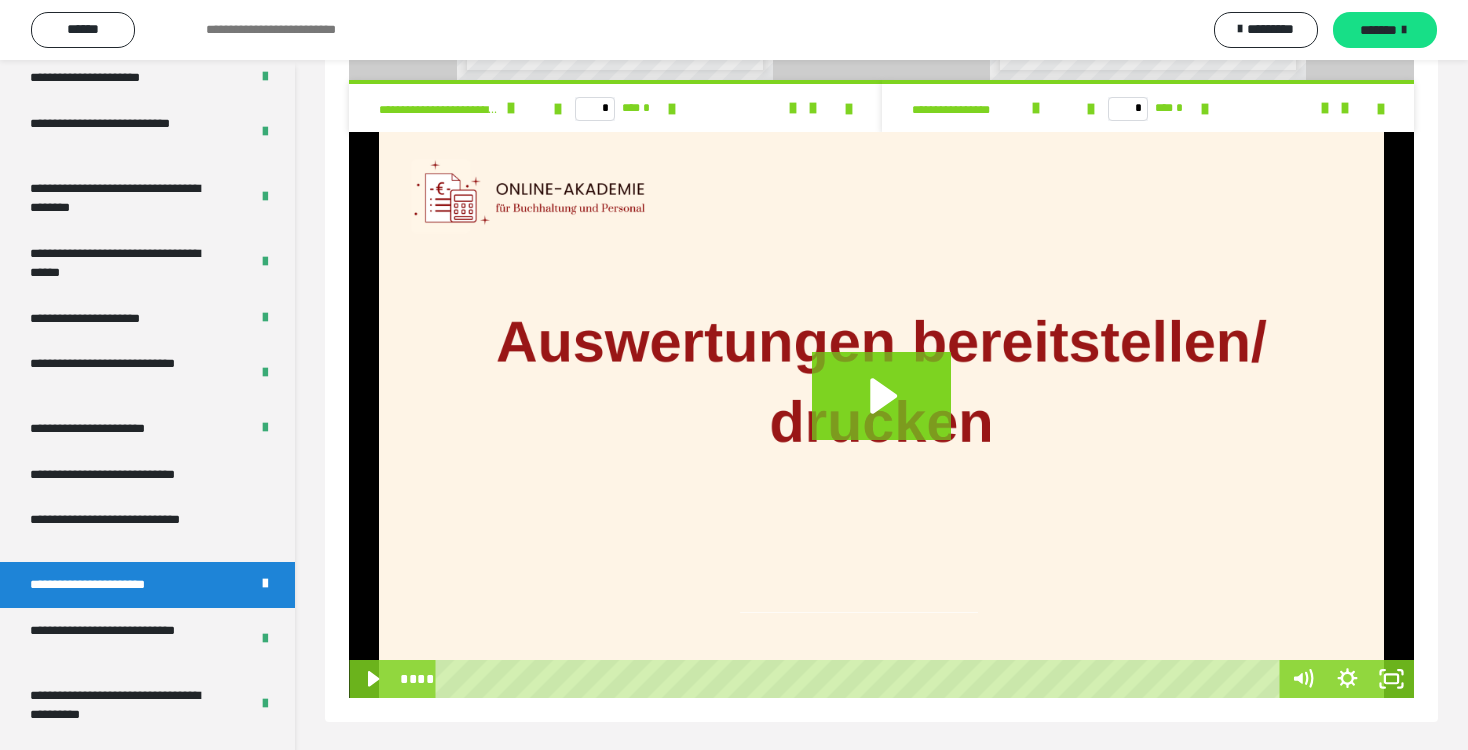 scroll, scrollTop: 1426, scrollLeft: 0, axis: vertical 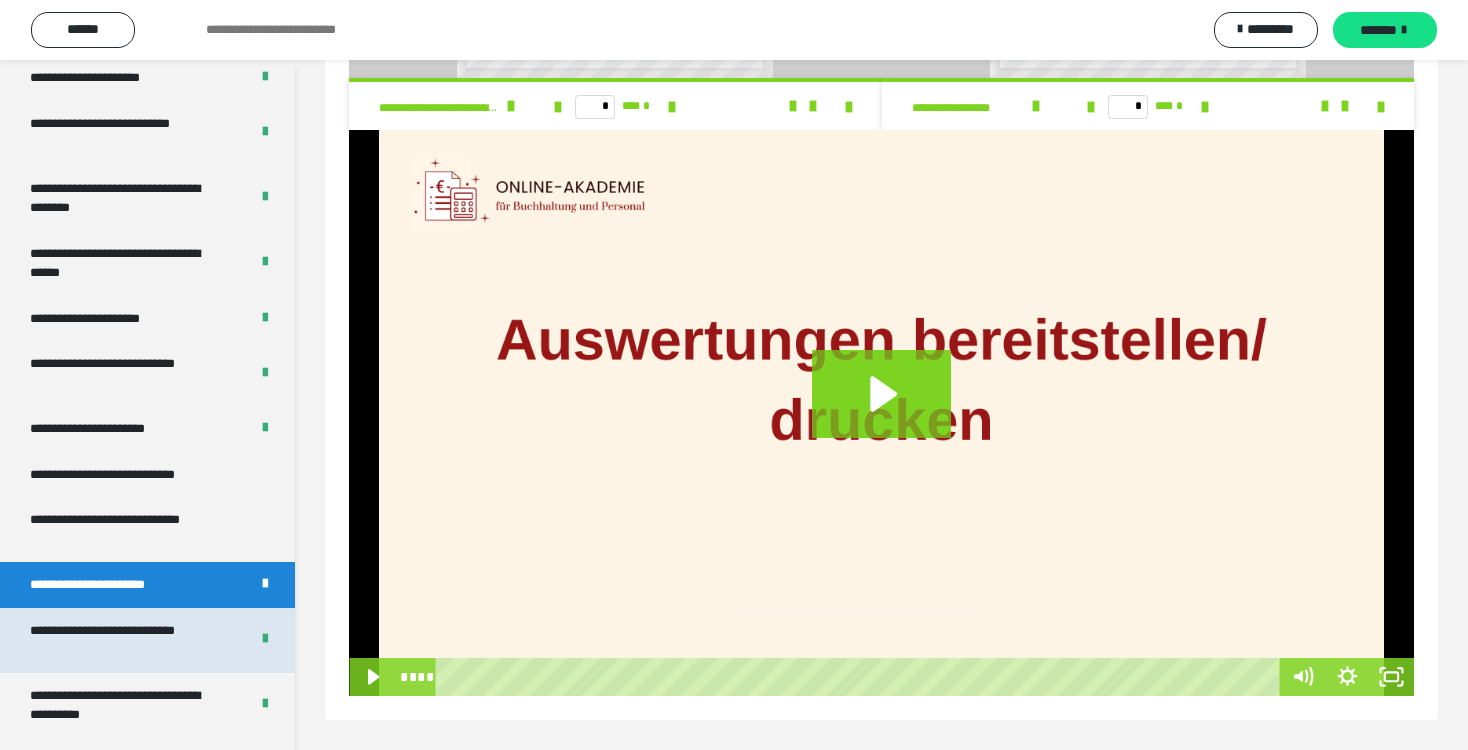 click on "**********" at bounding box center [124, 640] 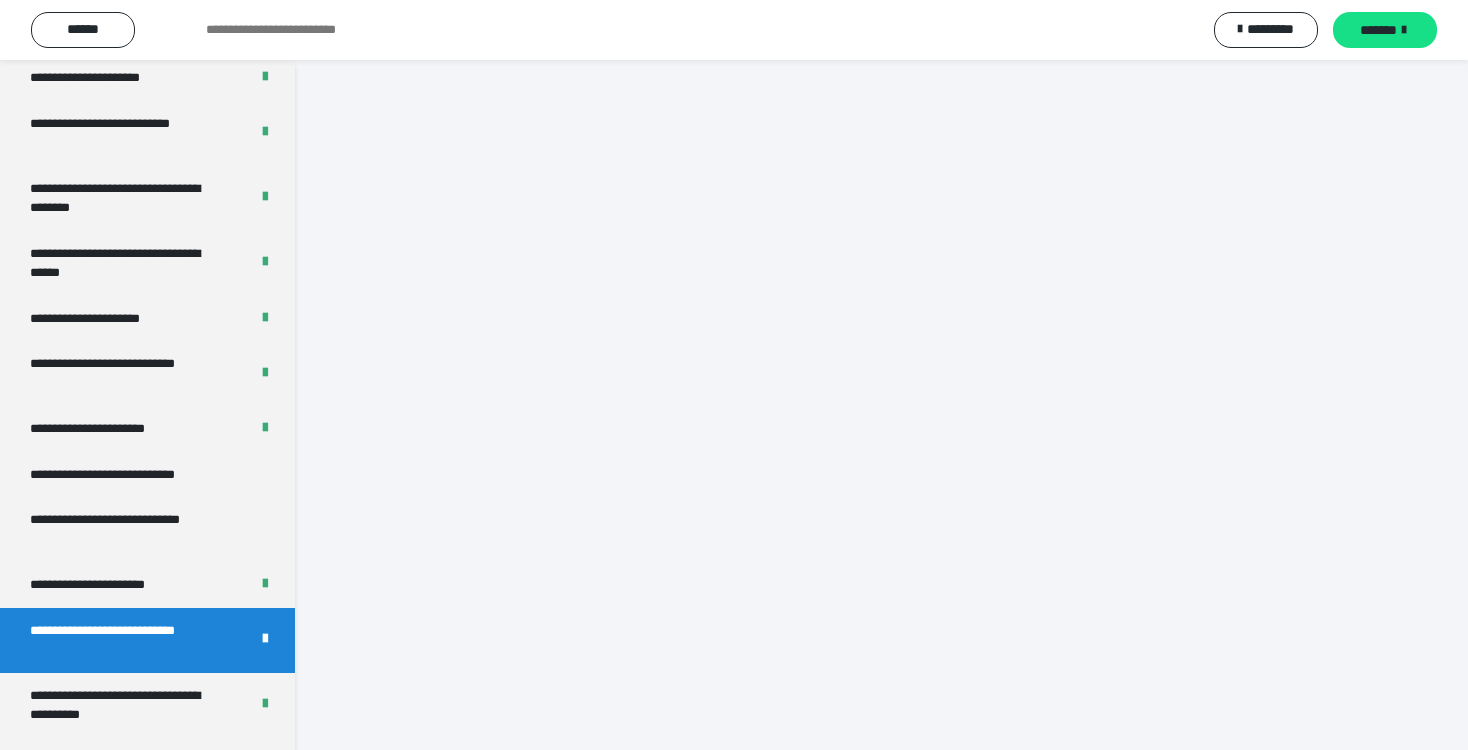 scroll, scrollTop: 60, scrollLeft: 0, axis: vertical 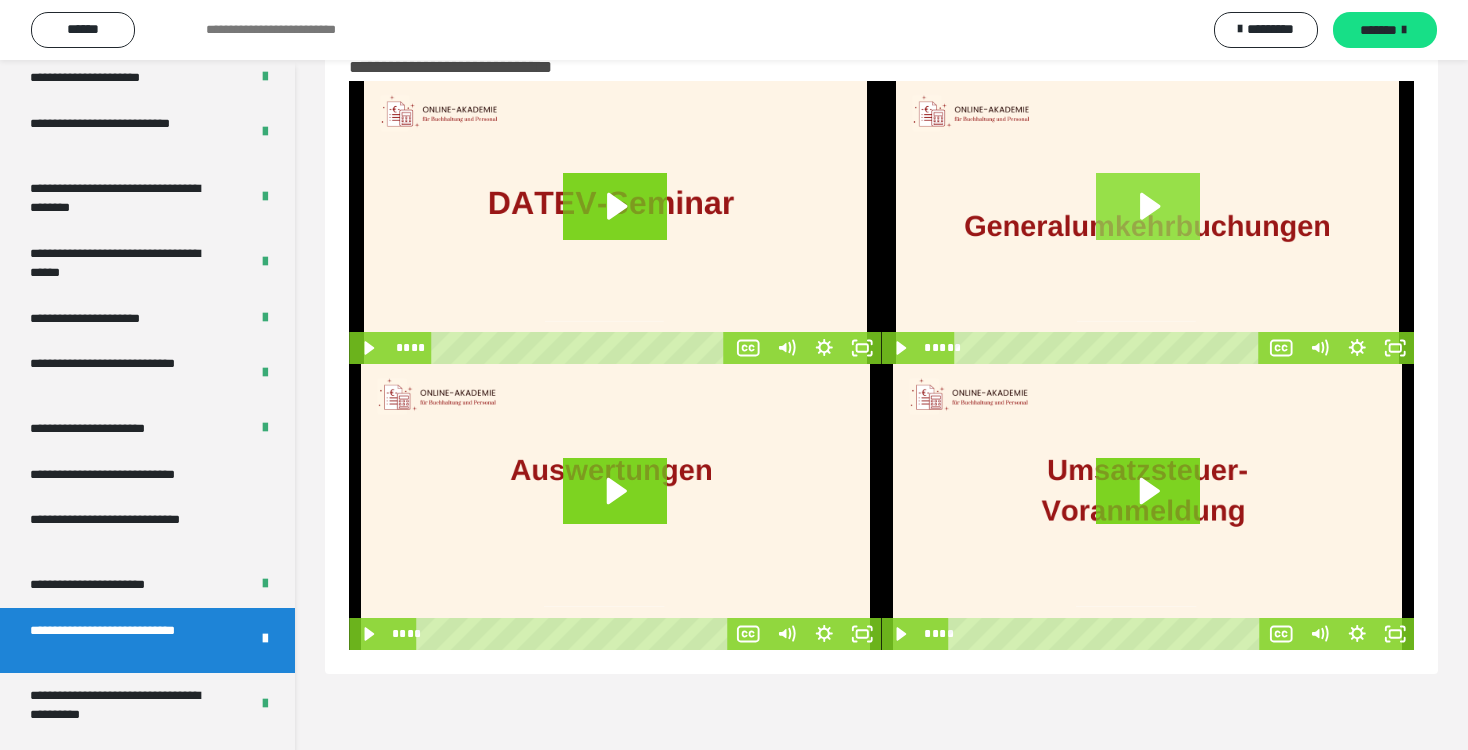 click 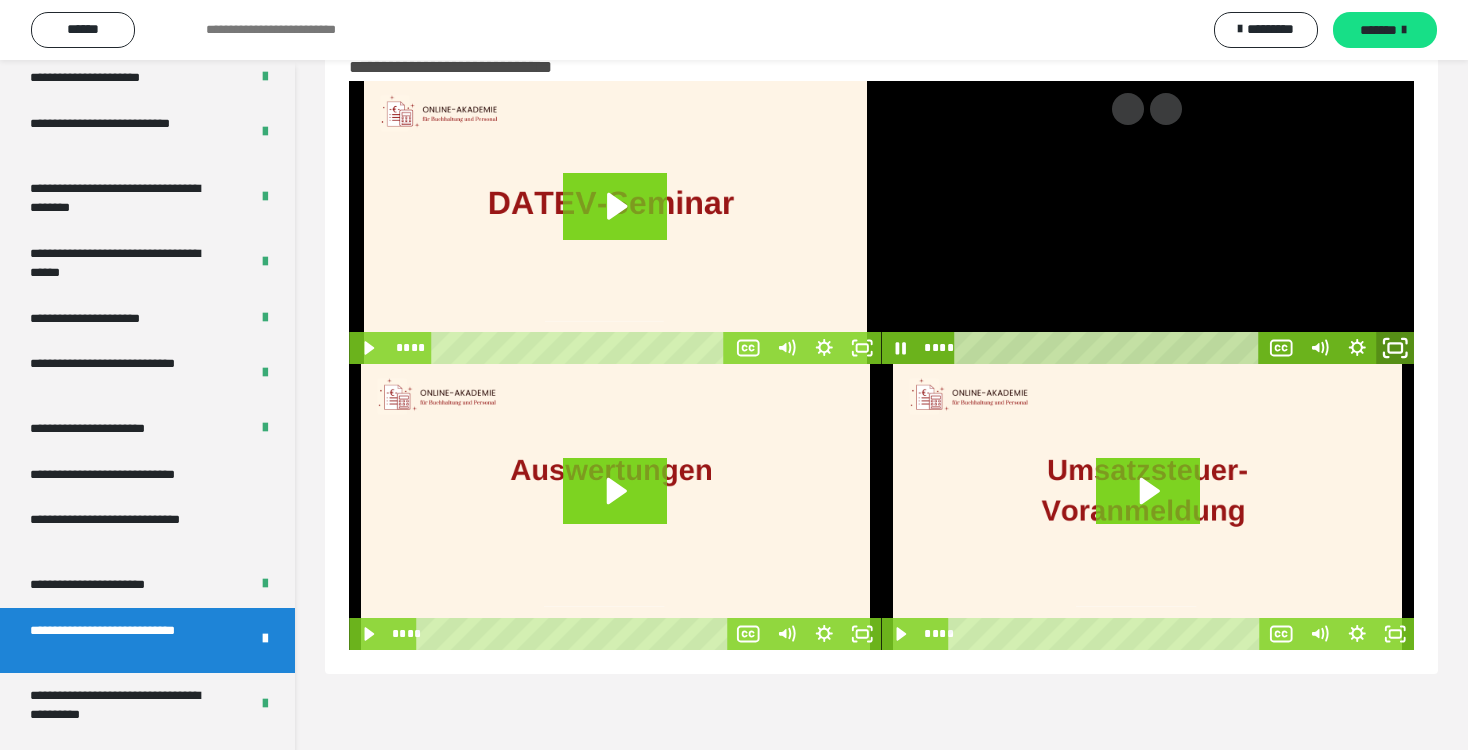 click 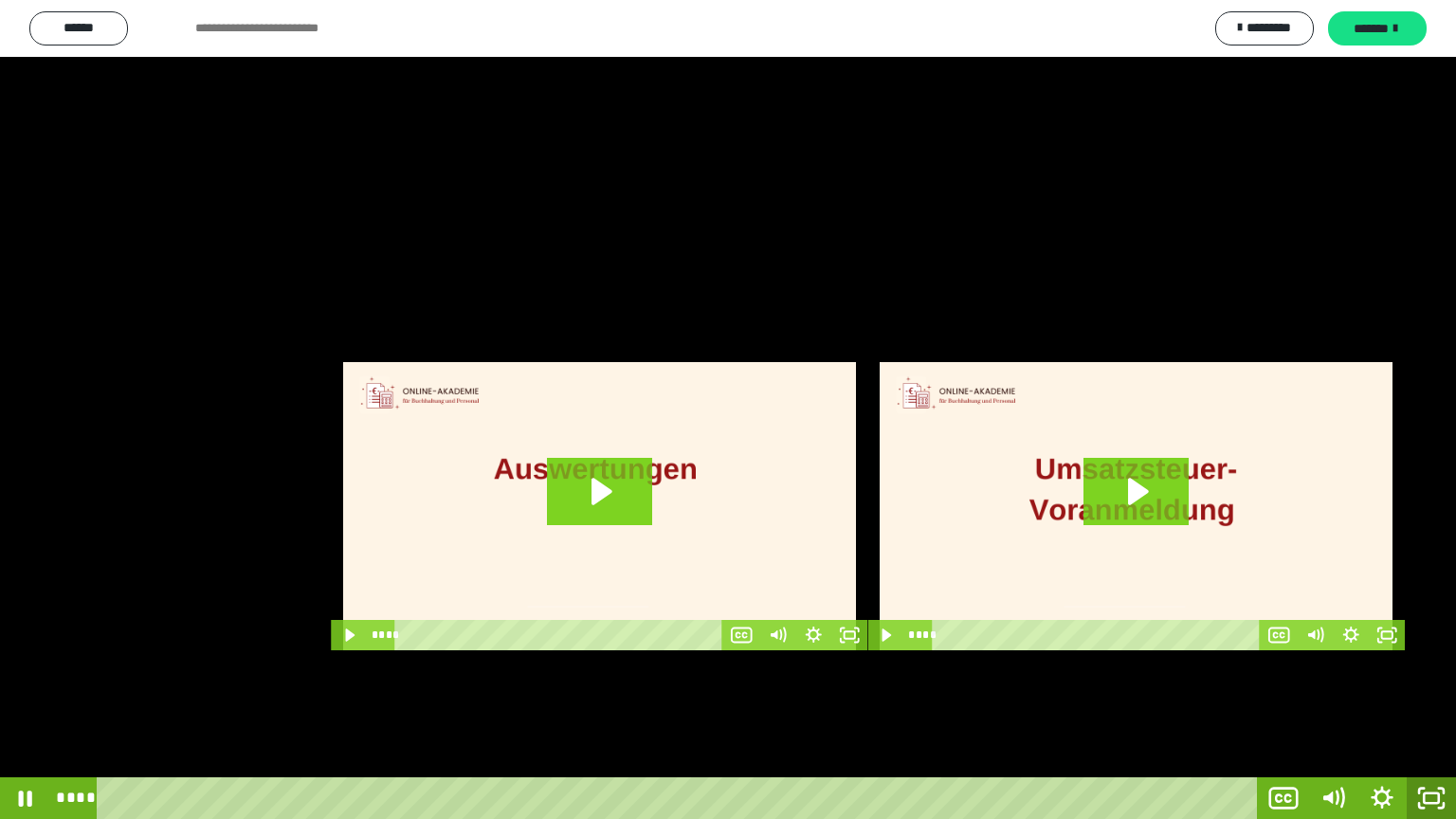 click 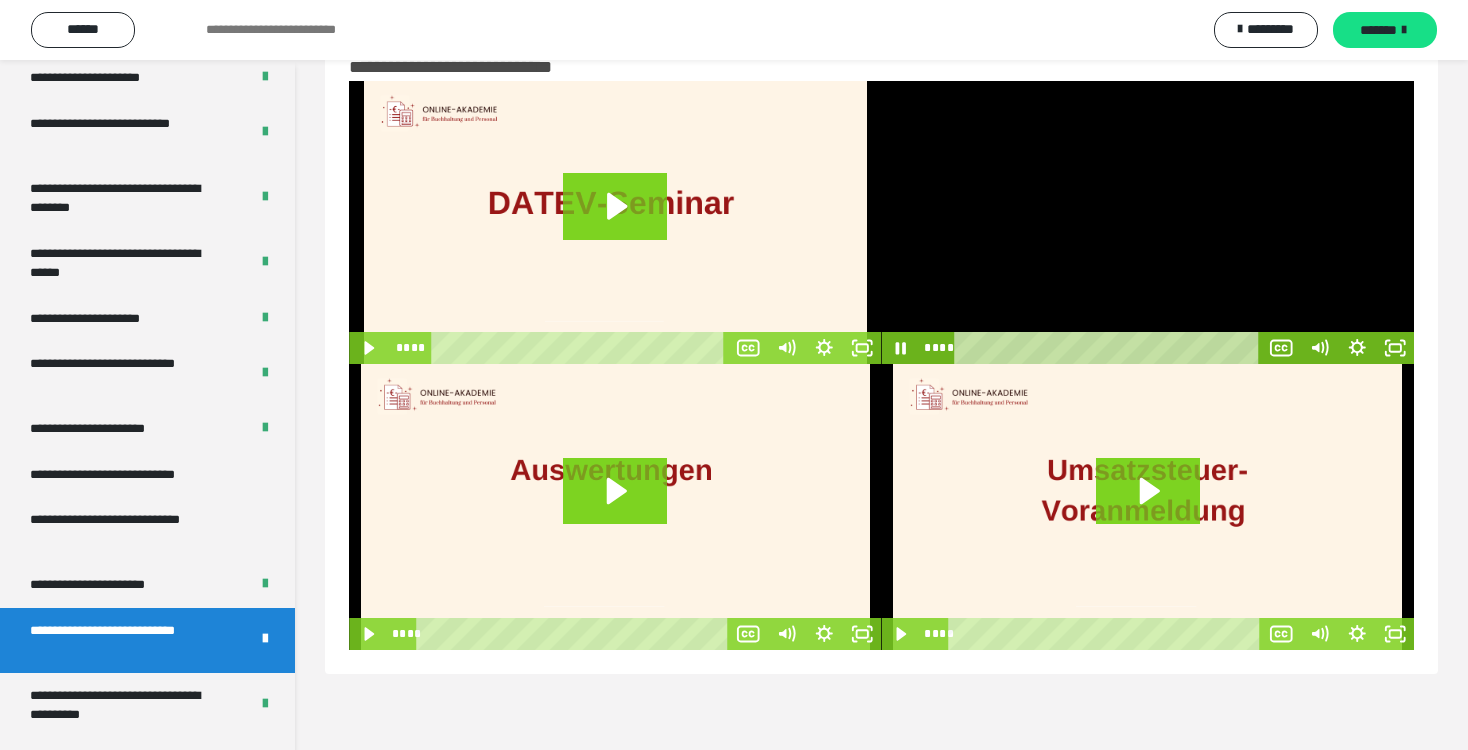 drag, startPoint x: 1186, startPoint y: 232, endPoint x: 1198, endPoint y: 238, distance: 13.416408 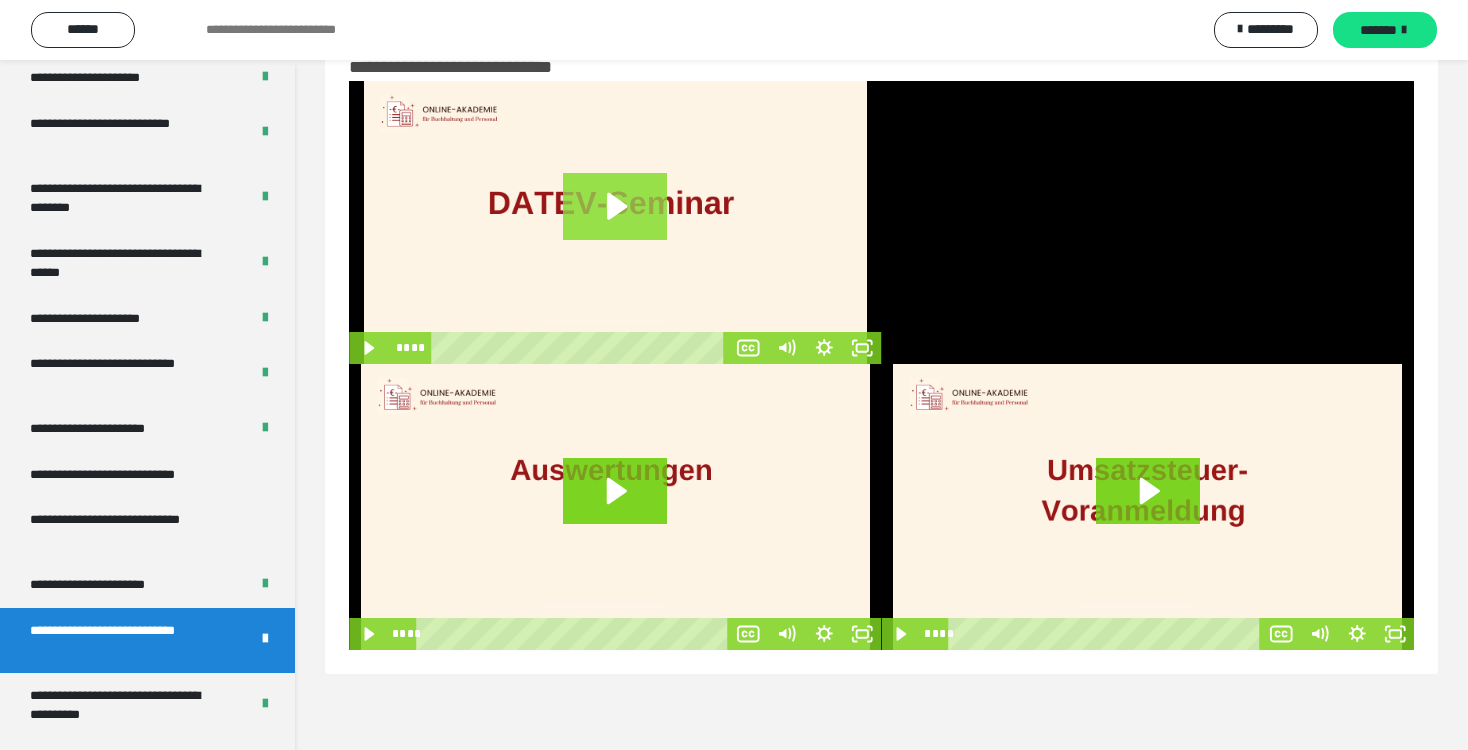 click 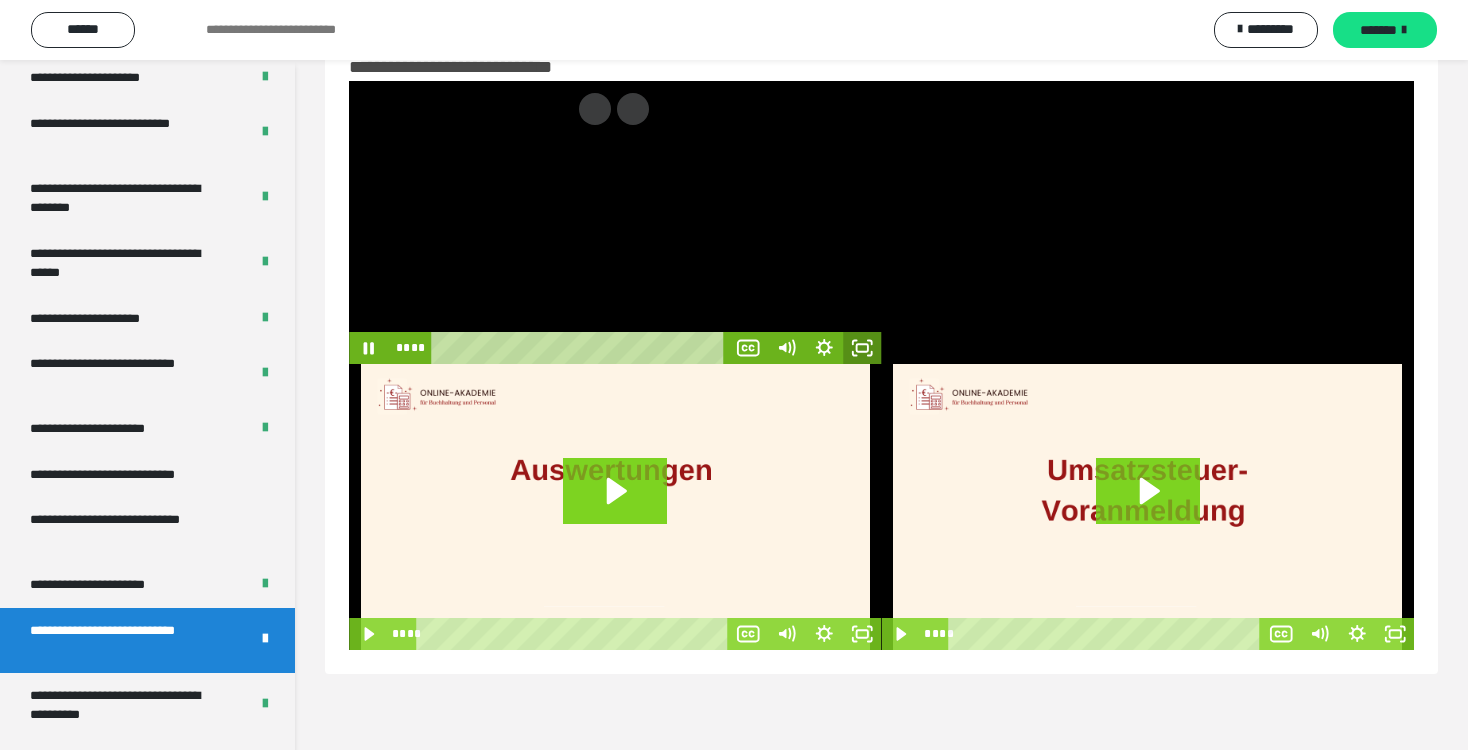 click 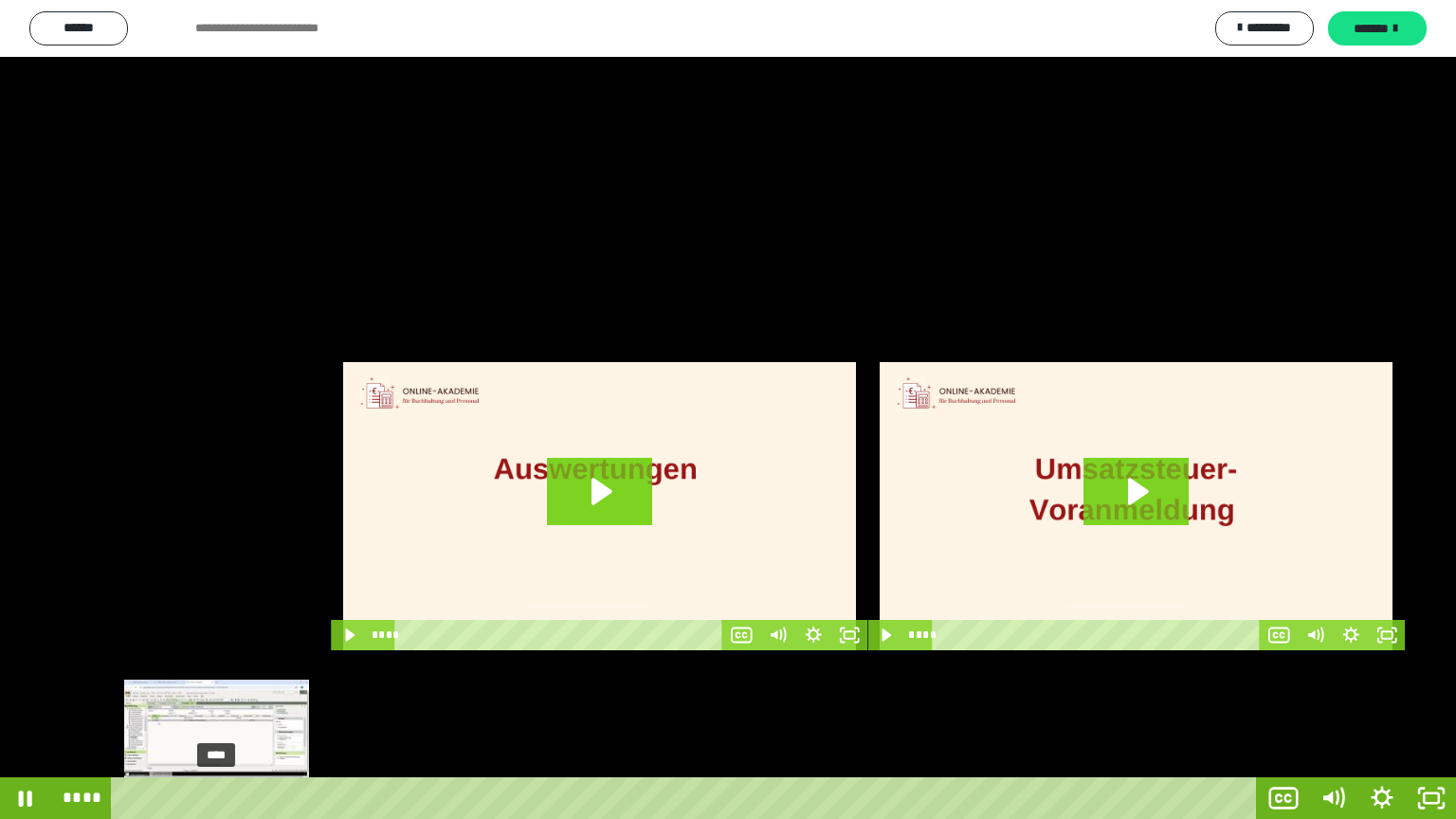 click on "****" at bounding box center [687, 798] 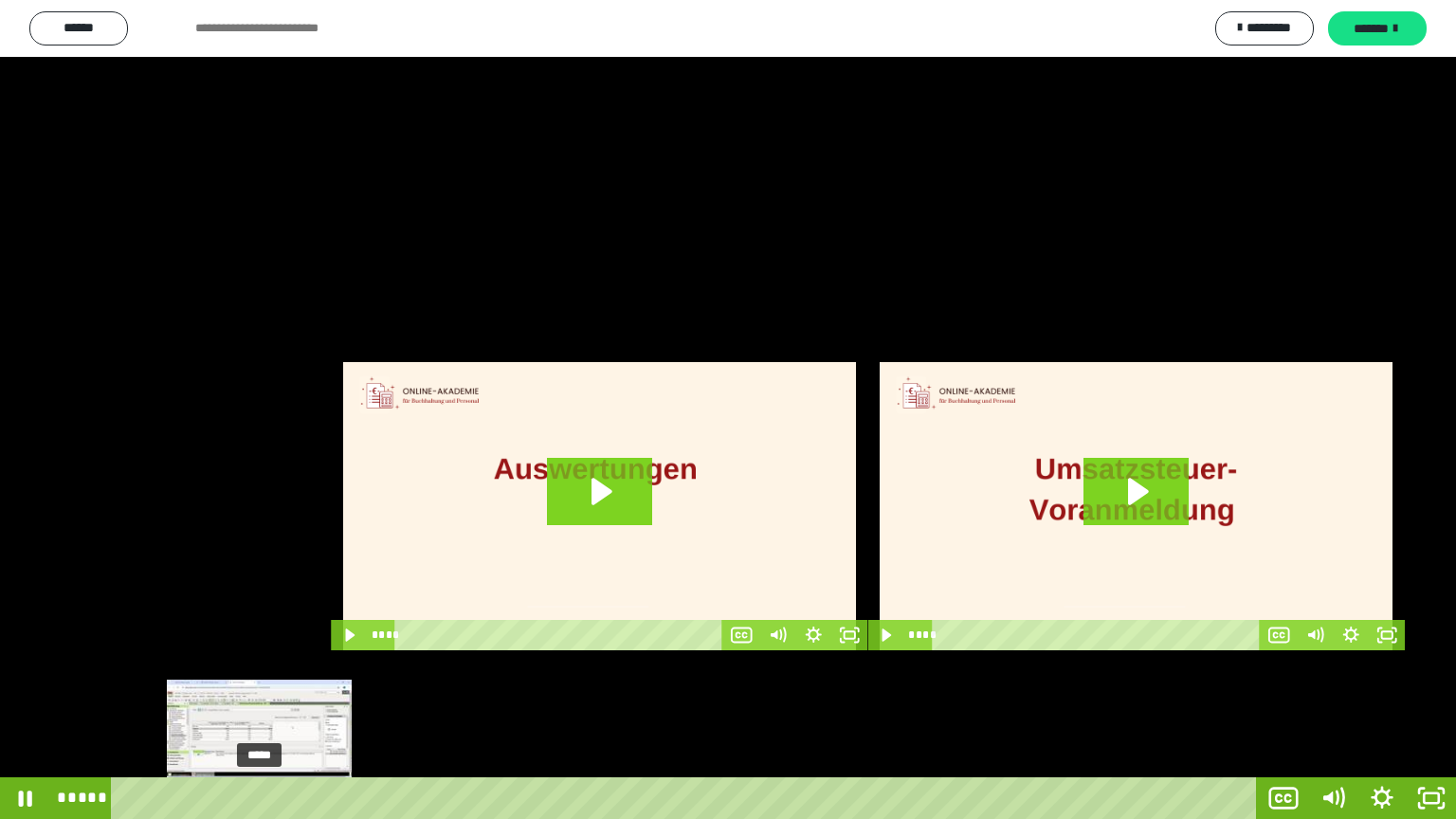 click on "*****" at bounding box center [687, 798] 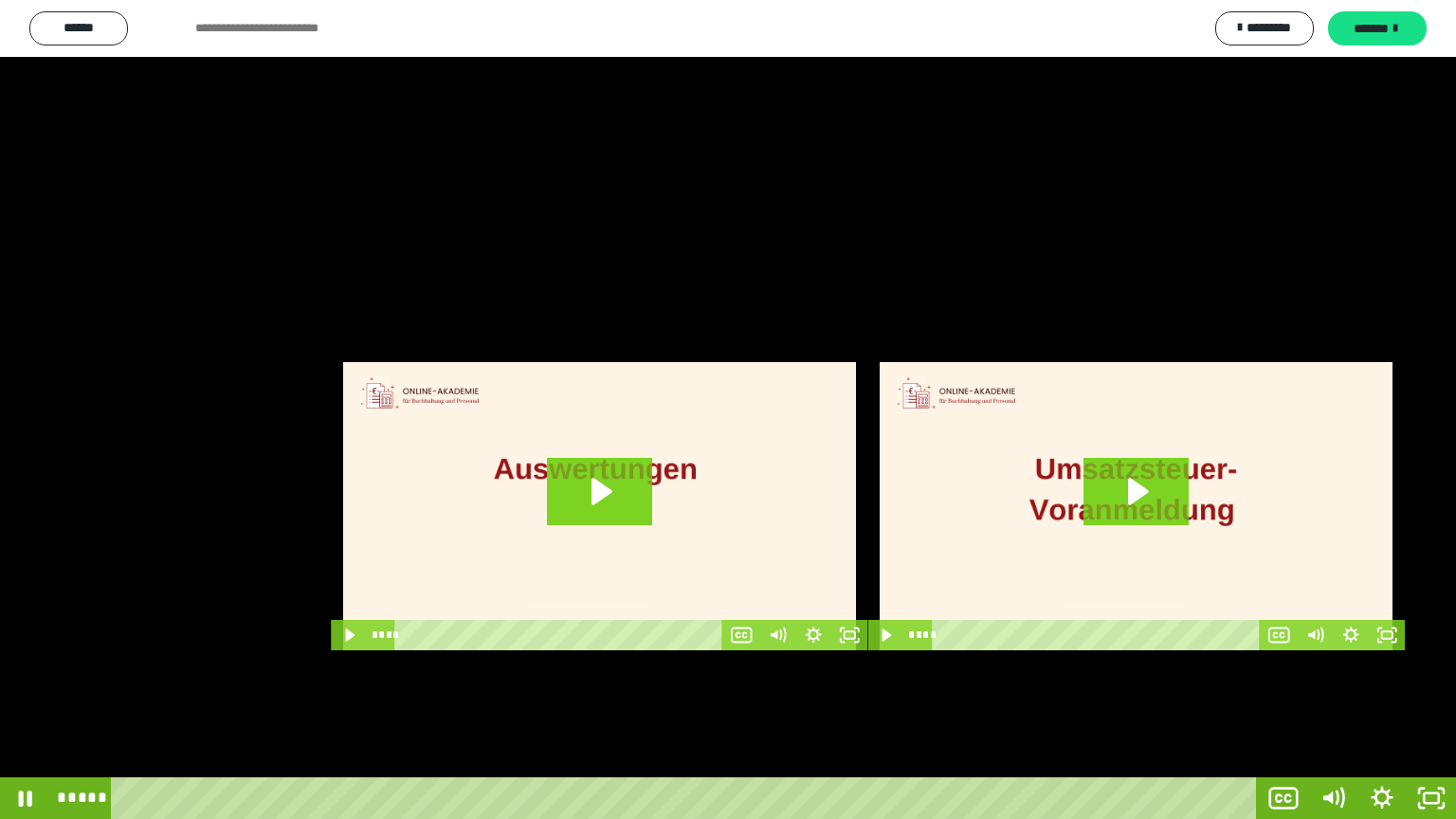 click at bounding box center (728, 410) 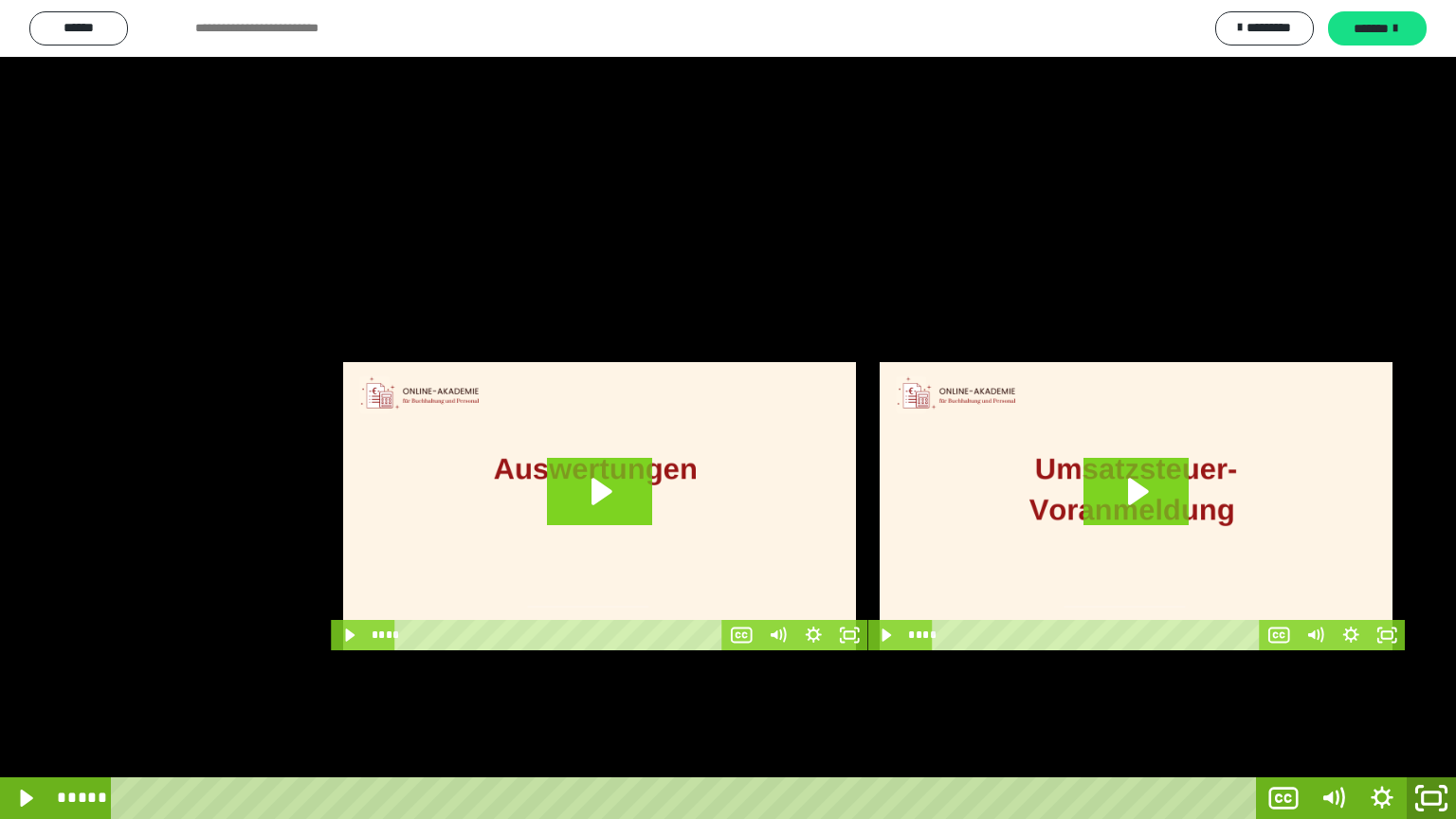 click 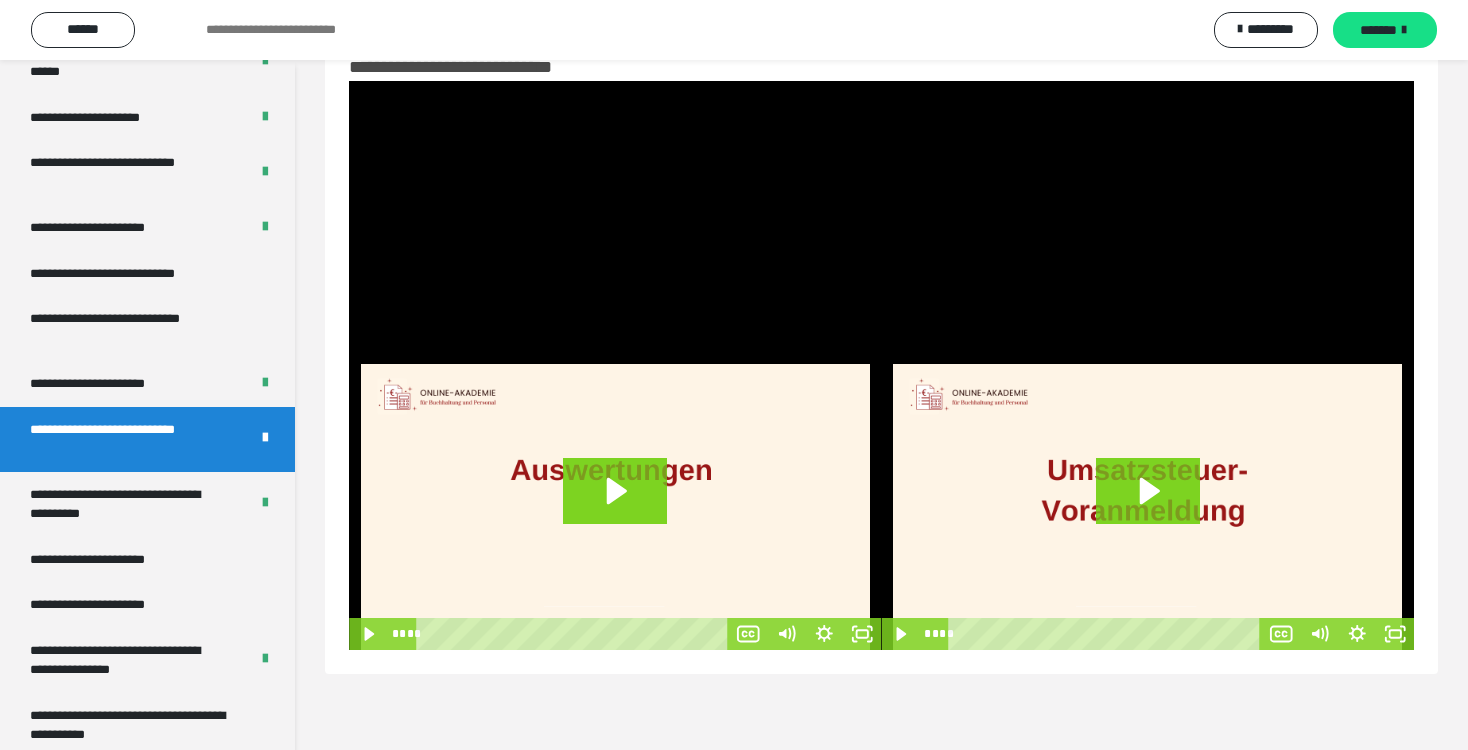 scroll, scrollTop: 3788, scrollLeft: 0, axis: vertical 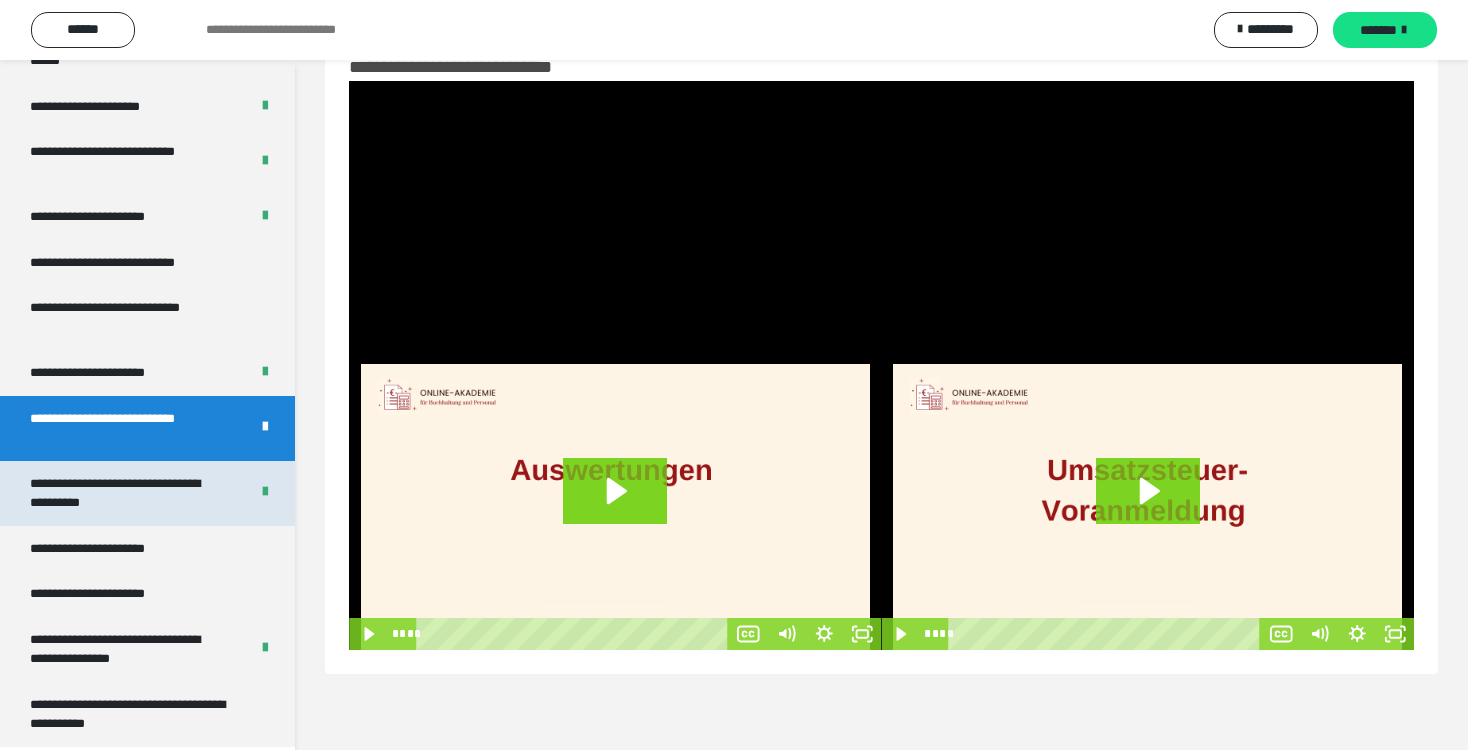 click on "**********" at bounding box center [124, 493] 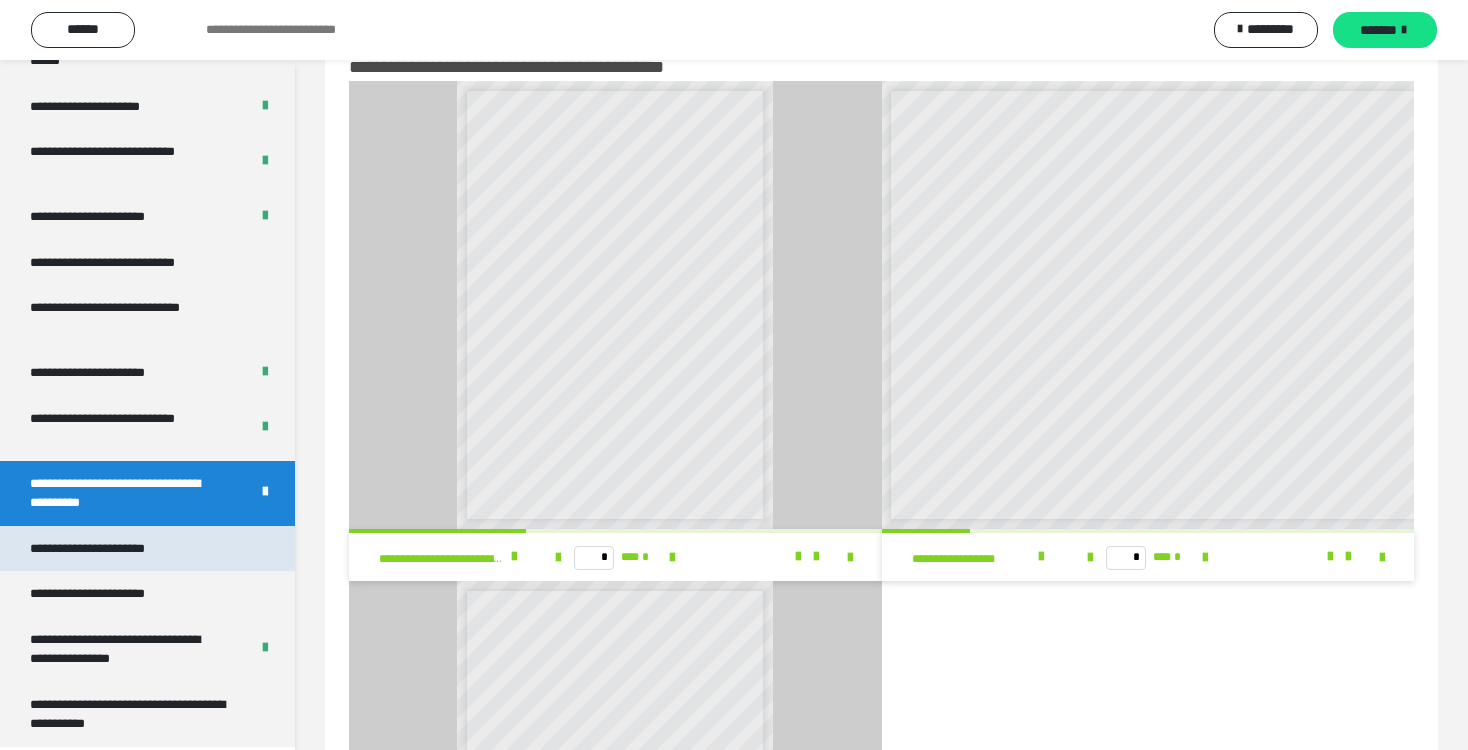 click on "**********" at bounding box center [110, 549] 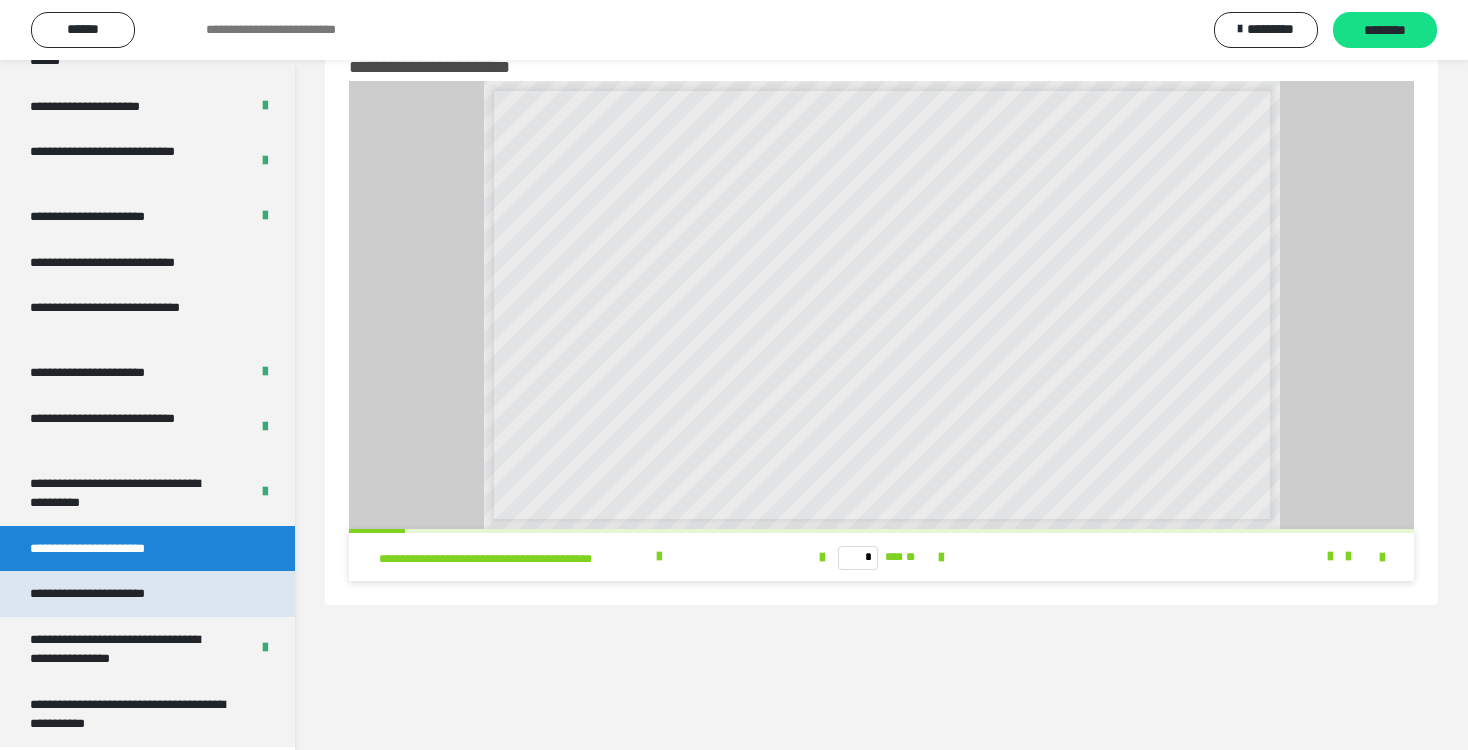 click on "**********" at bounding box center [111, 594] 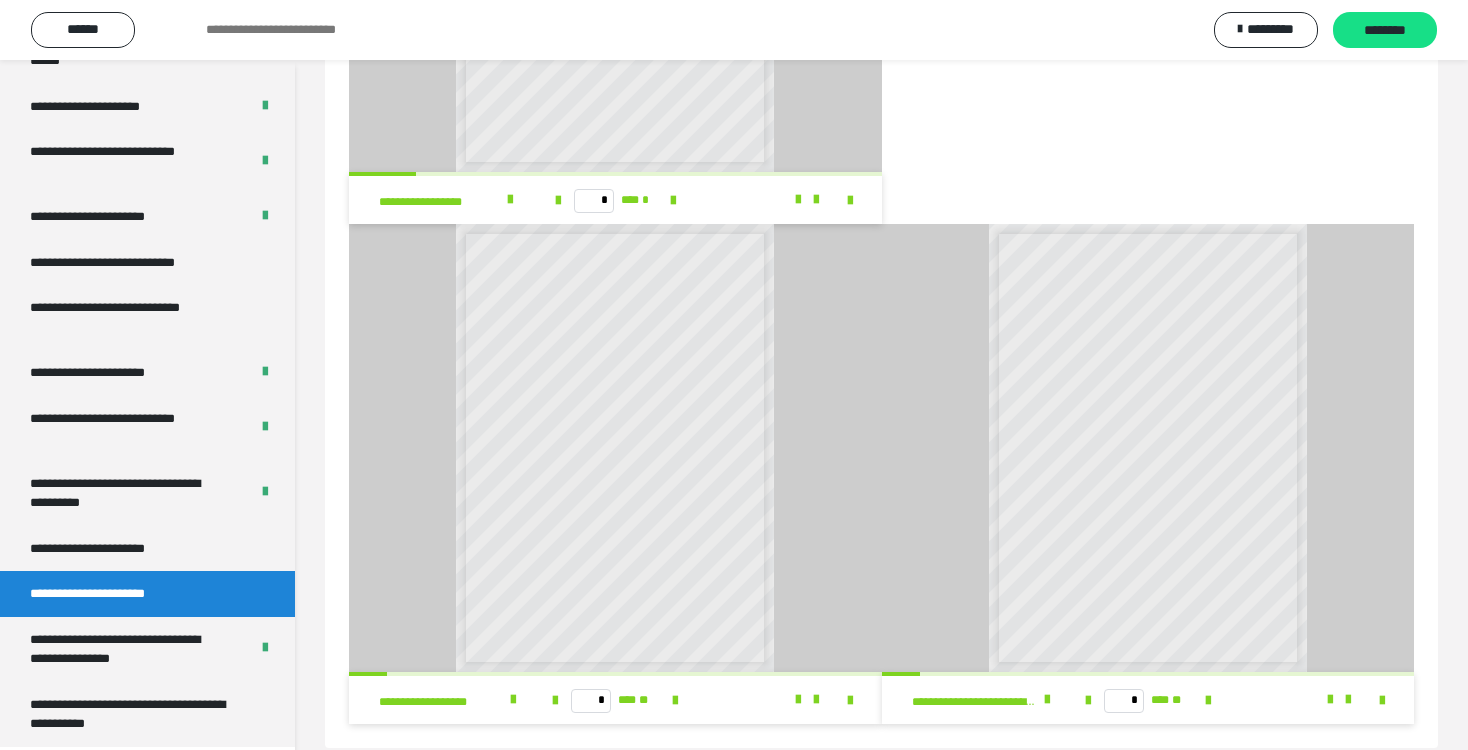 scroll, scrollTop: 2148, scrollLeft: 0, axis: vertical 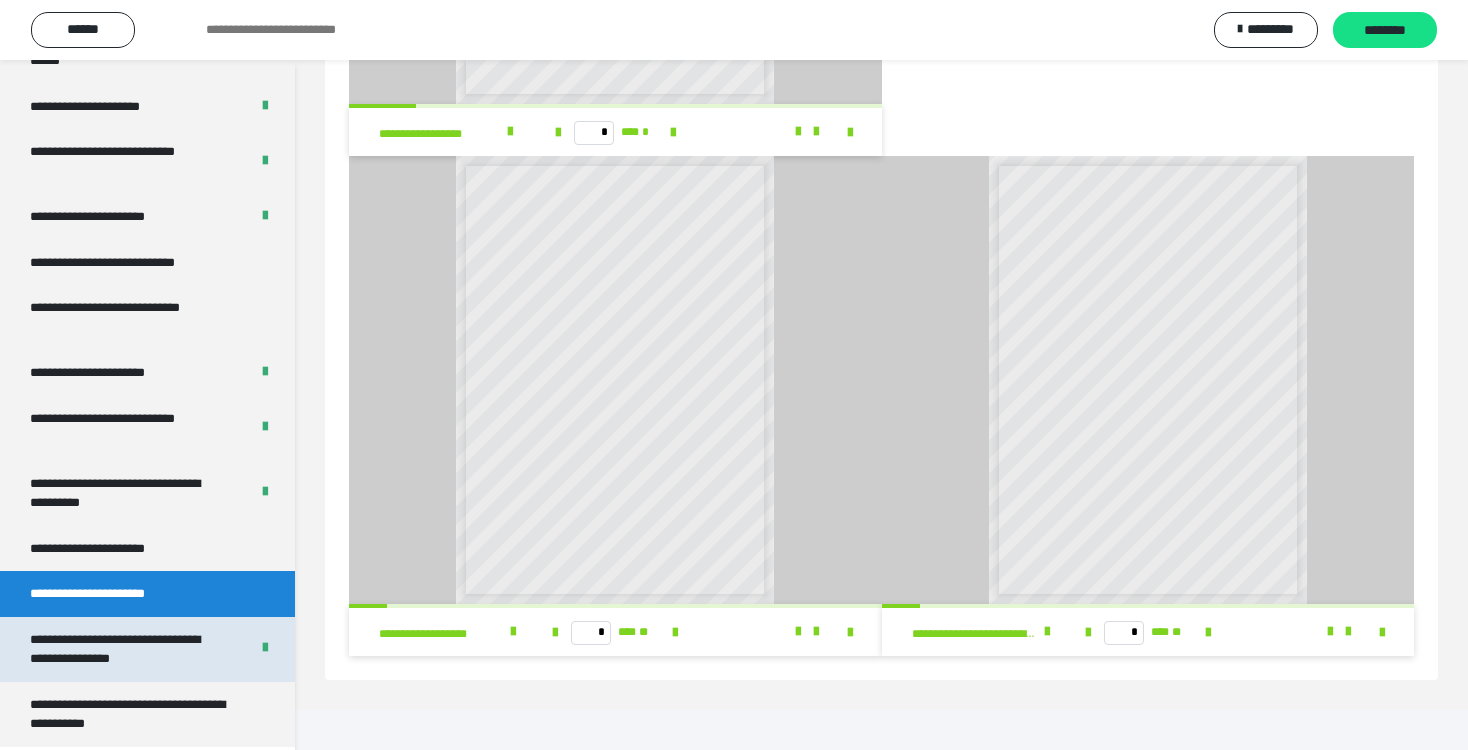 click on "**********" at bounding box center [124, 649] 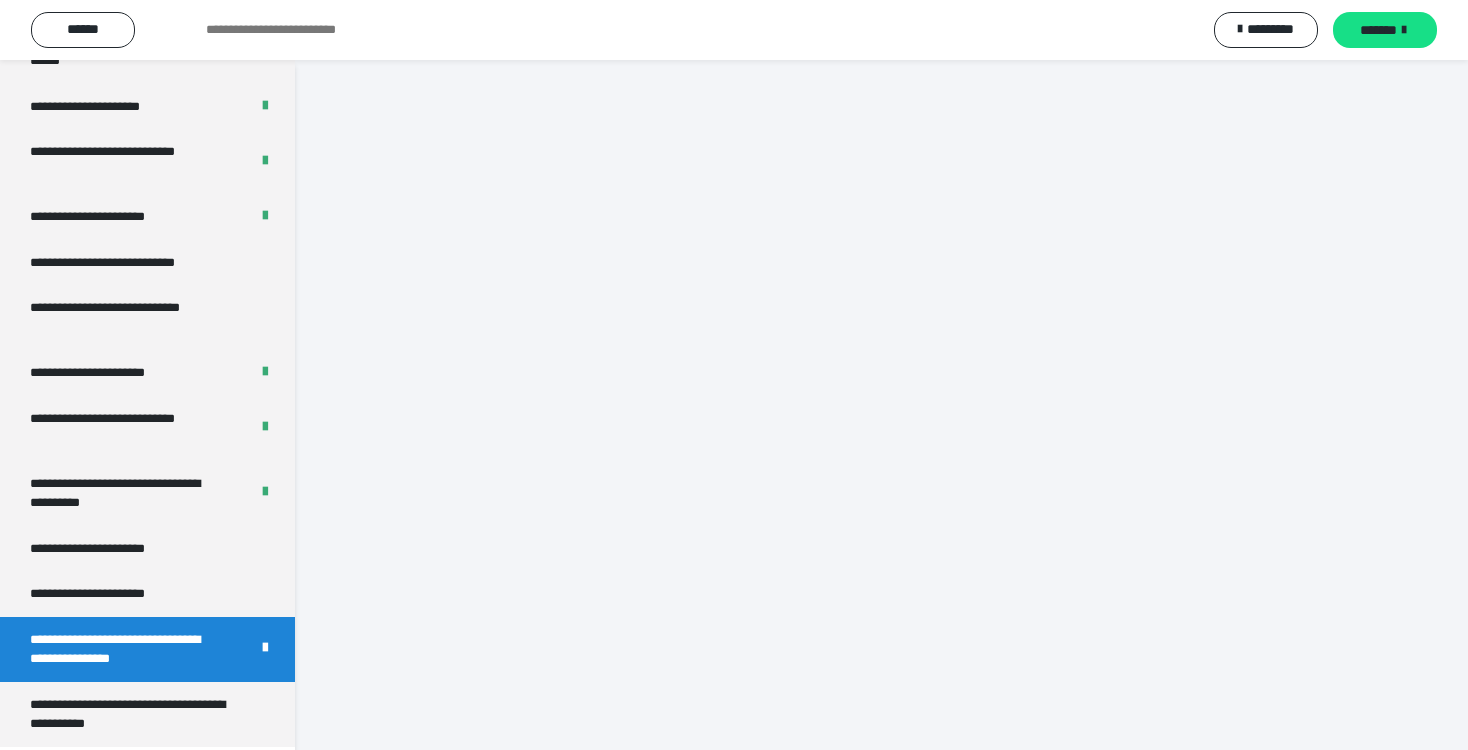 scroll, scrollTop: 161, scrollLeft: 0, axis: vertical 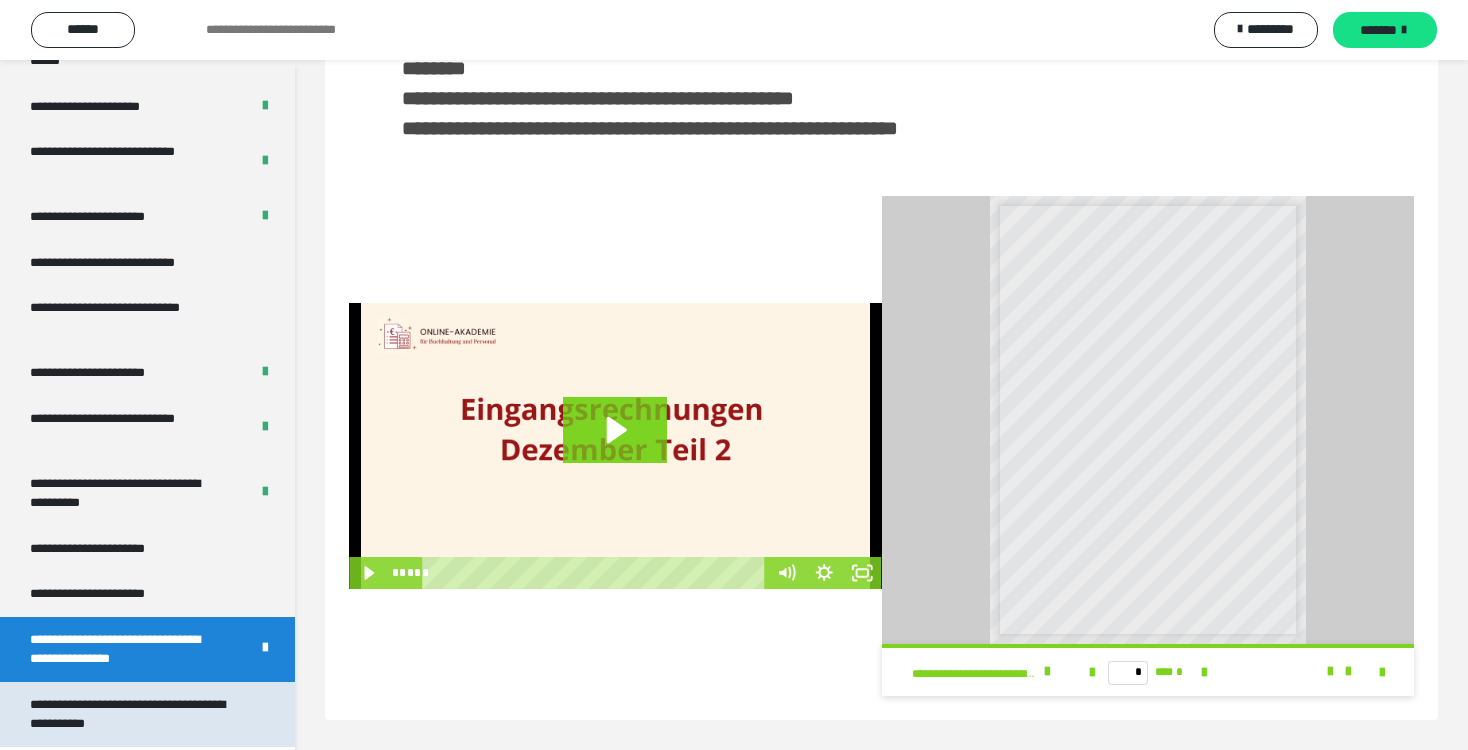 click on "**********" at bounding box center [132, 714] 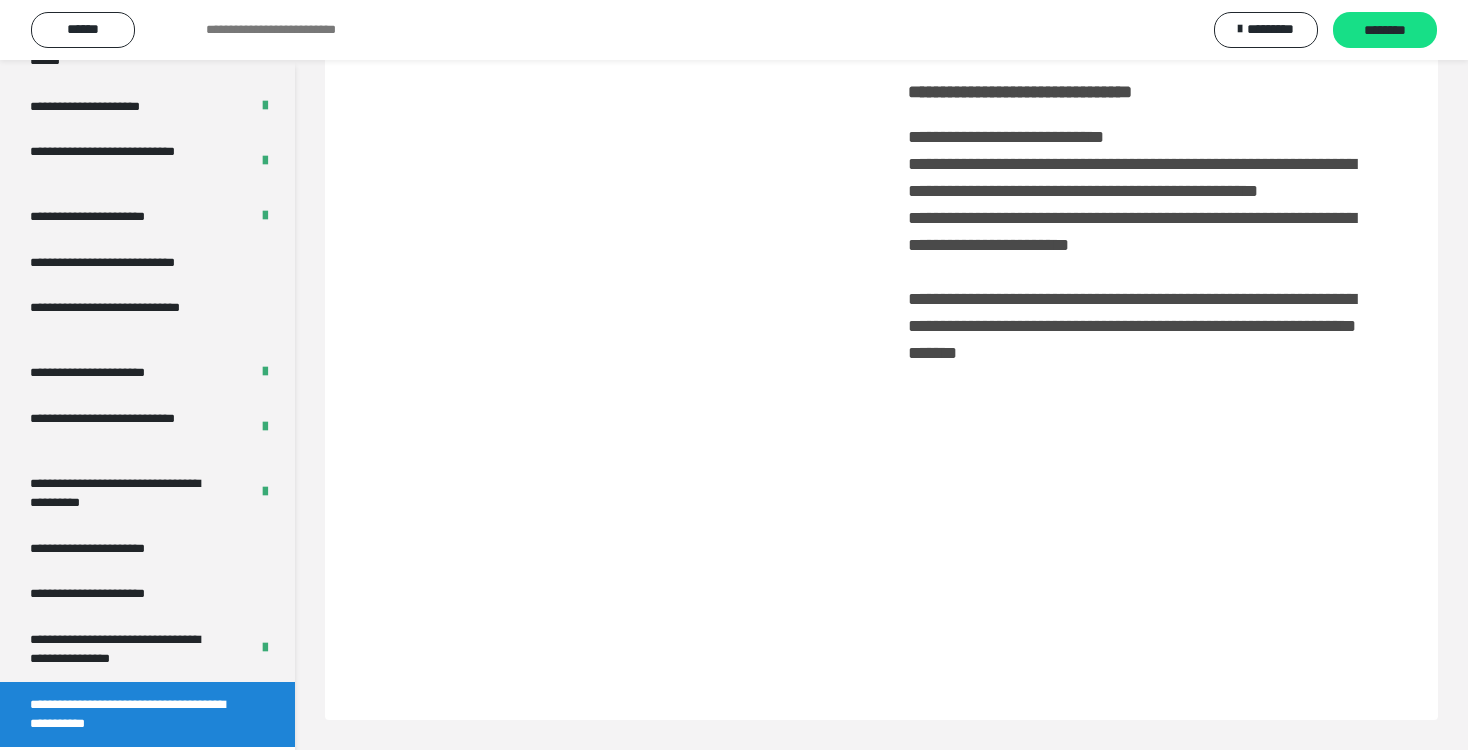 scroll, scrollTop: 60, scrollLeft: 0, axis: vertical 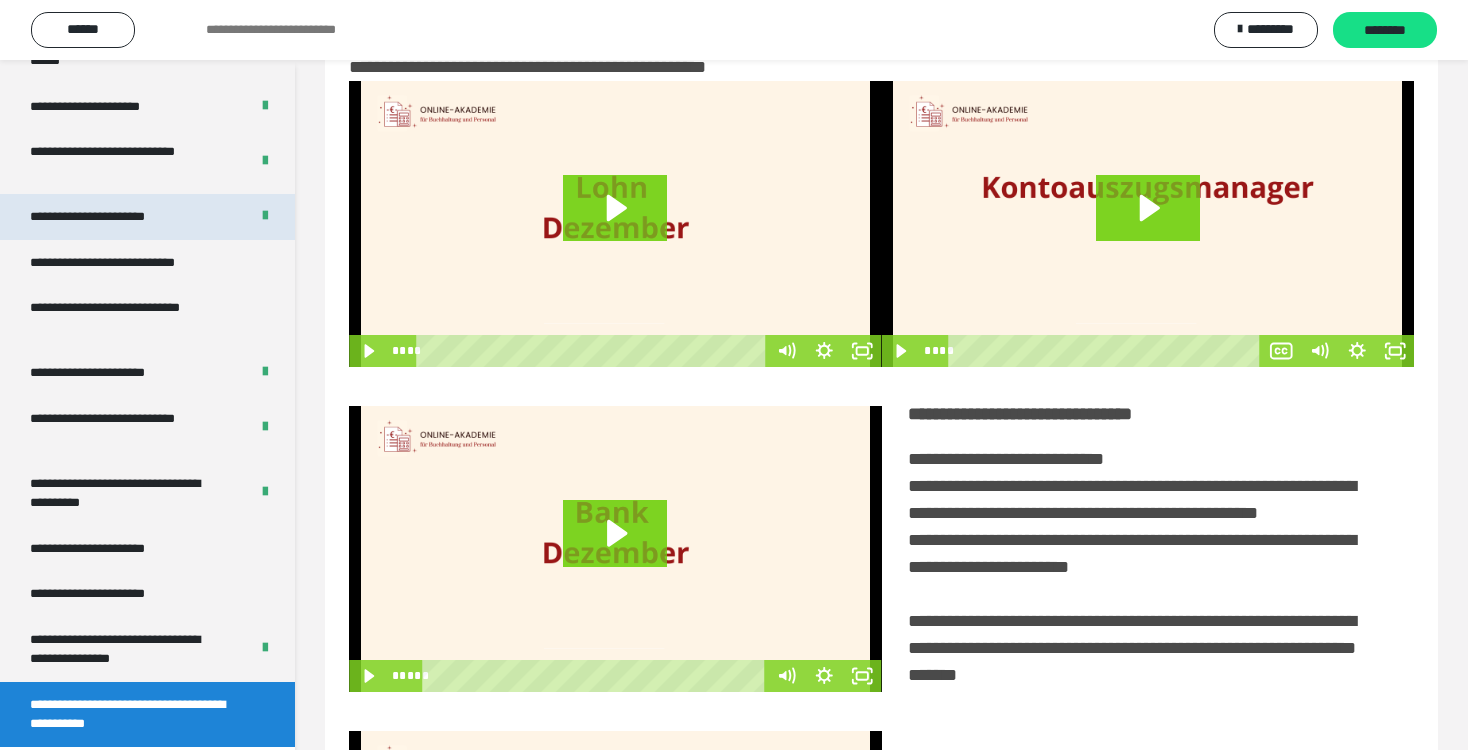 click on "**********" at bounding box center (111, 217) 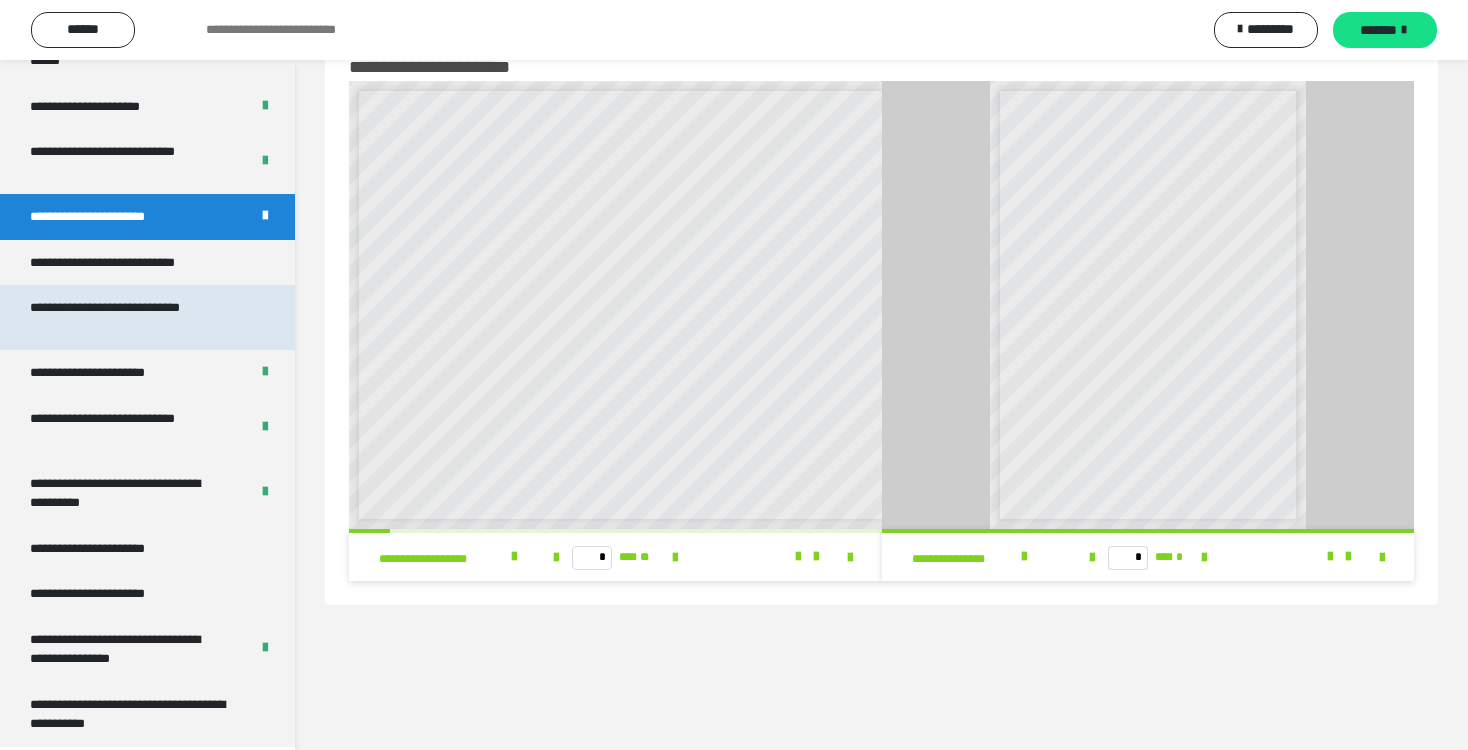 click on "**********" at bounding box center (132, 317) 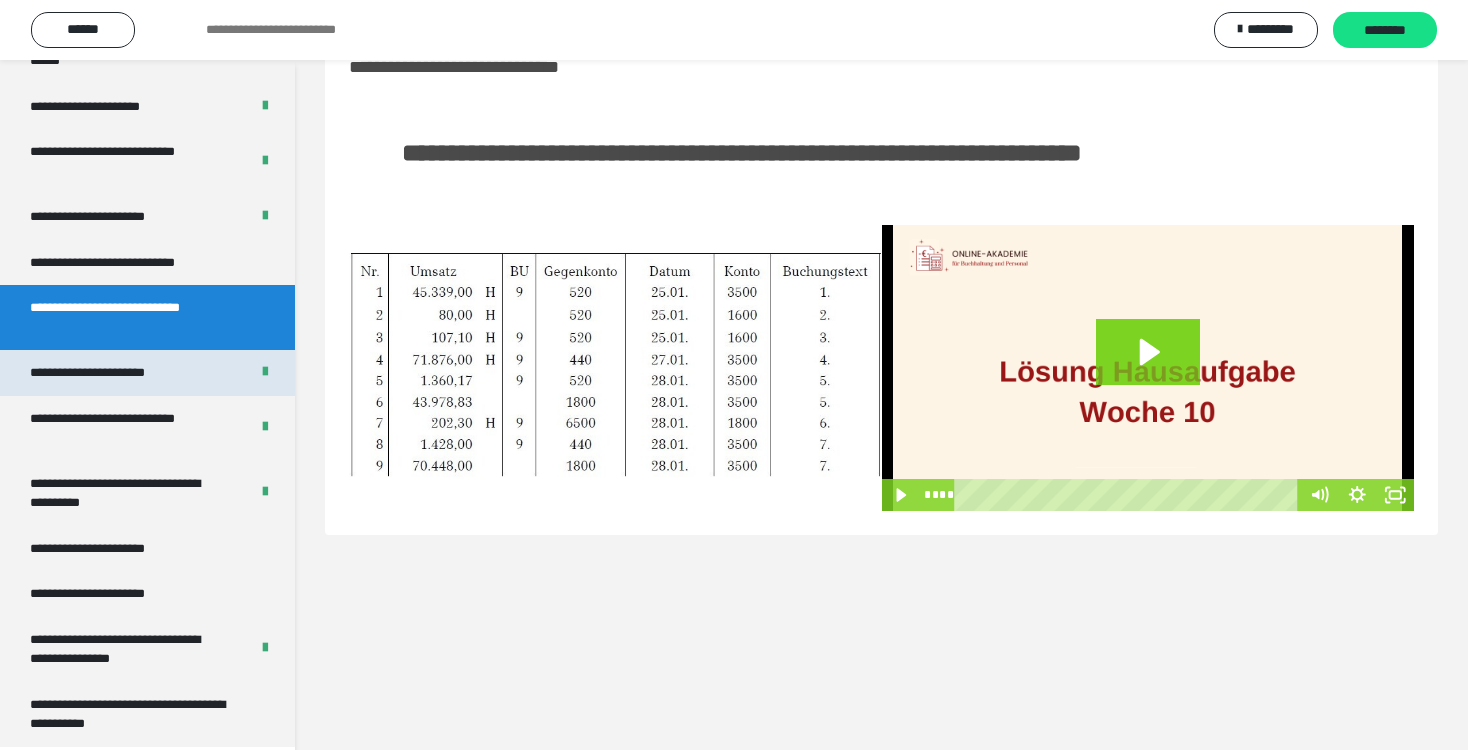click on "**********" at bounding box center [109, 373] 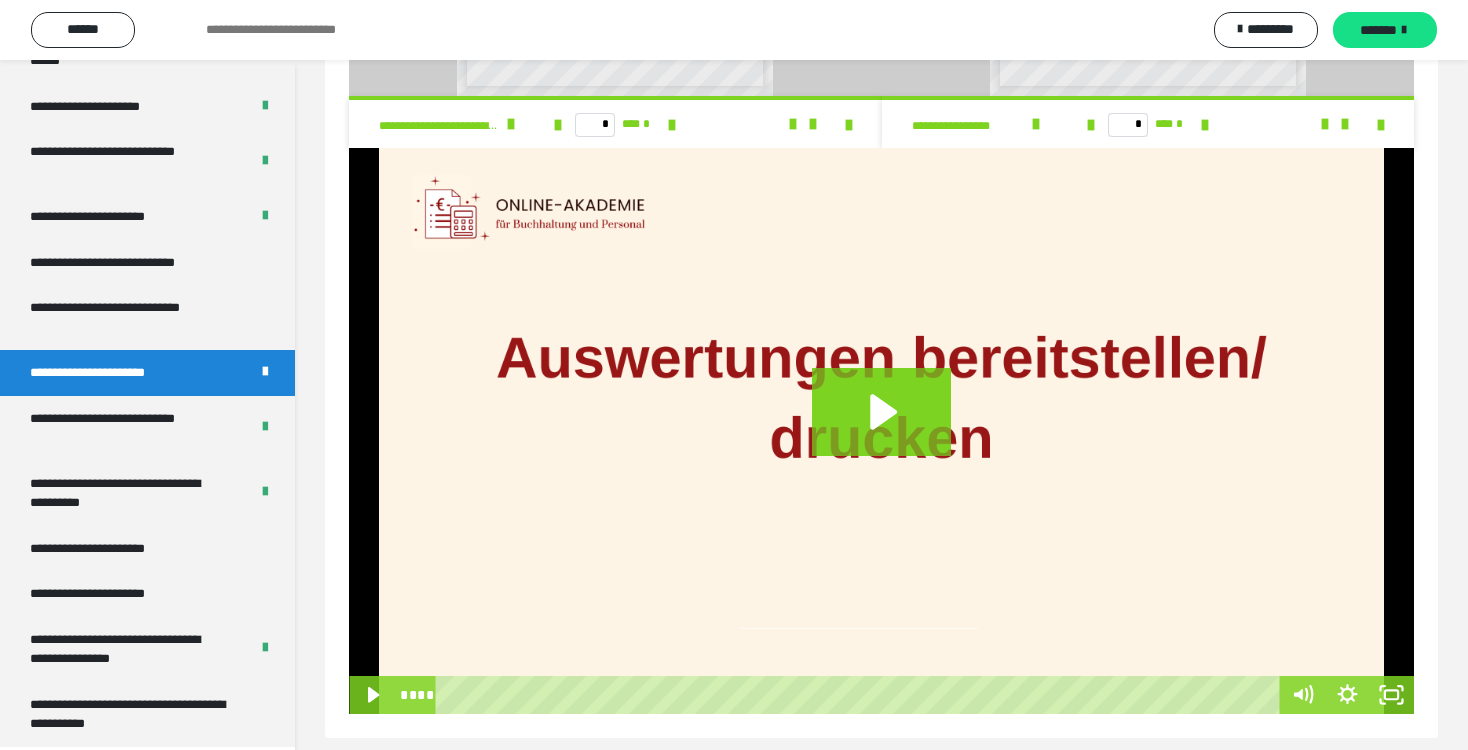 scroll, scrollTop: 1426, scrollLeft: 0, axis: vertical 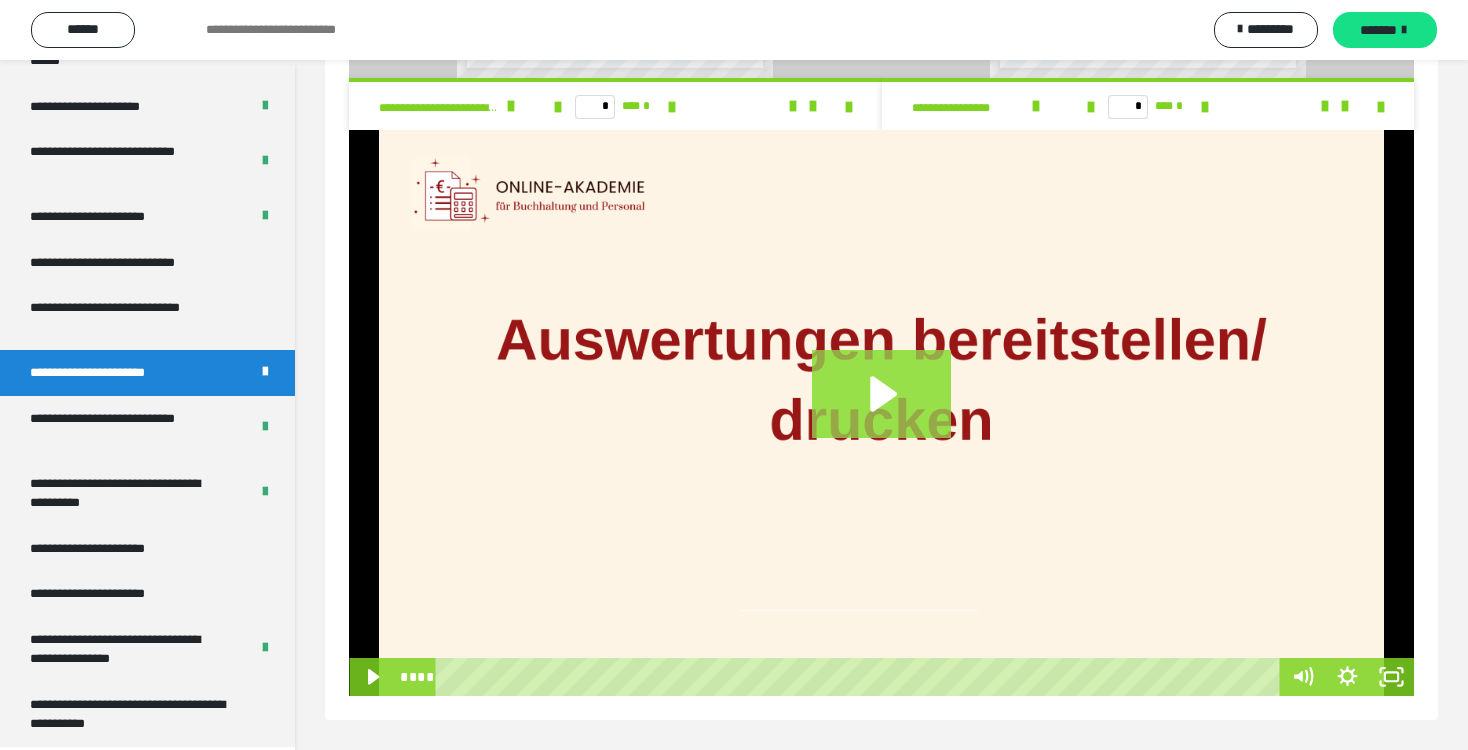 click 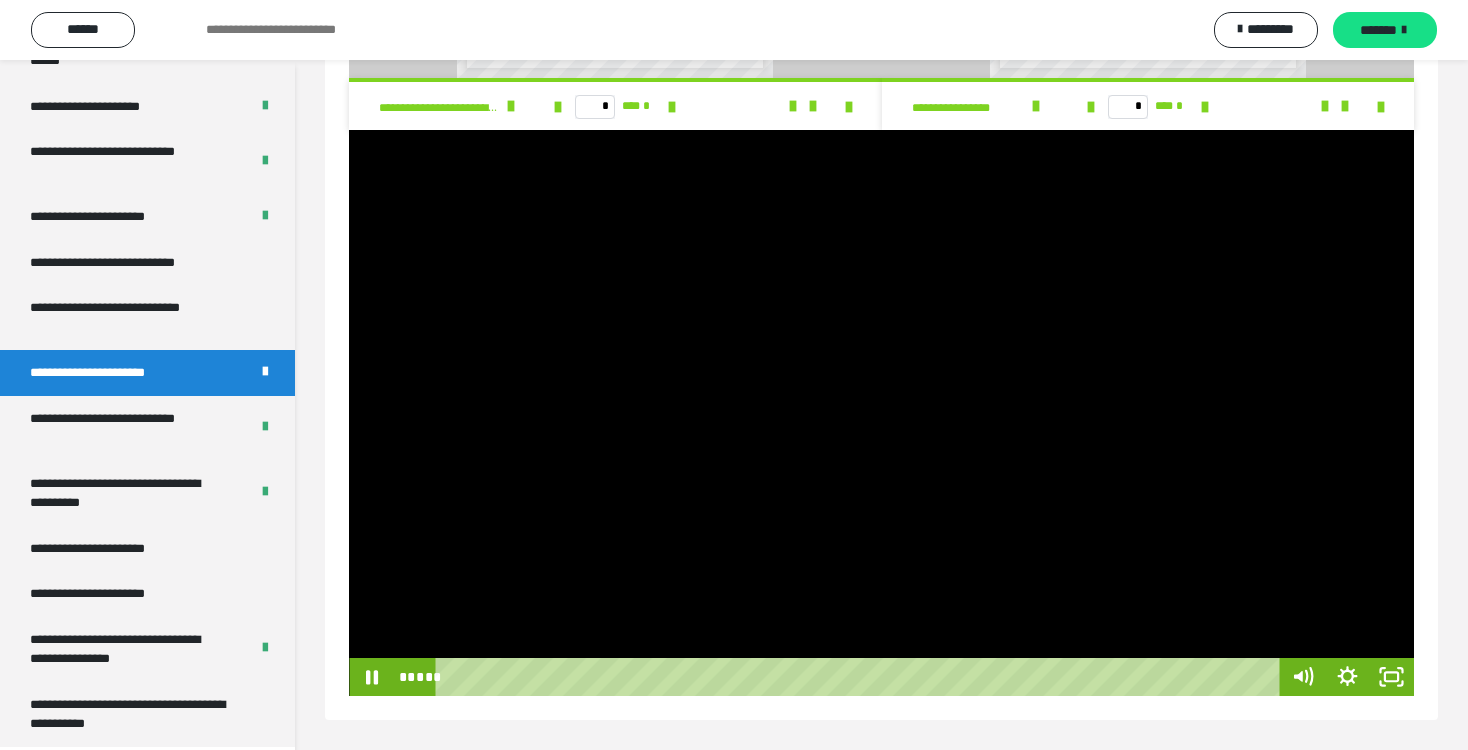 click at bounding box center [881, 413] 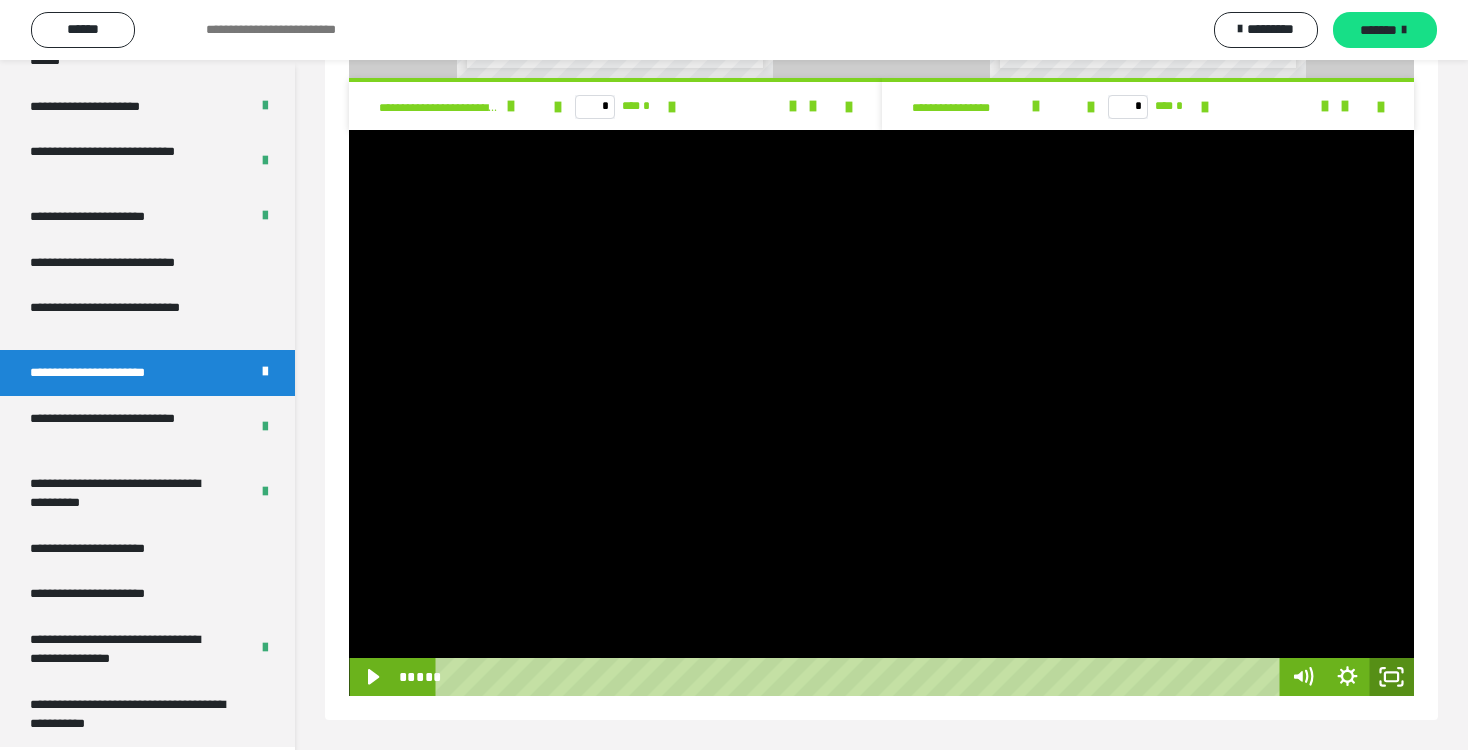 click 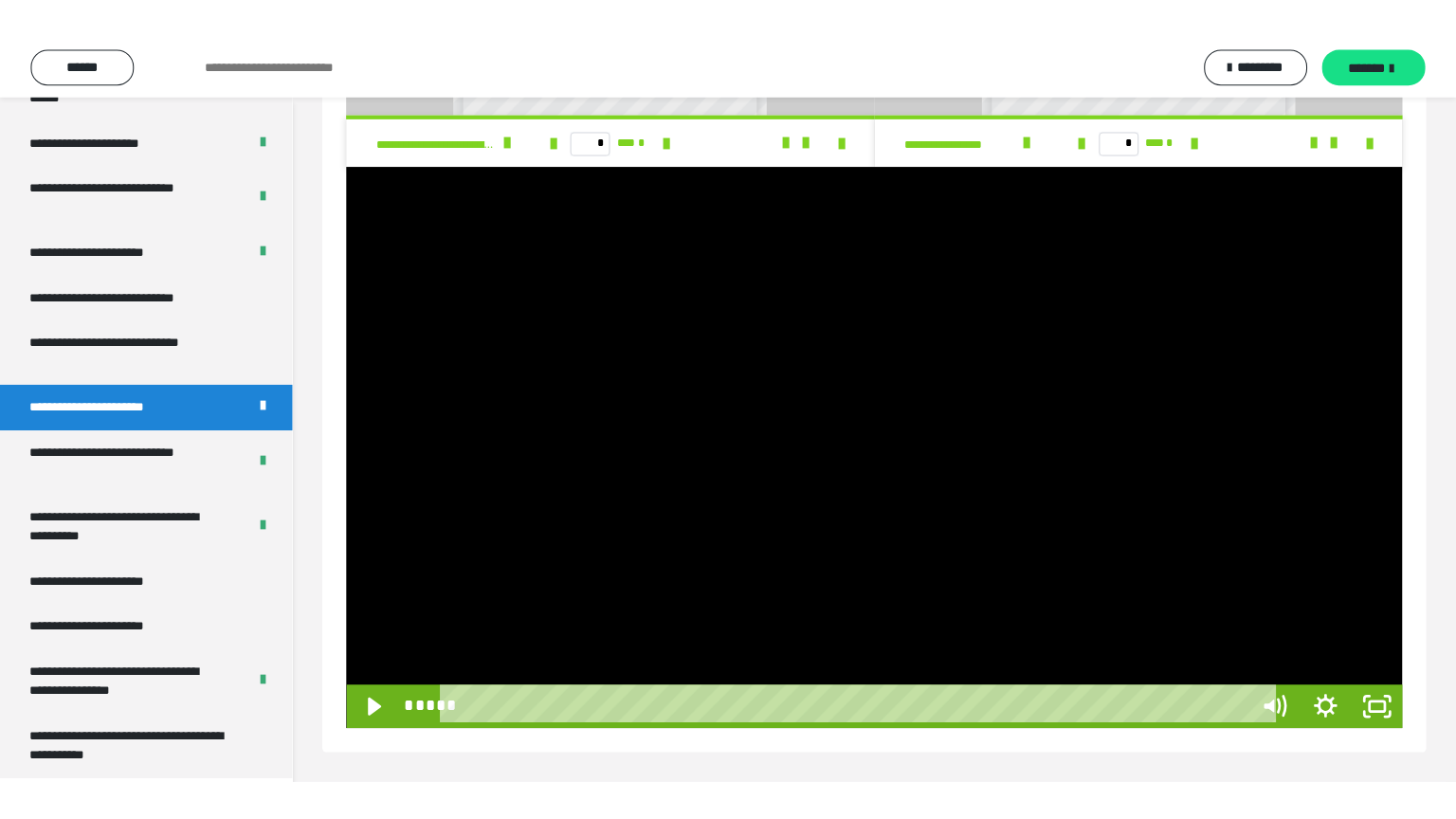 scroll, scrollTop: 1278, scrollLeft: 0, axis: vertical 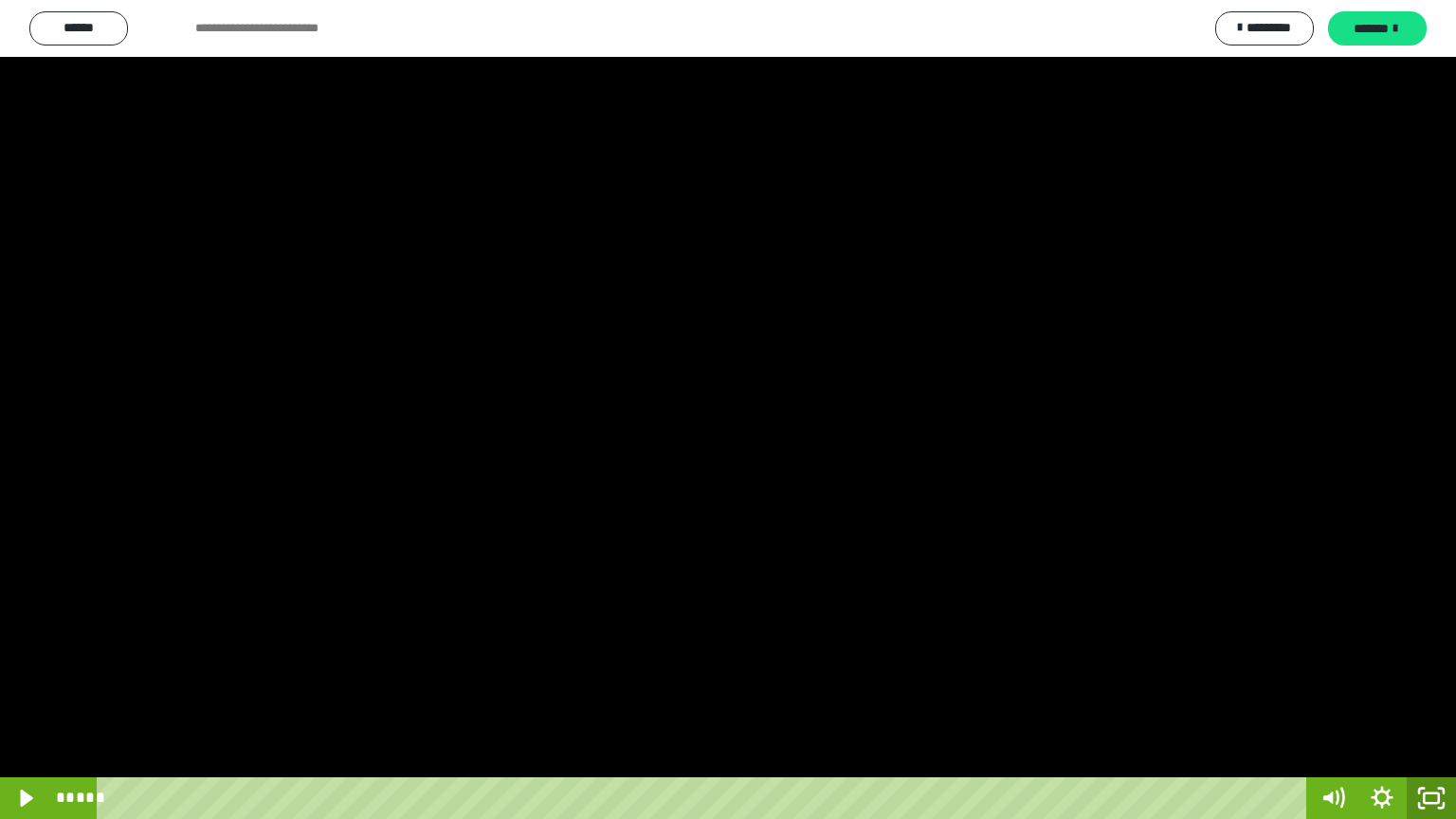 click 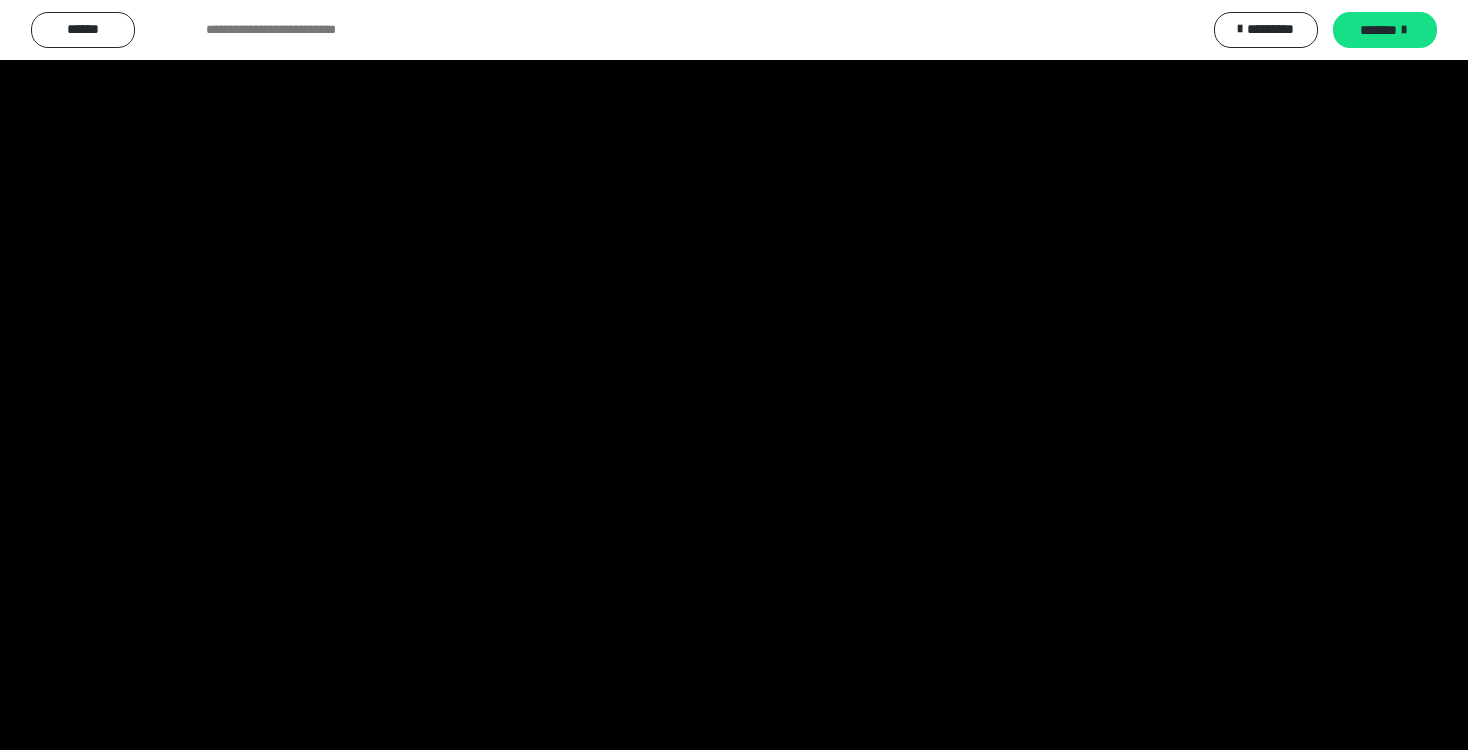 scroll, scrollTop: 3788, scrollLeft: 0, axis: vertical 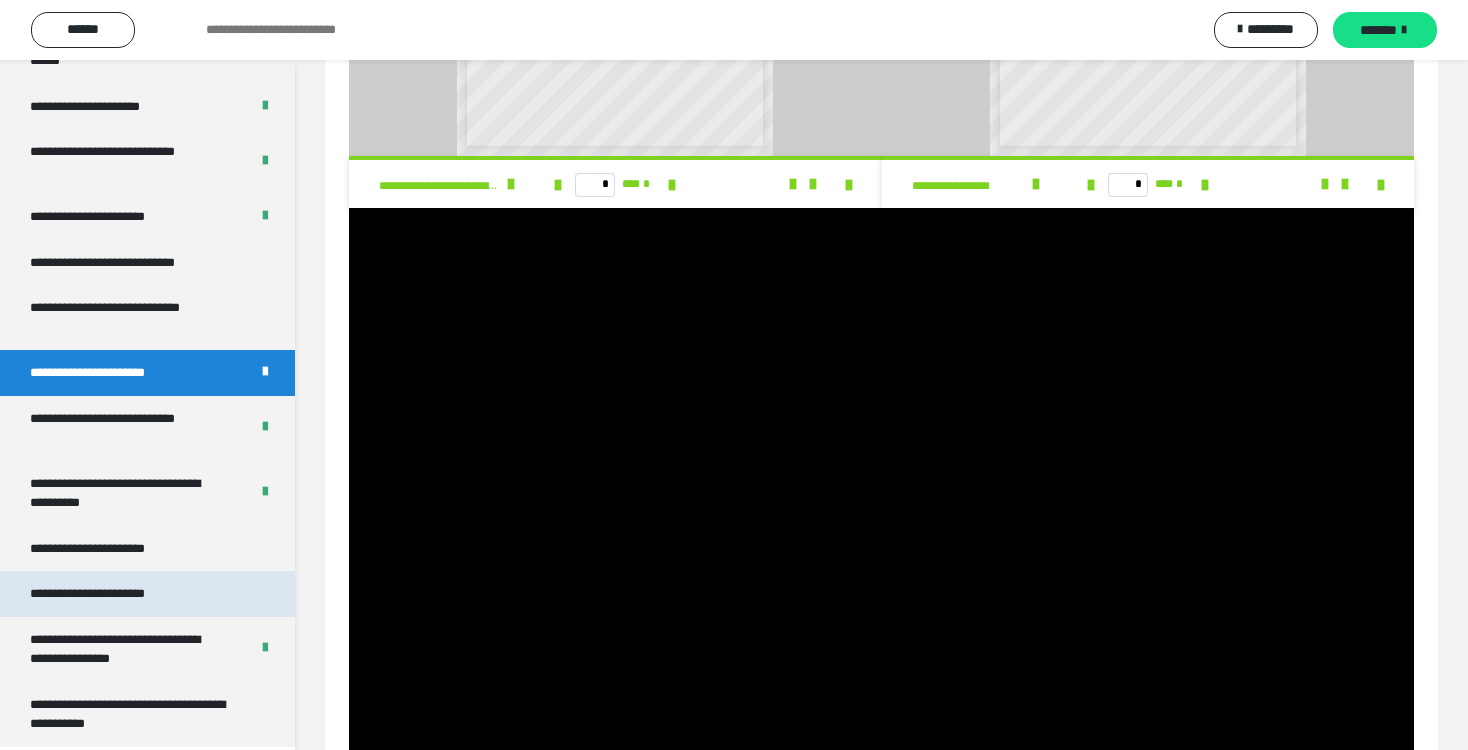 click on "**********" at bounding box center [111, 594] 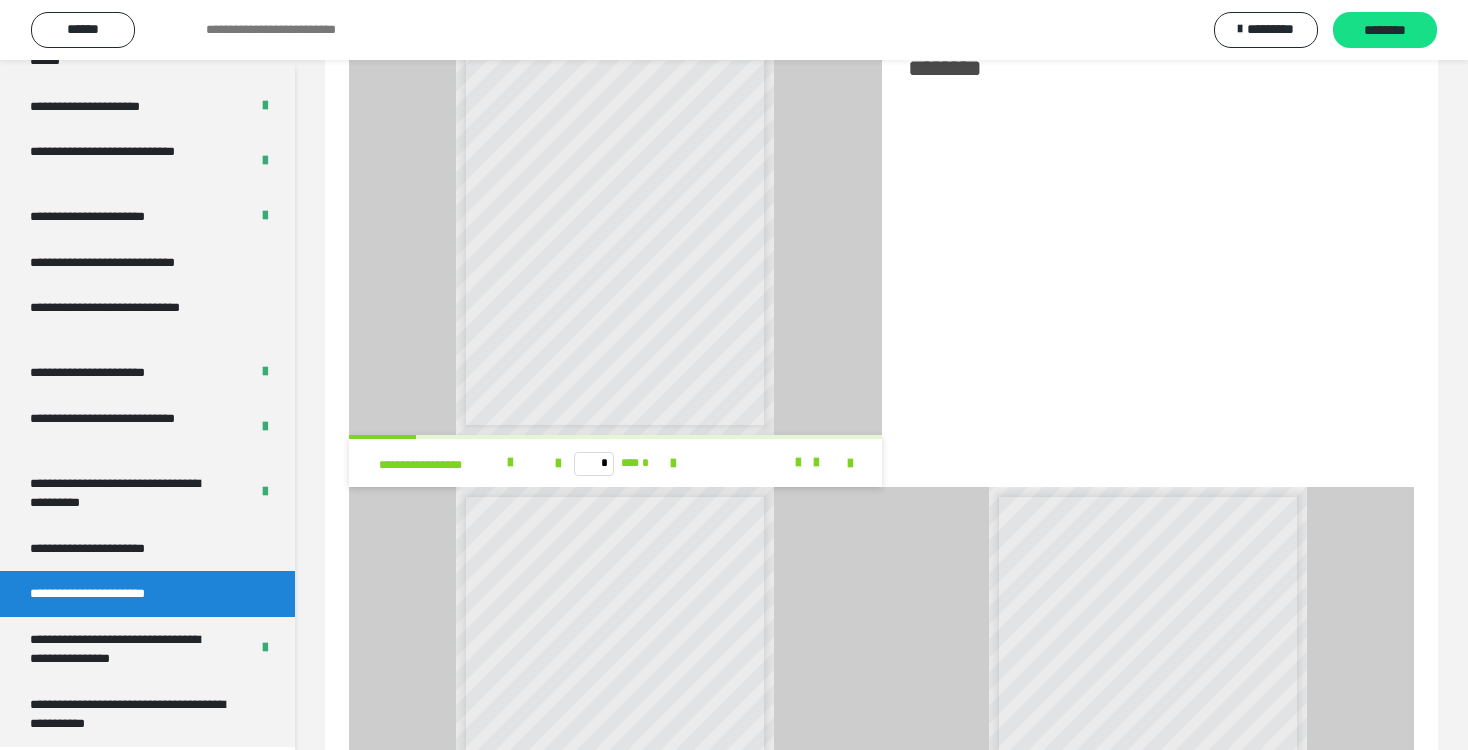 scroll, scrollTop: 2148, scrollLeft: 0, axis: vertical 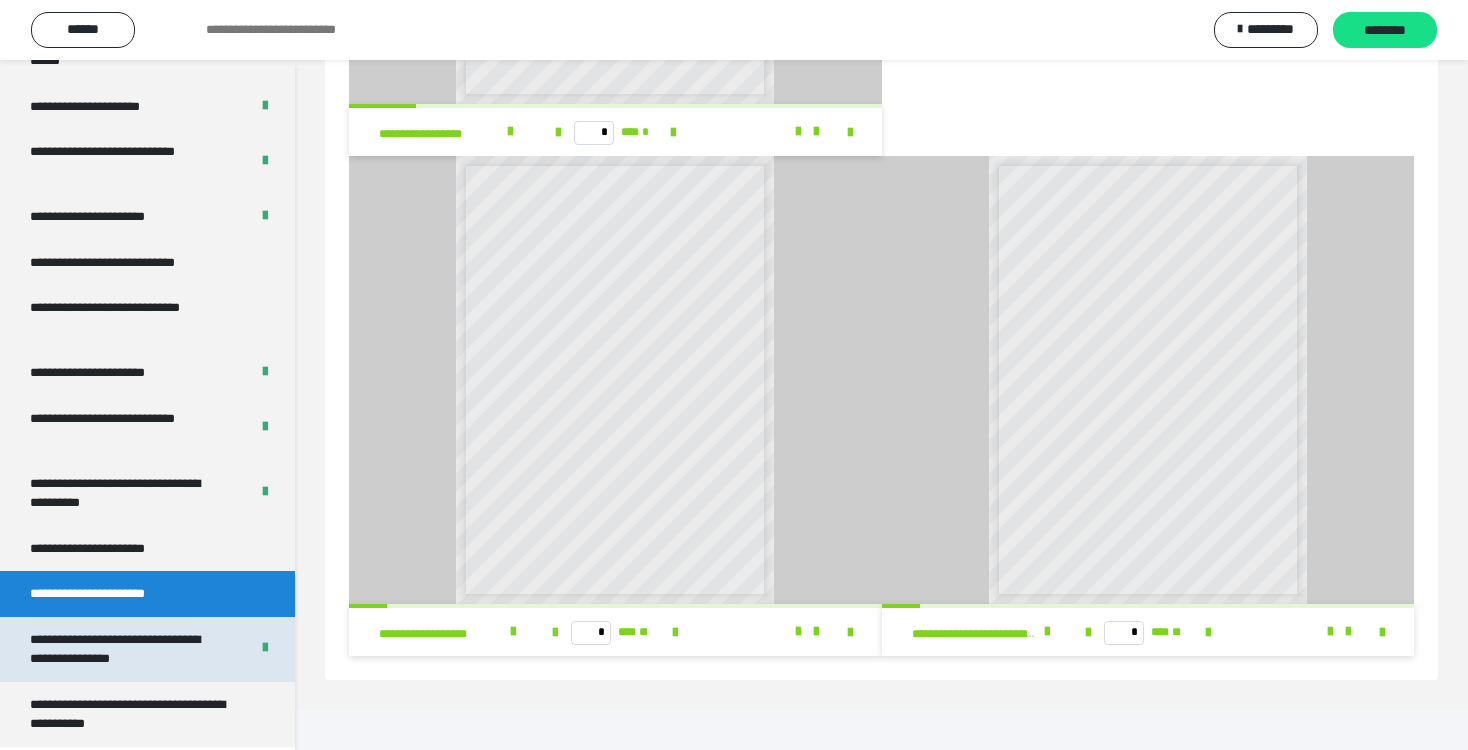 click on "**********" at bounding box center [124, 649] 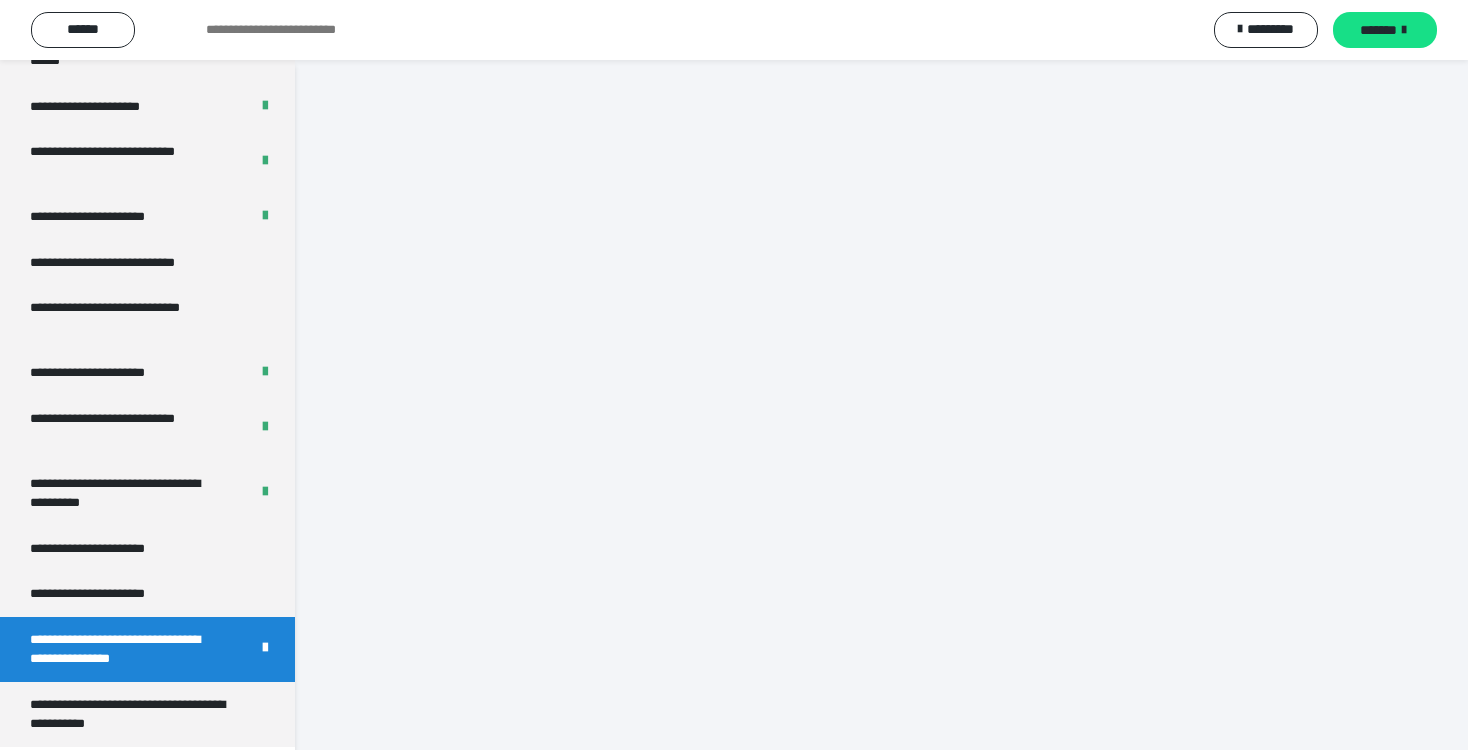 scroll, scrollTop: 161, scrollLeft: 0, axis: vertical 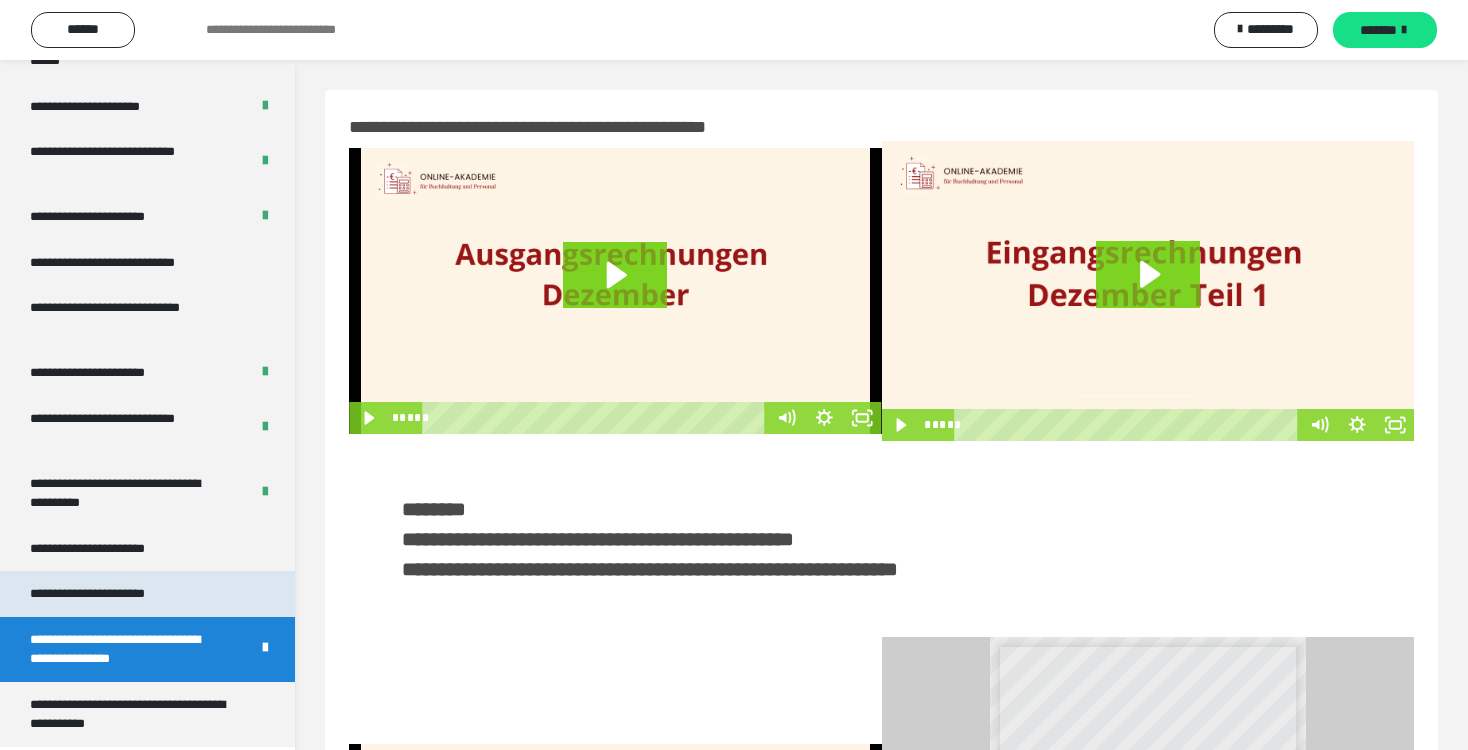 click on "**********" at bounding box center (111, 594) 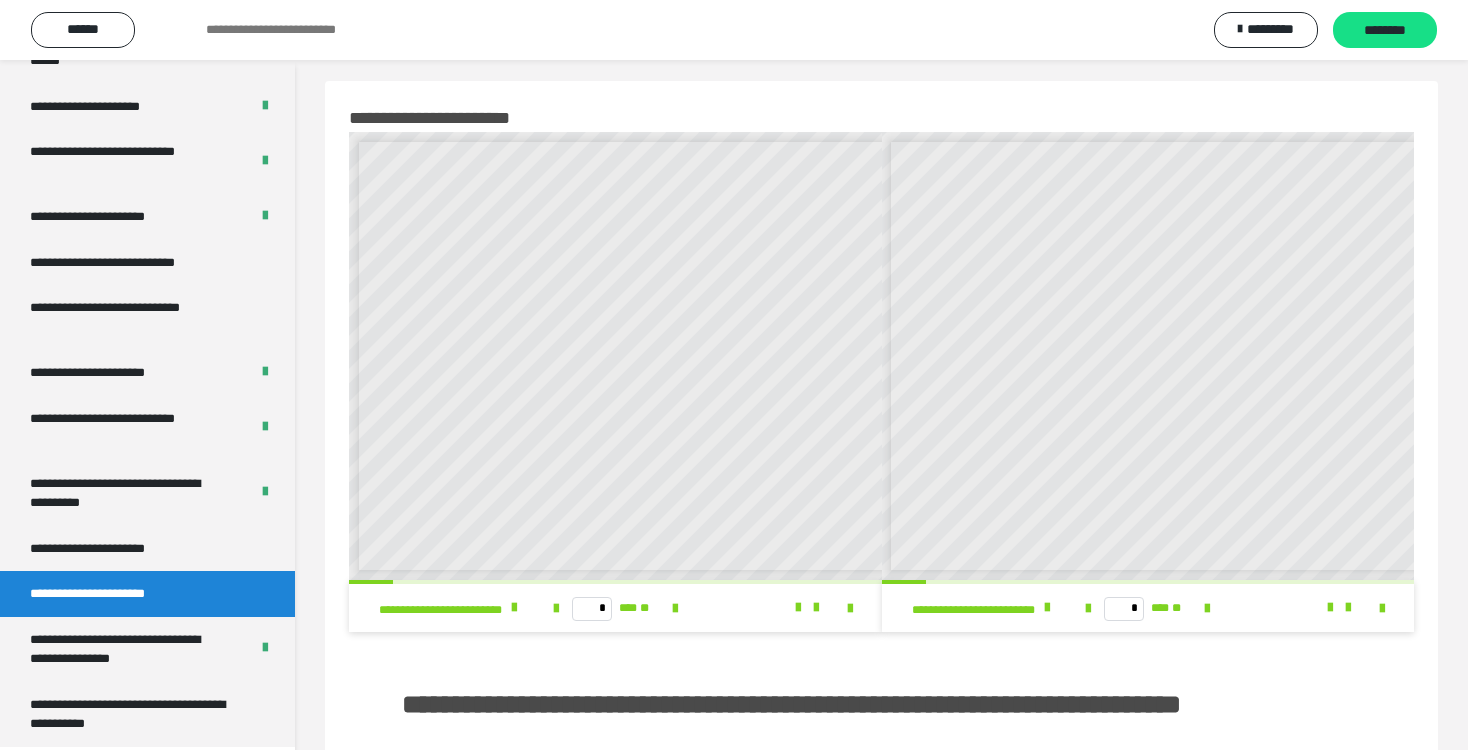 scroll, scrollTop: 0, scrollLeft: 0, axis: both 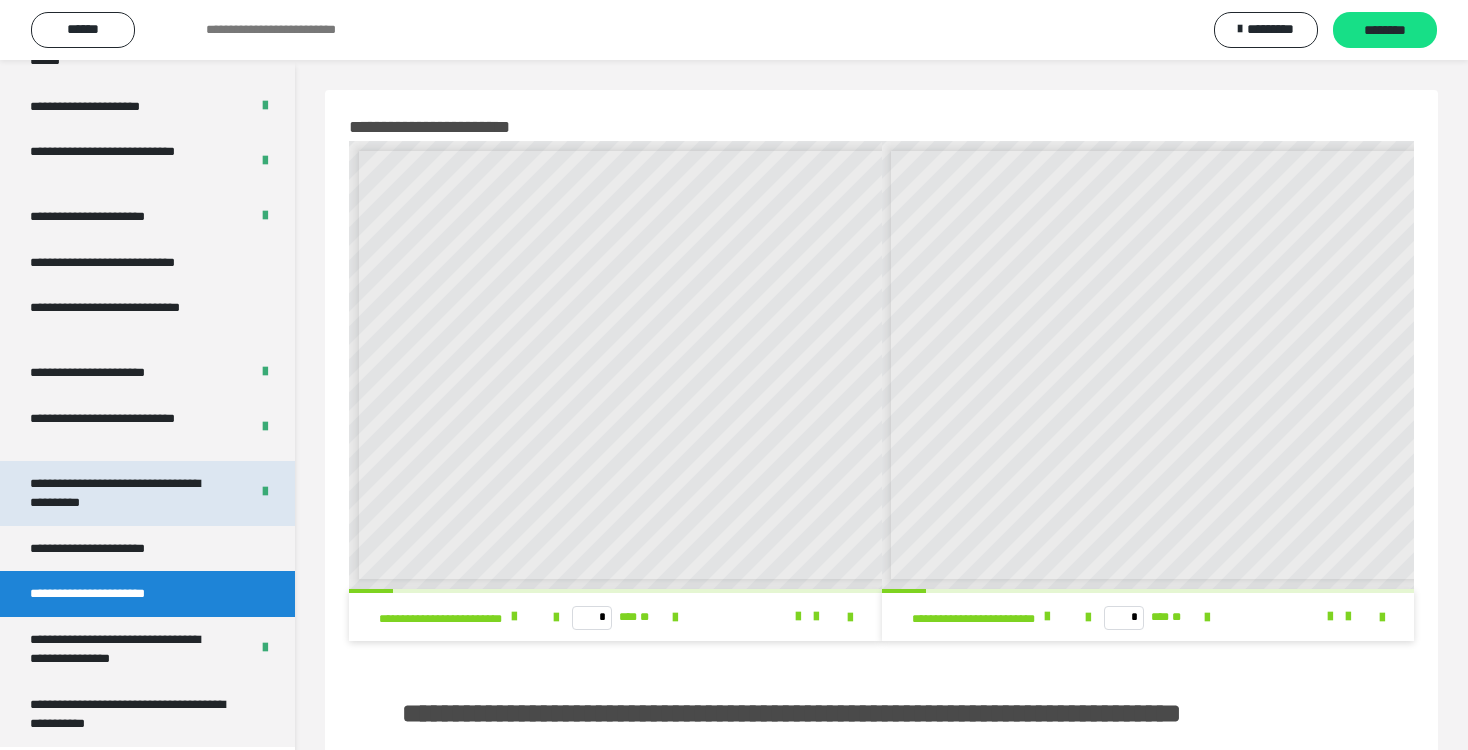 click on "**********" at bounding box center (124, 493) 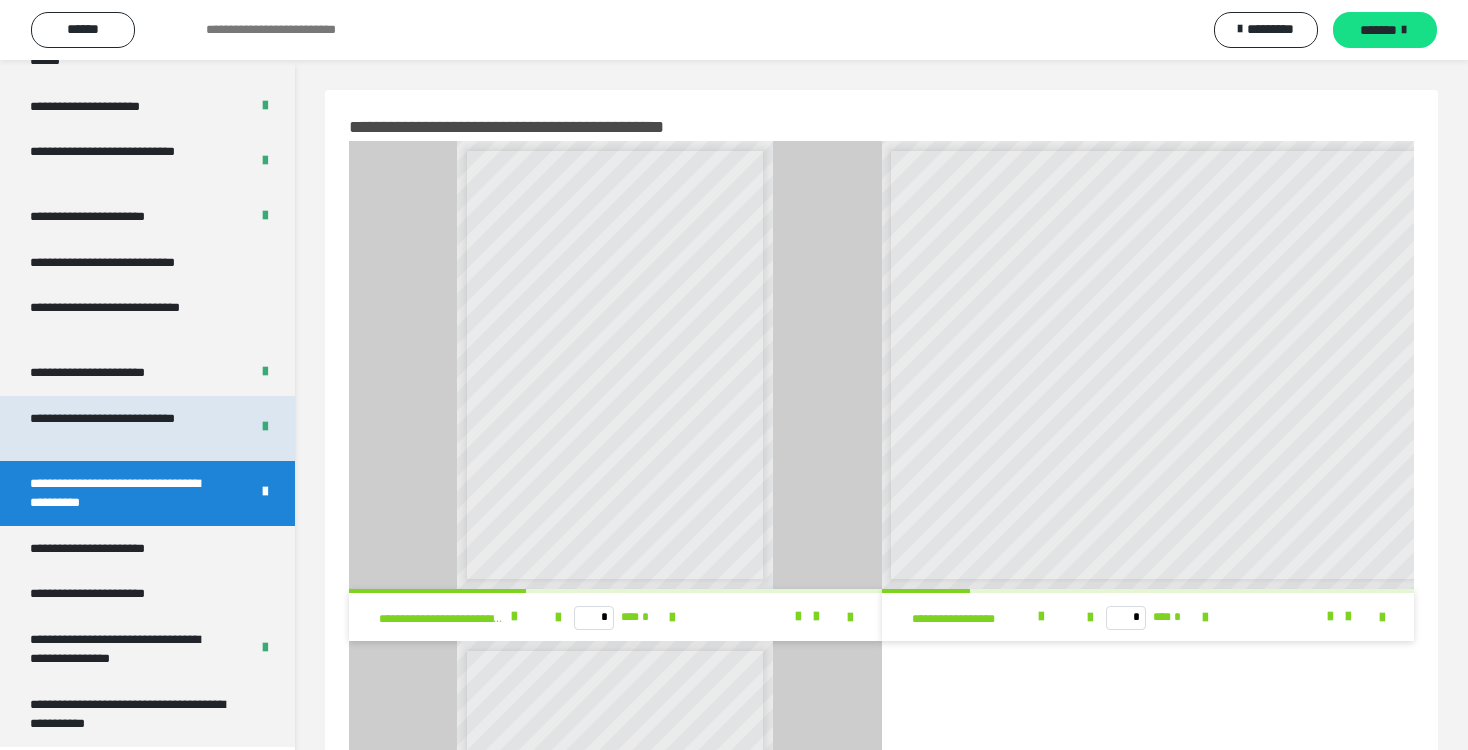click on "**********" at bounding box center (124, 428) 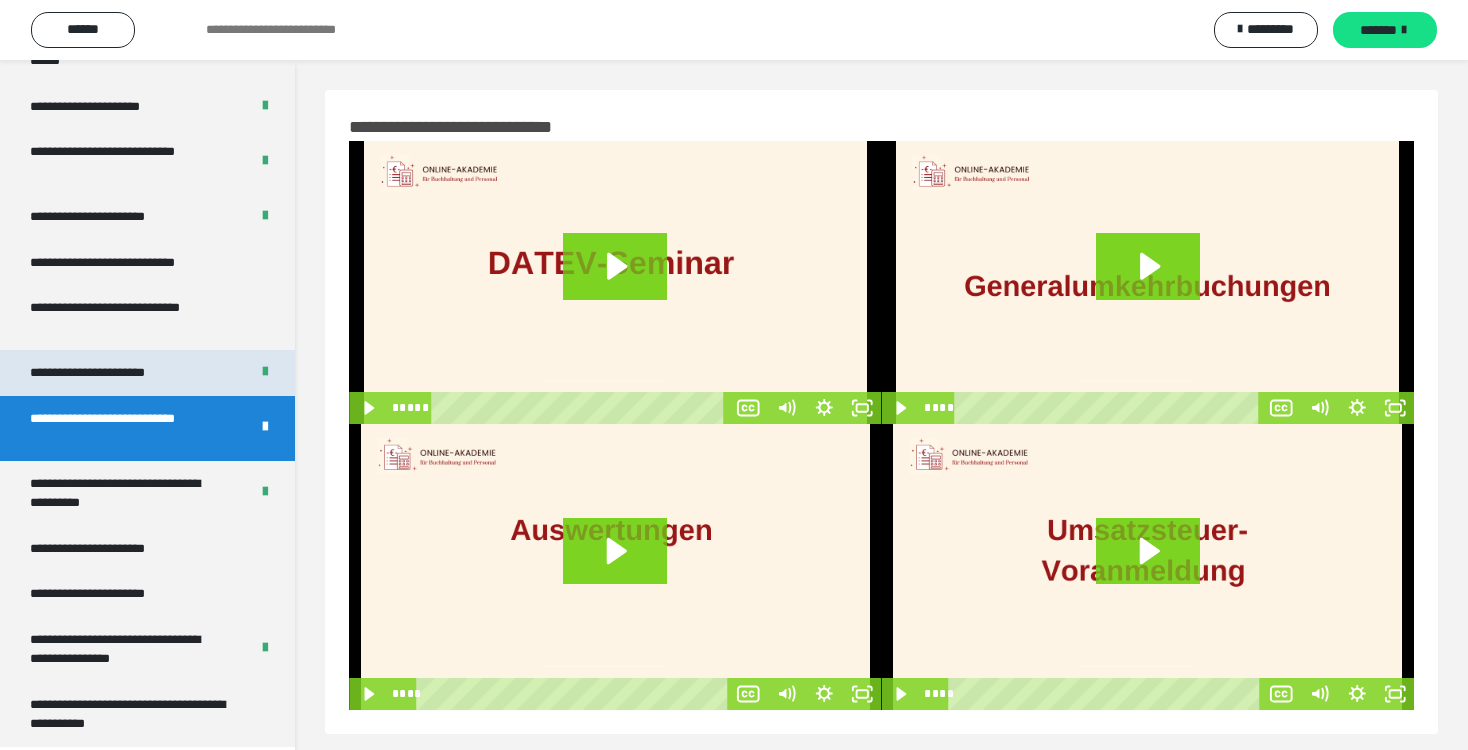 click on "**********" at bounding box center [109, 373] 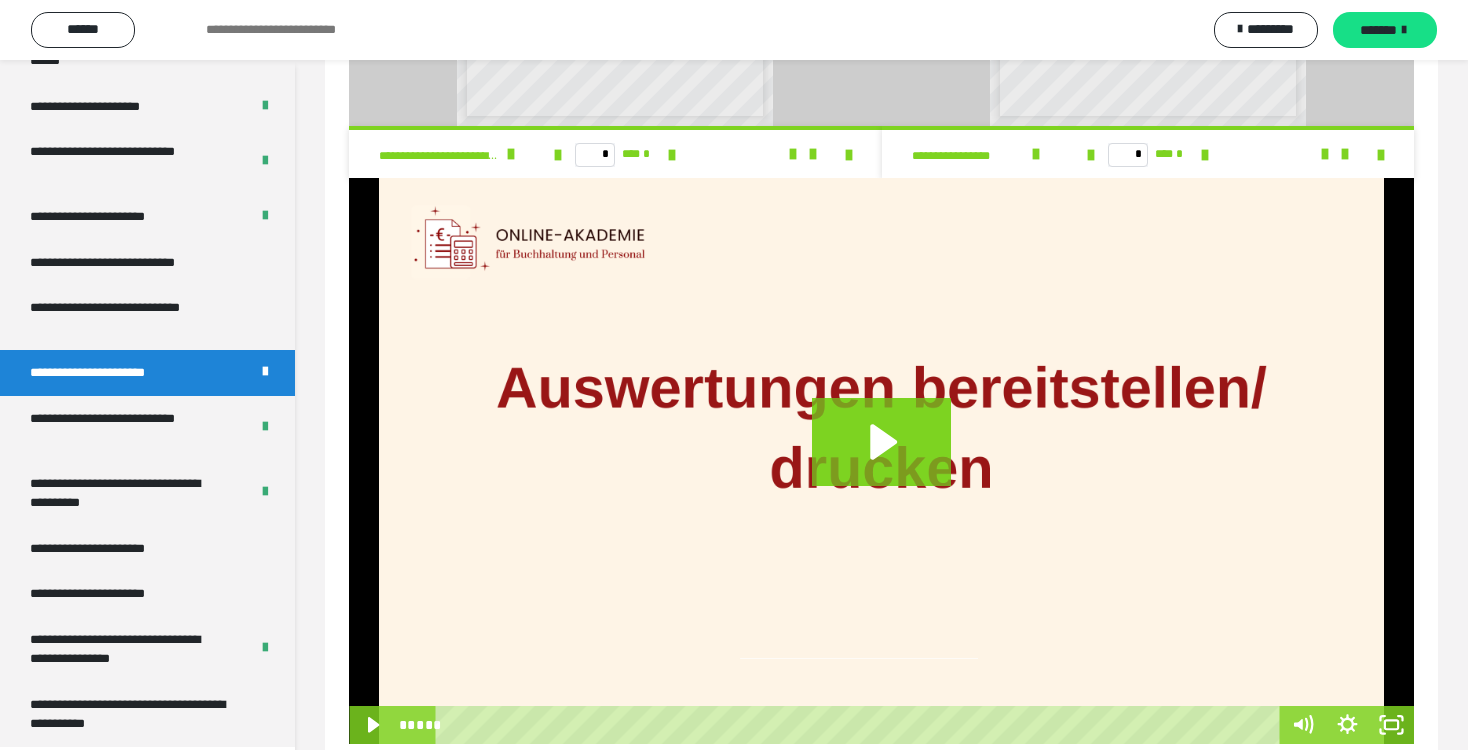 scroll, scrollTop: 1426, scrollLeft: 0, axis: vertical 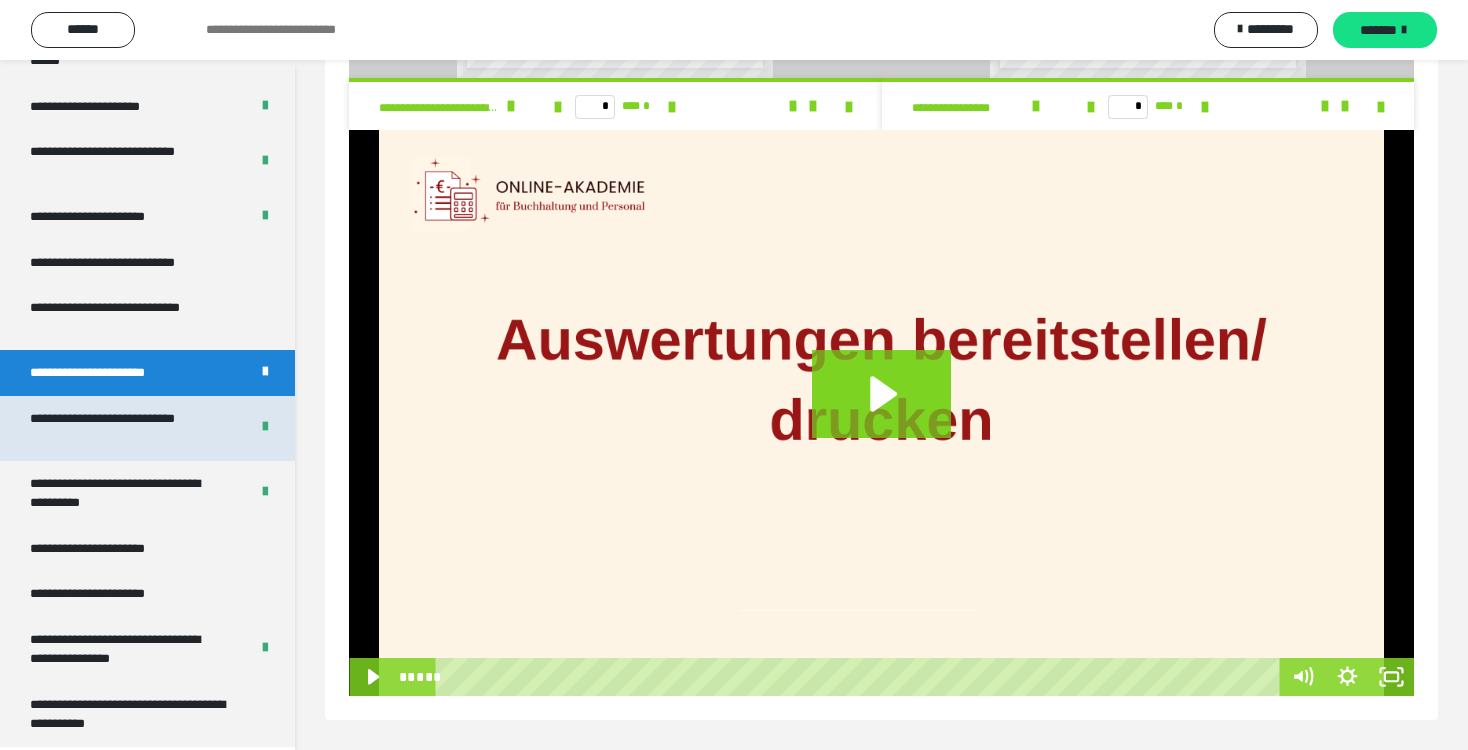 click on "**********" at bounding box center (124, 428) 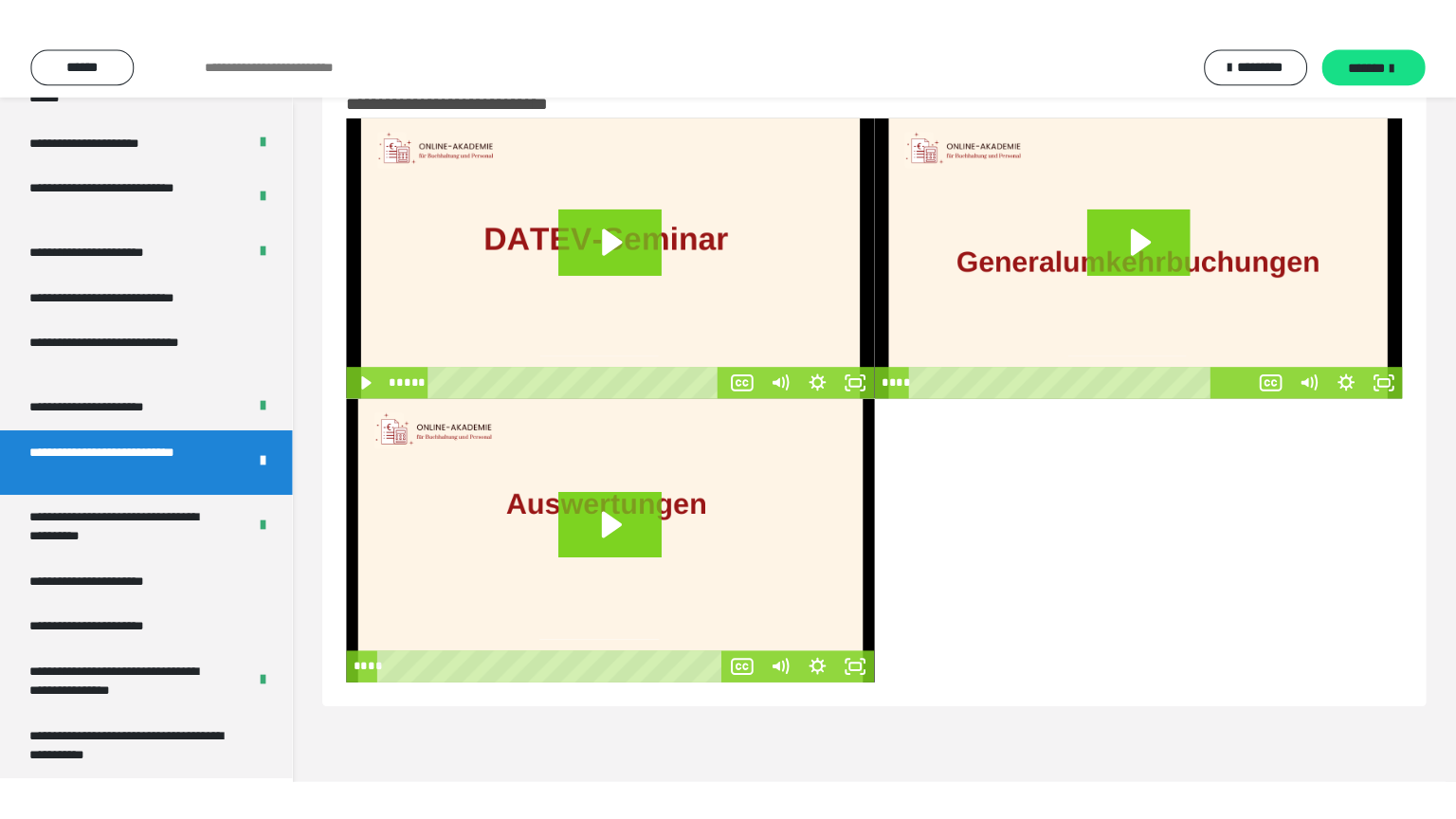 scroll, scrollTop: 57, scrollLeft: 0, axis: vertical 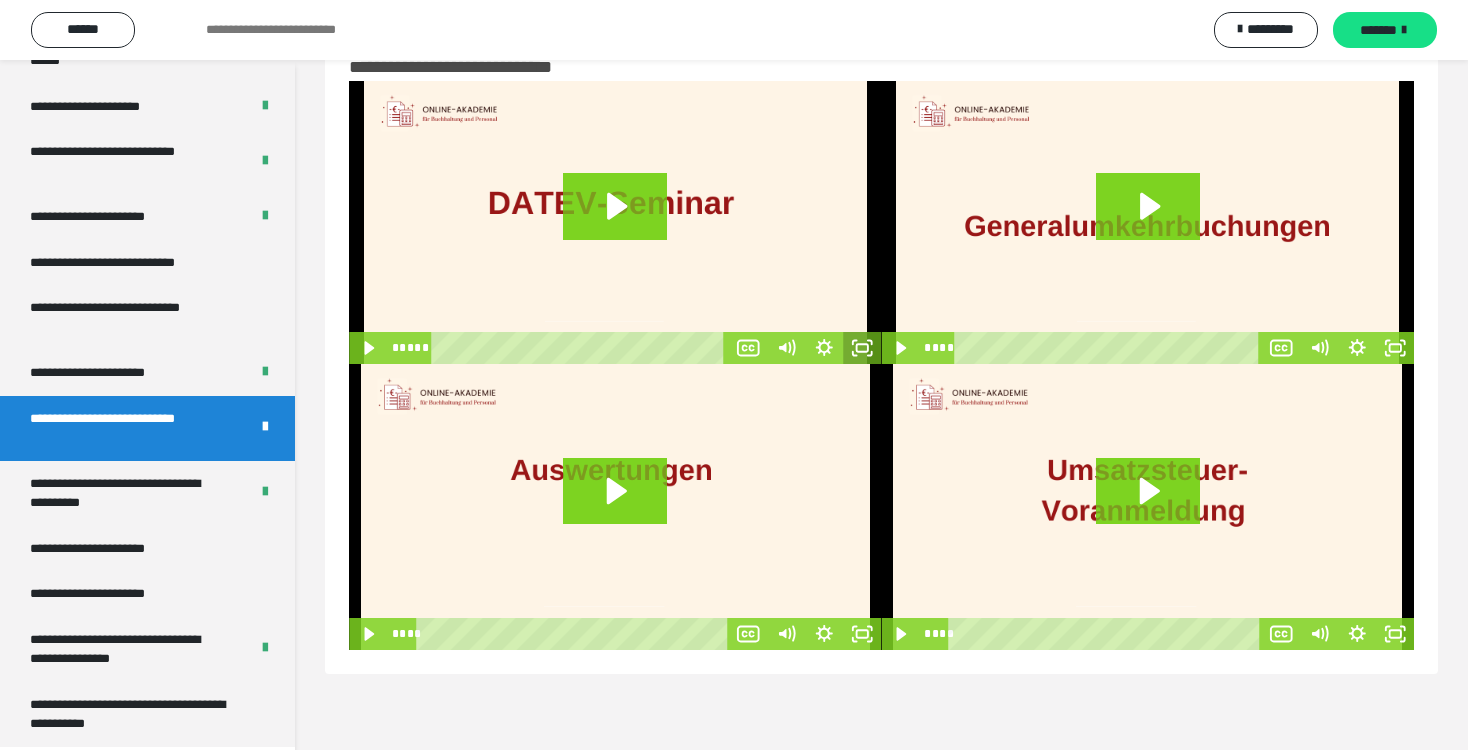 click 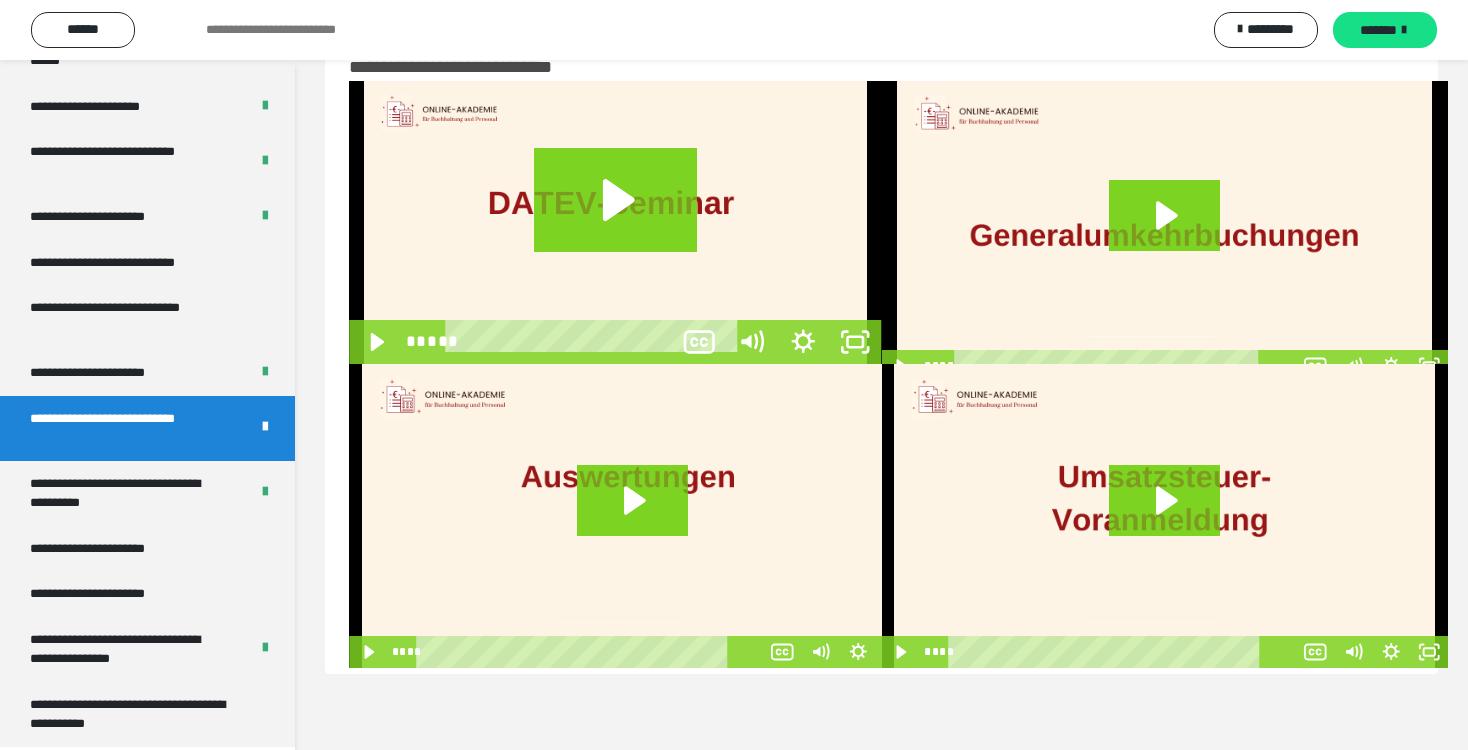 scroll, scrollTop: 3673, scrollLeft: 0, axis: vertical 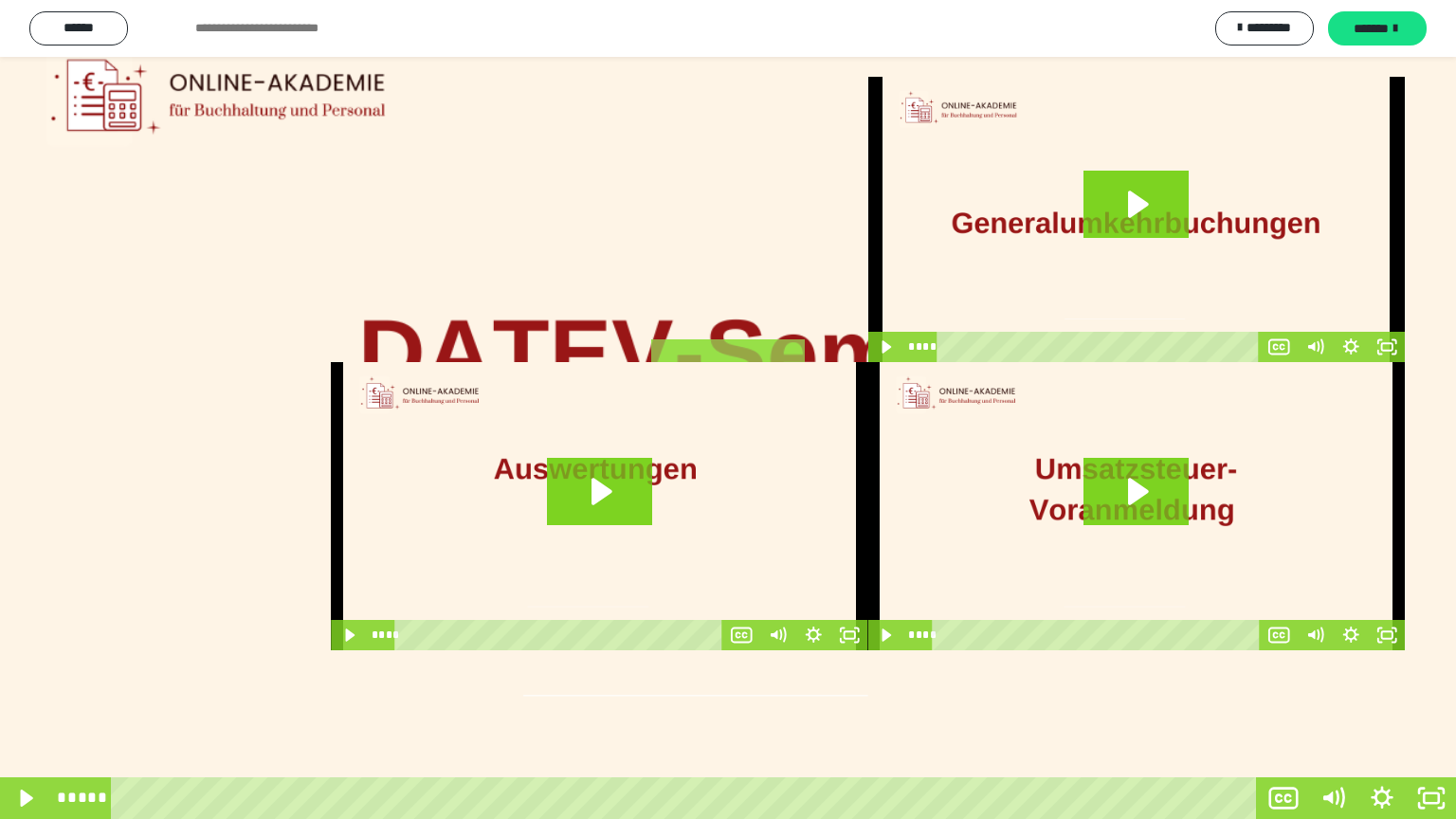 click 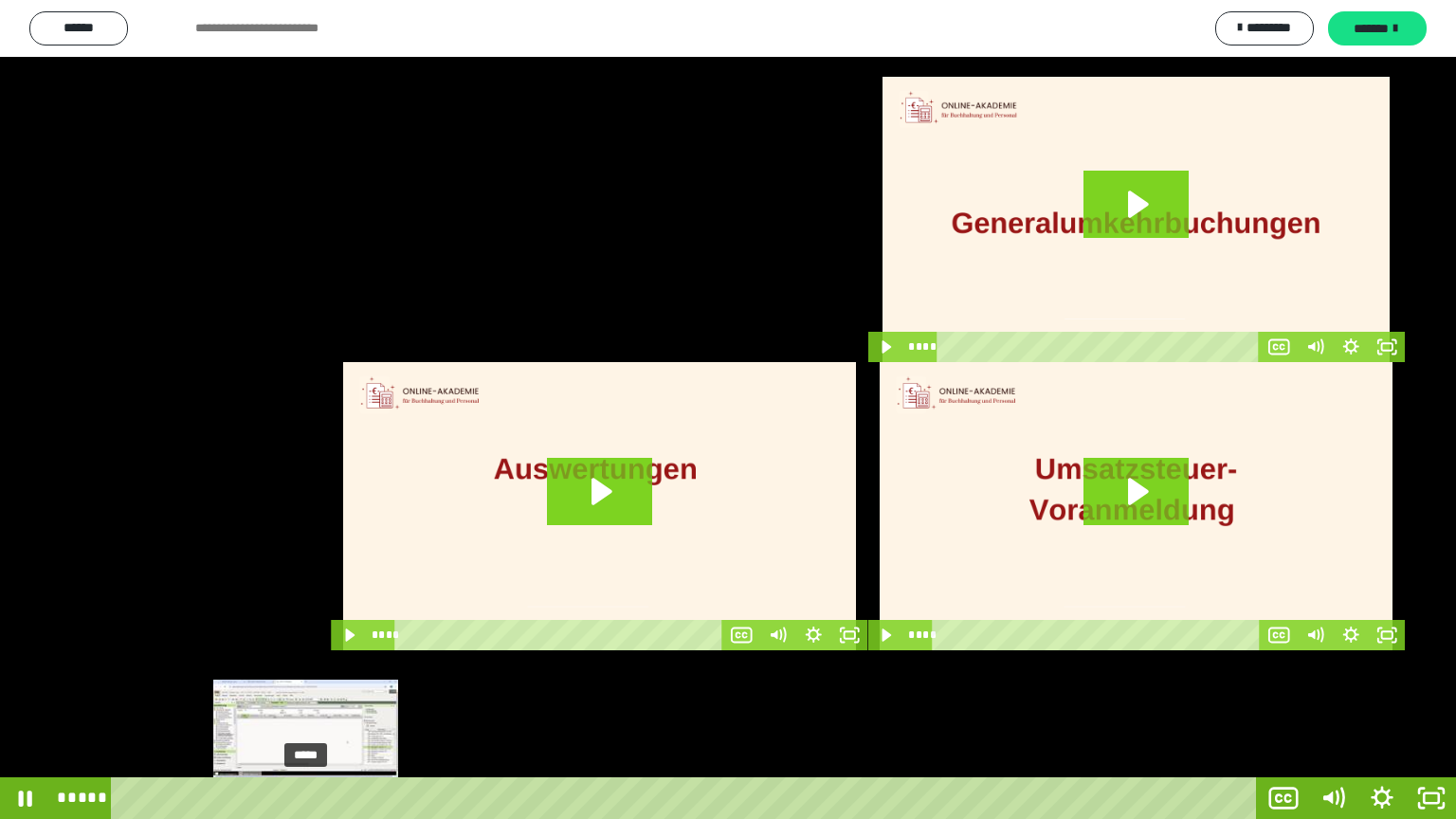 click on "*****" at bounding box center [687, 798] 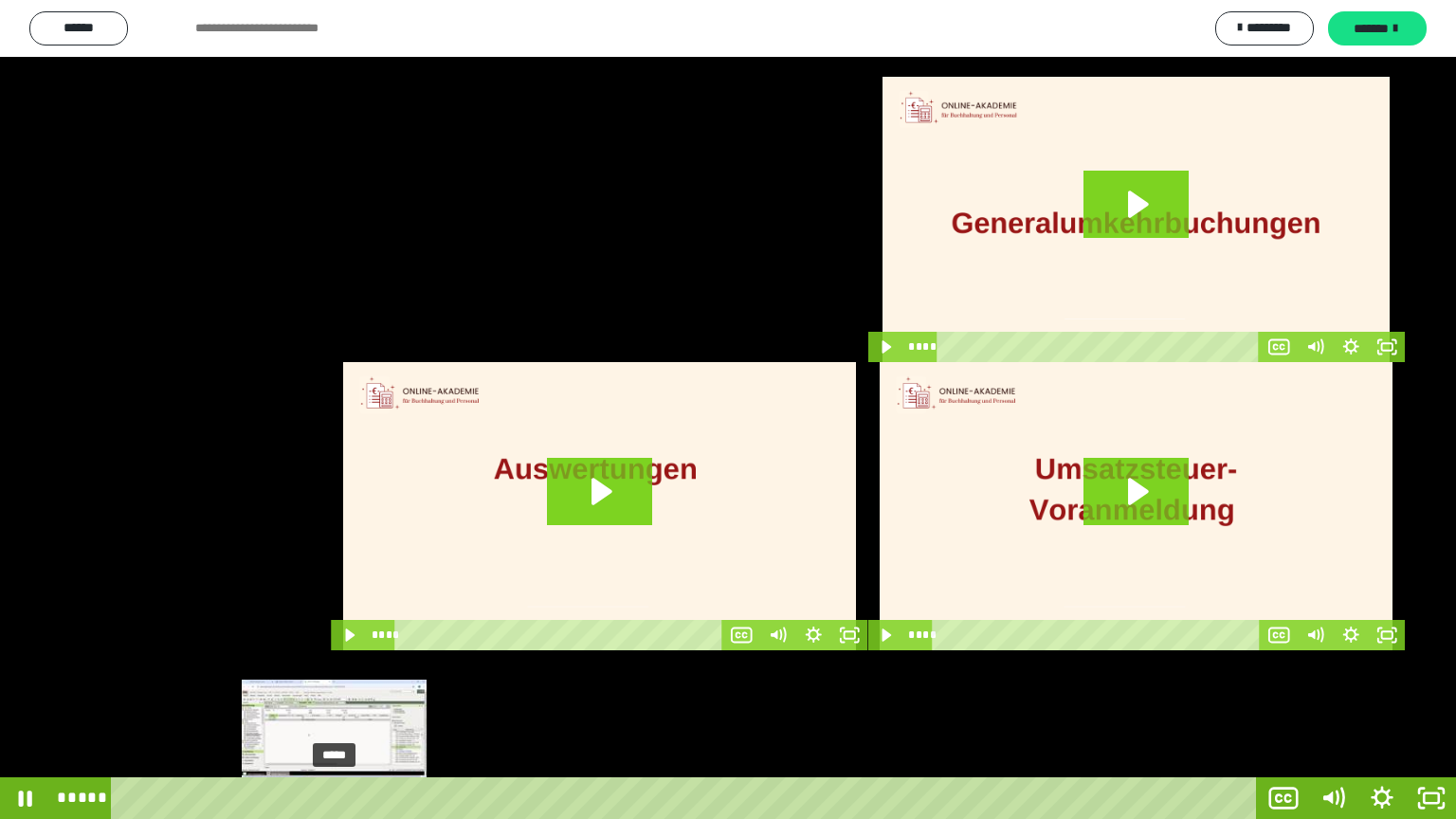 click on "*****" at bounding box center (687, 798) 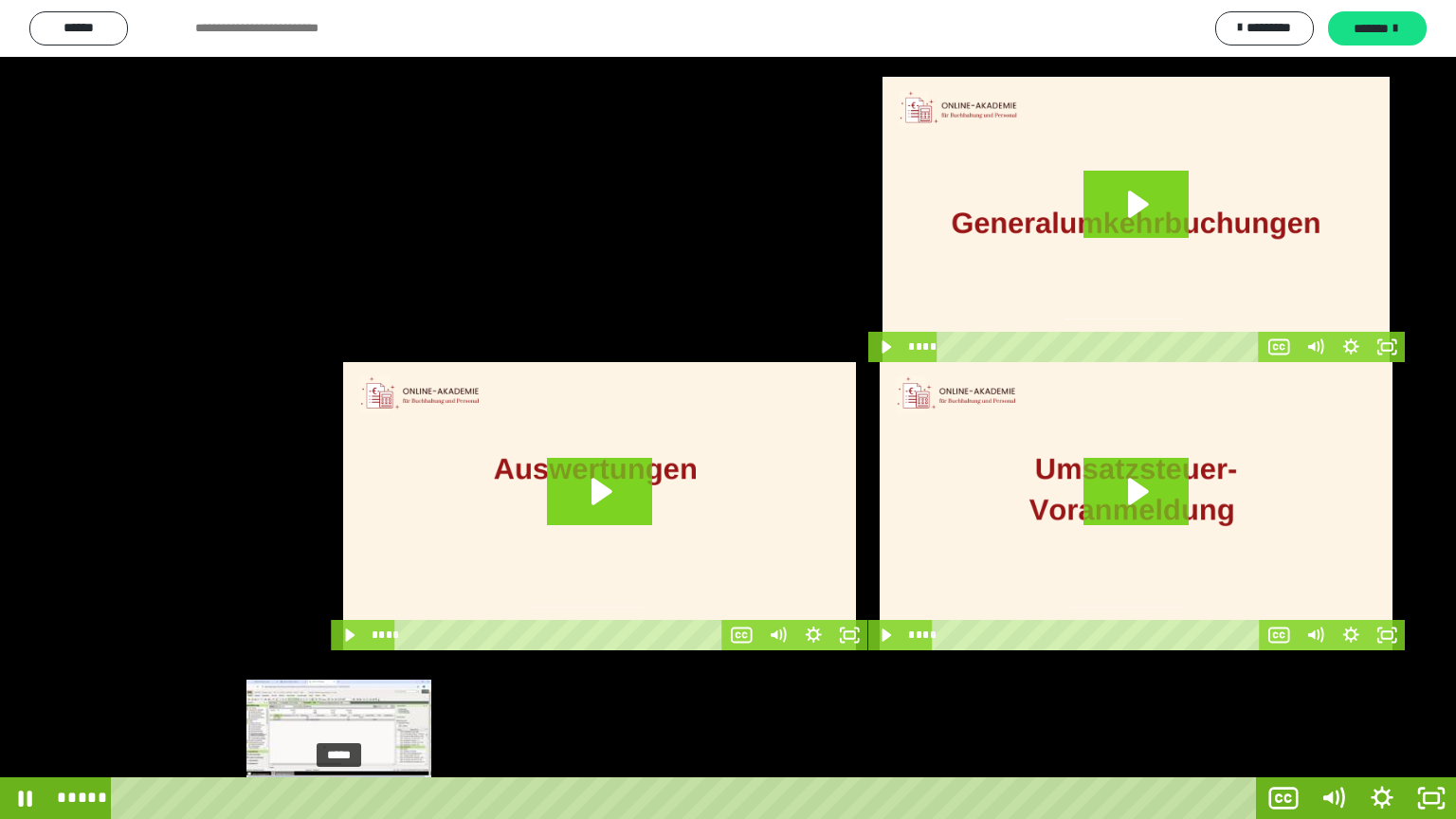click at bounding box center (335, 798) 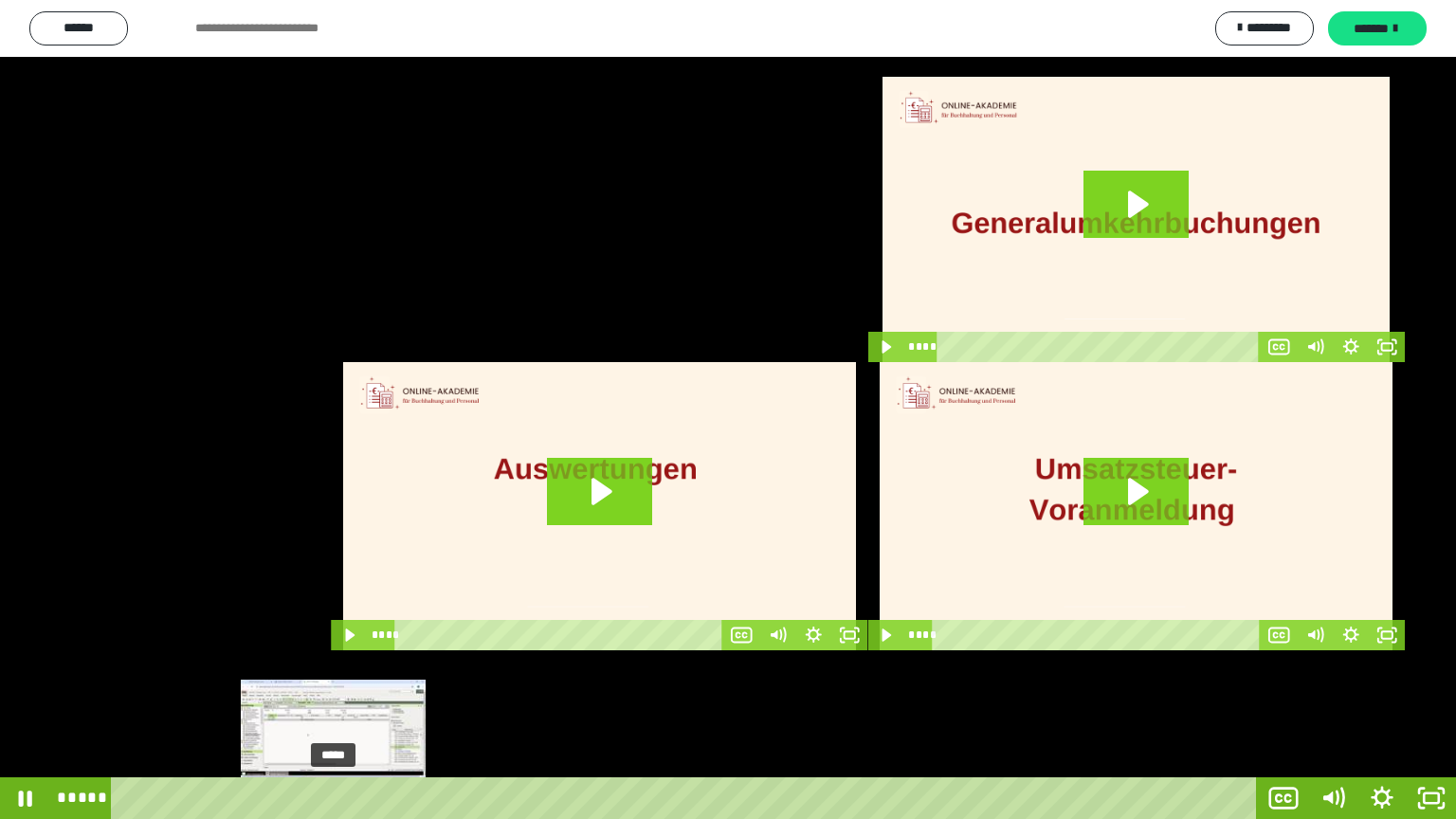 click on "*****" at bounding box center (687, 798) 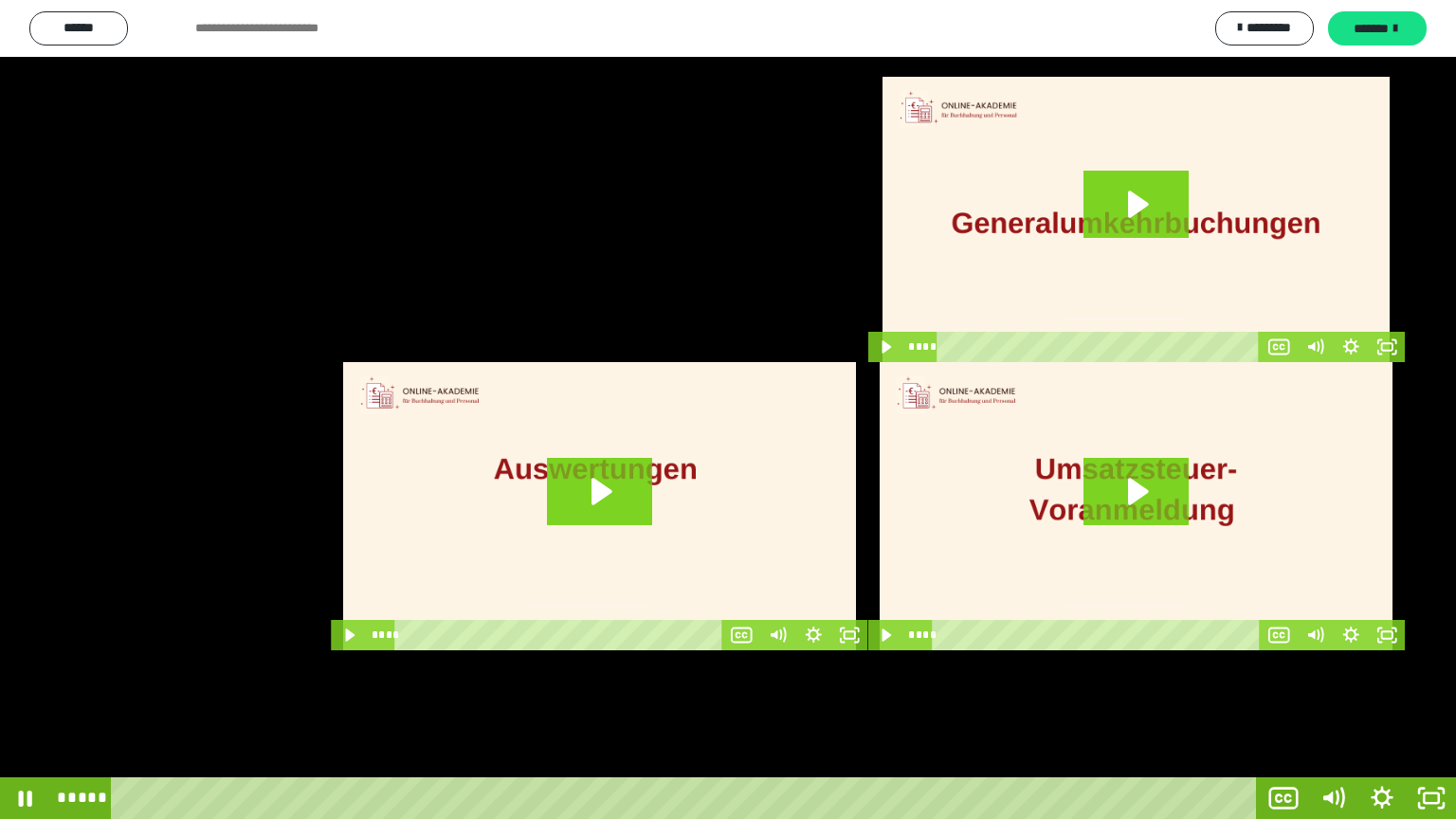 click at bounding box center (728, 410) 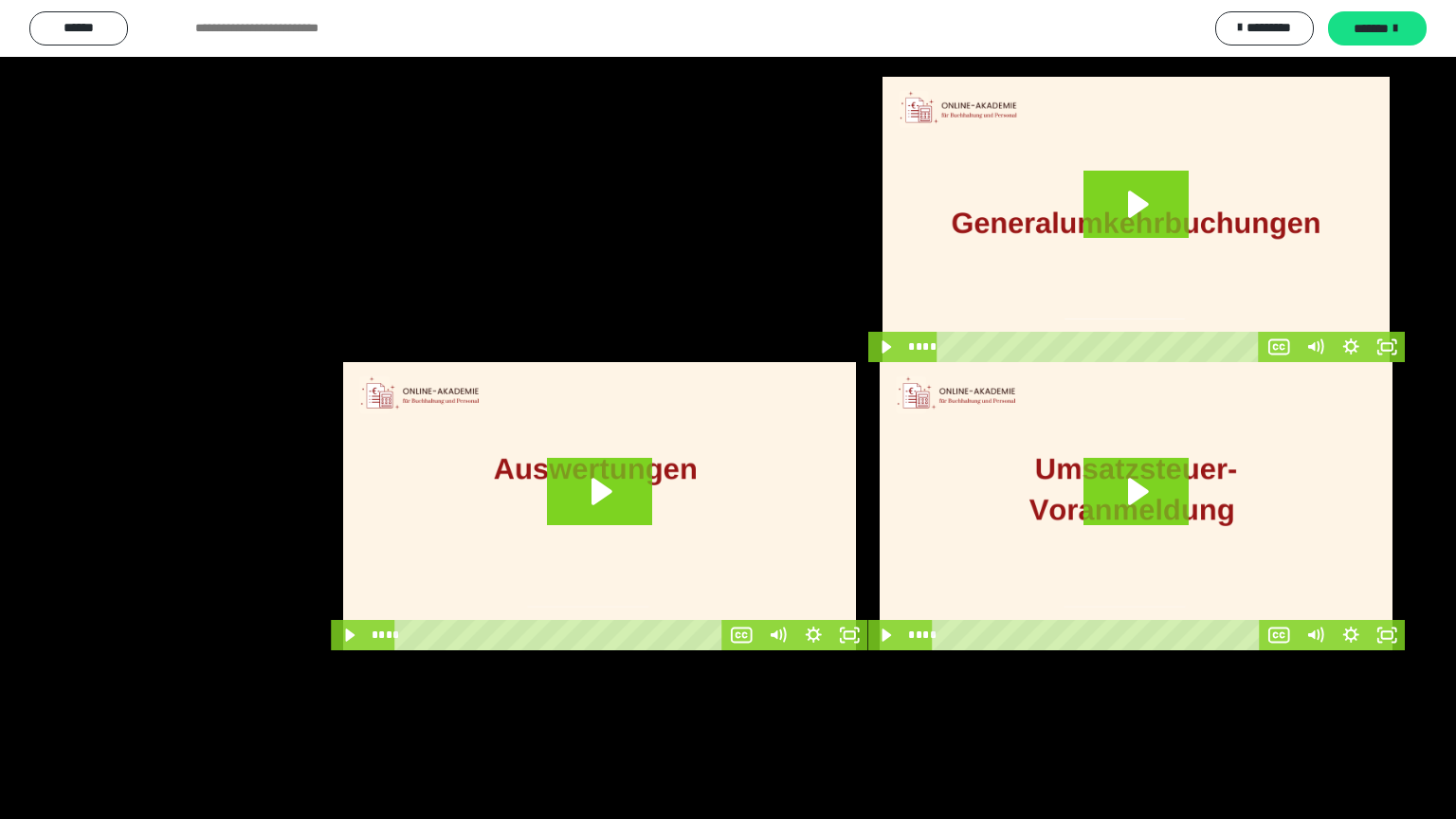 click at bounding box center [728, 410] 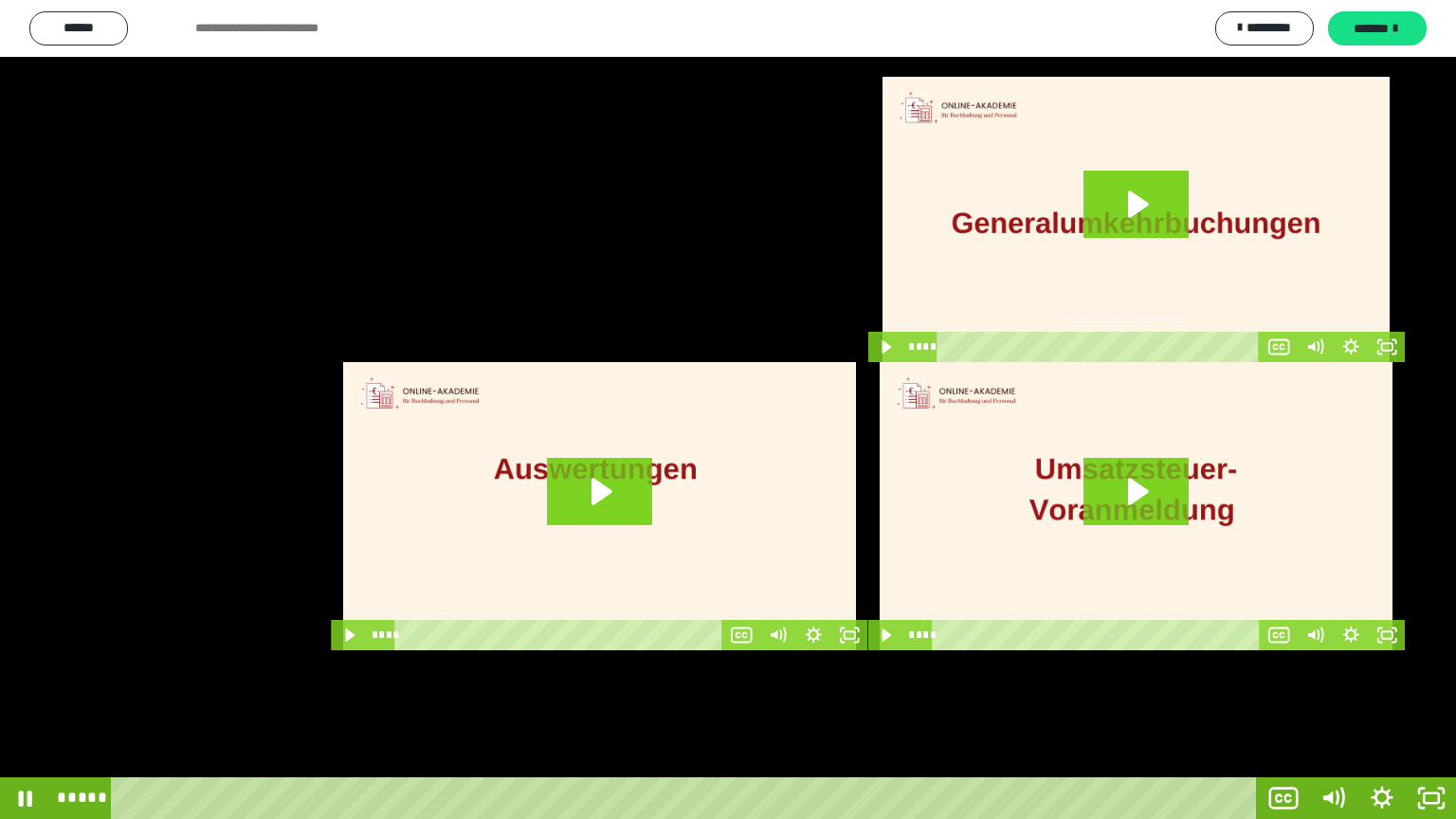 click at bounding box center (728, 410) 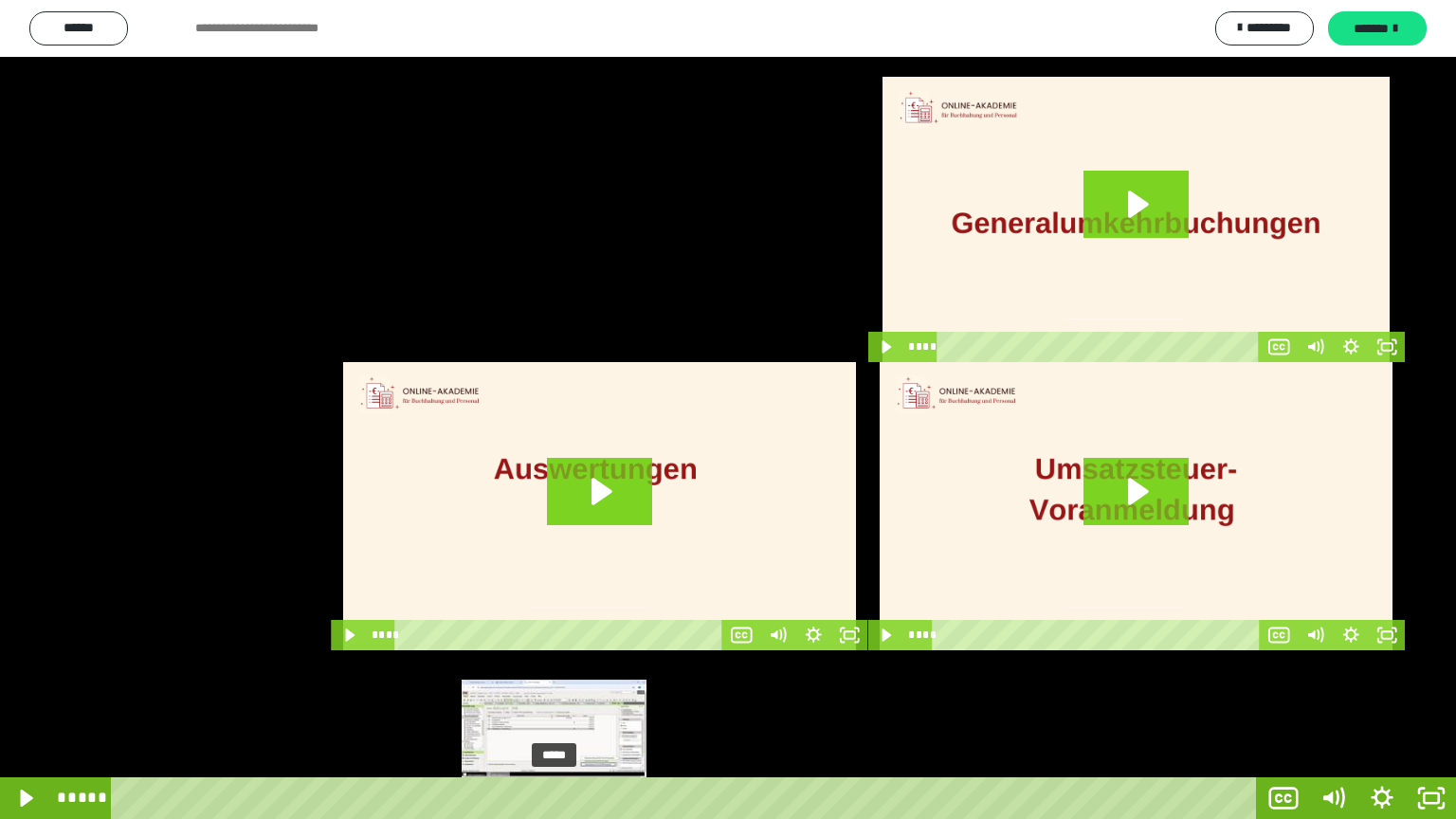 click on "*****" at bounding box center (687, 798) 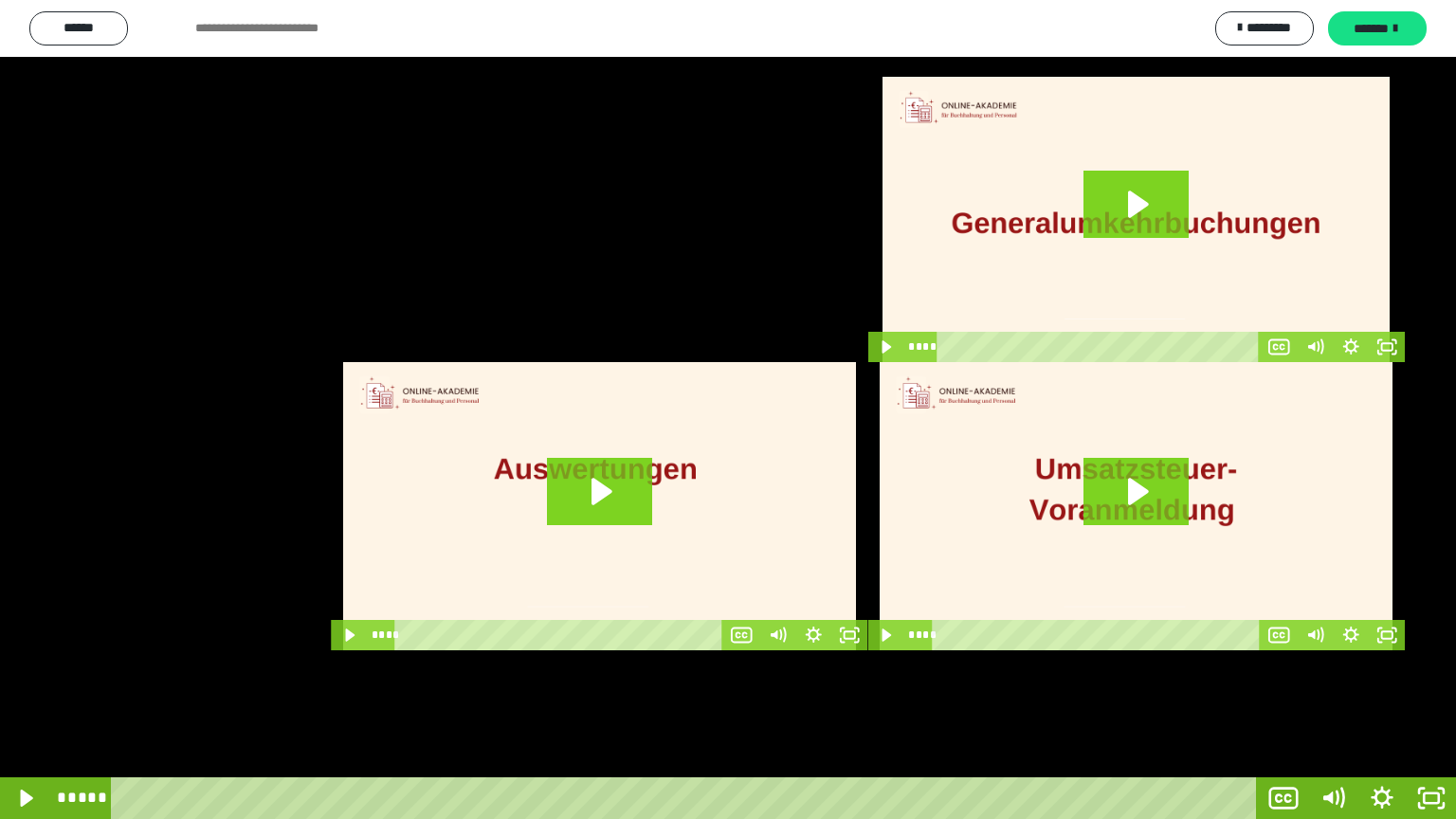 click at bounding box center (728, 410) 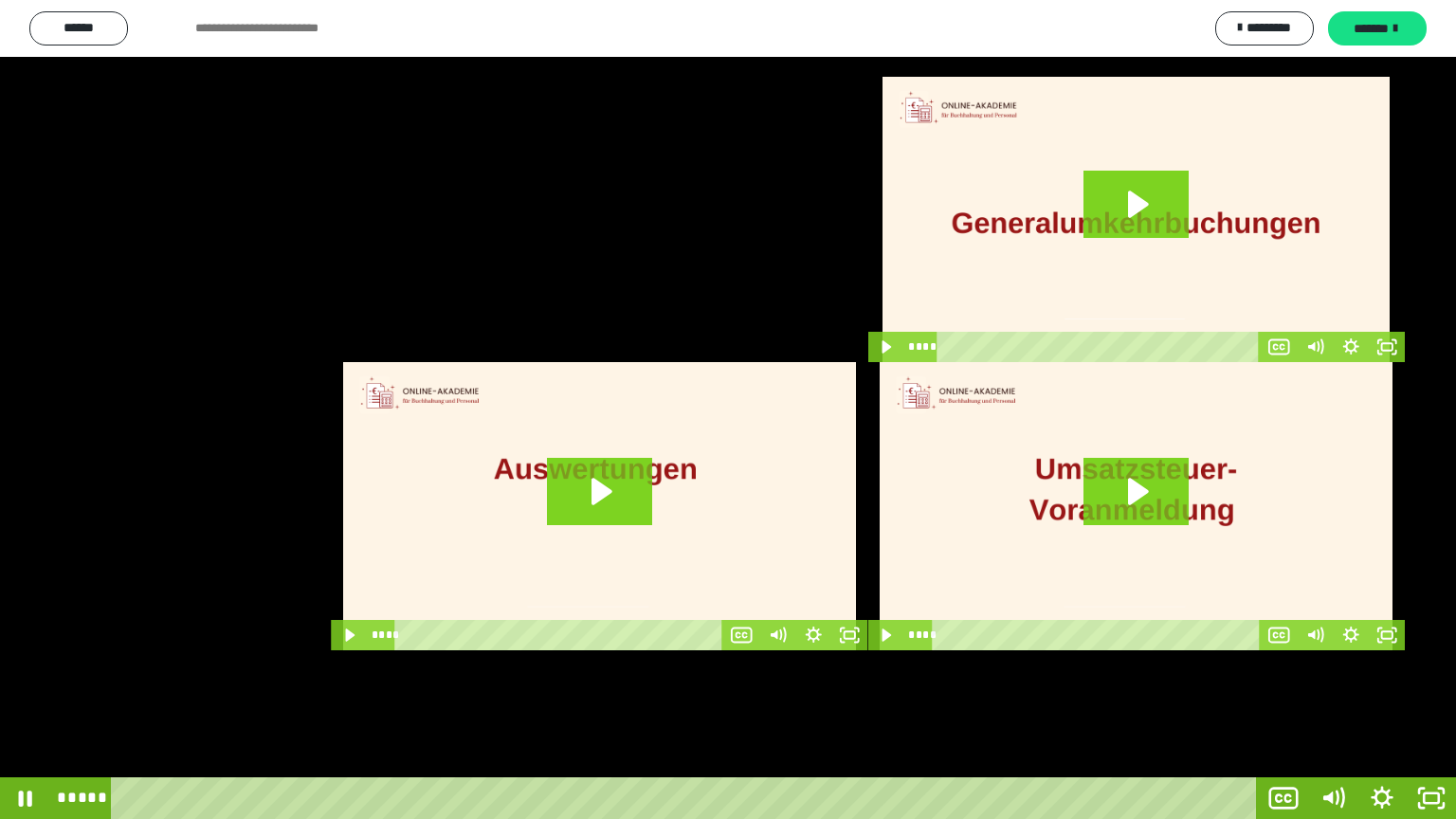click at bounding box center (728, 410) 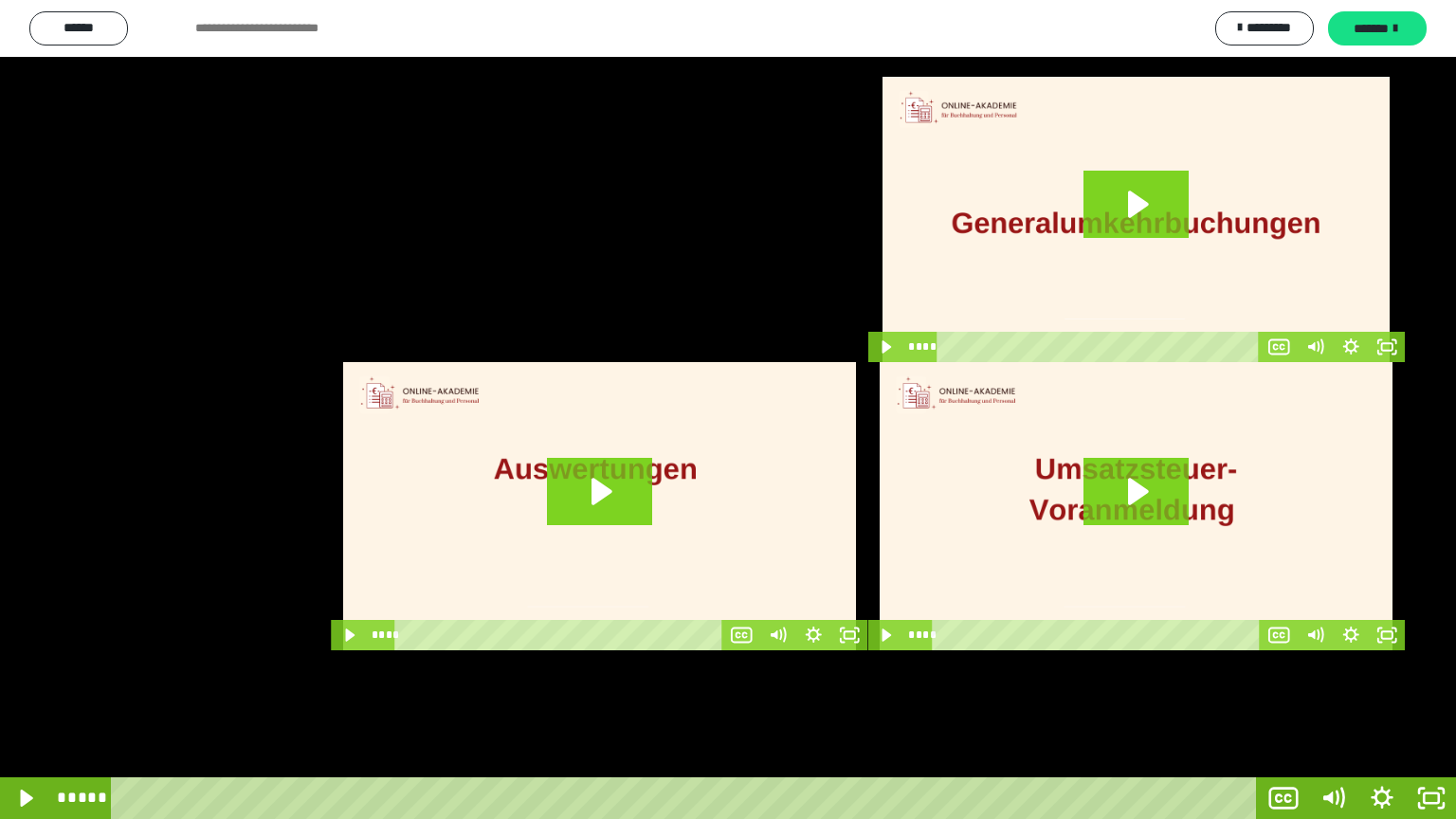 click at bounding box center [728, 410] 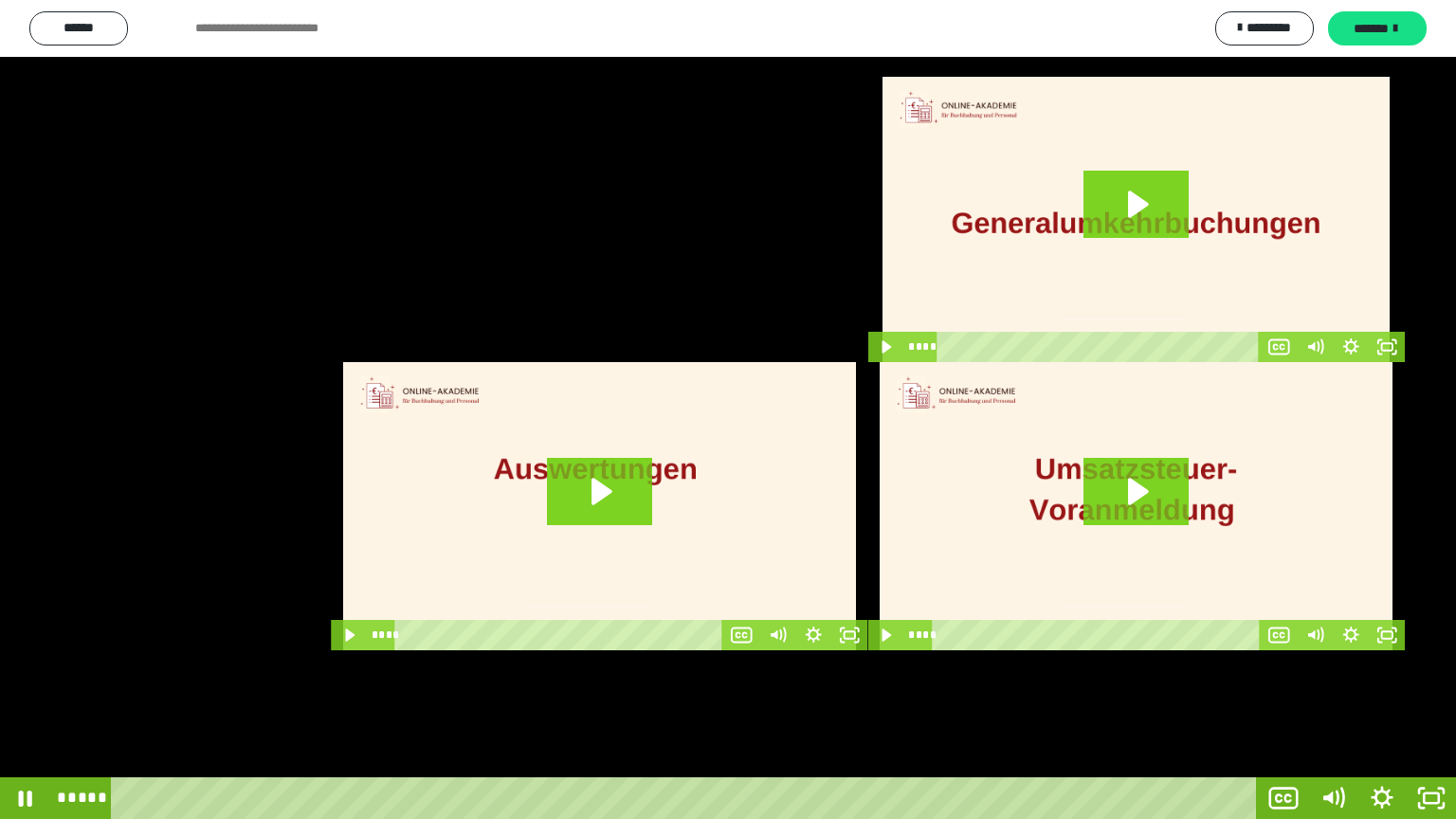 click at bounding box center [728, 410] 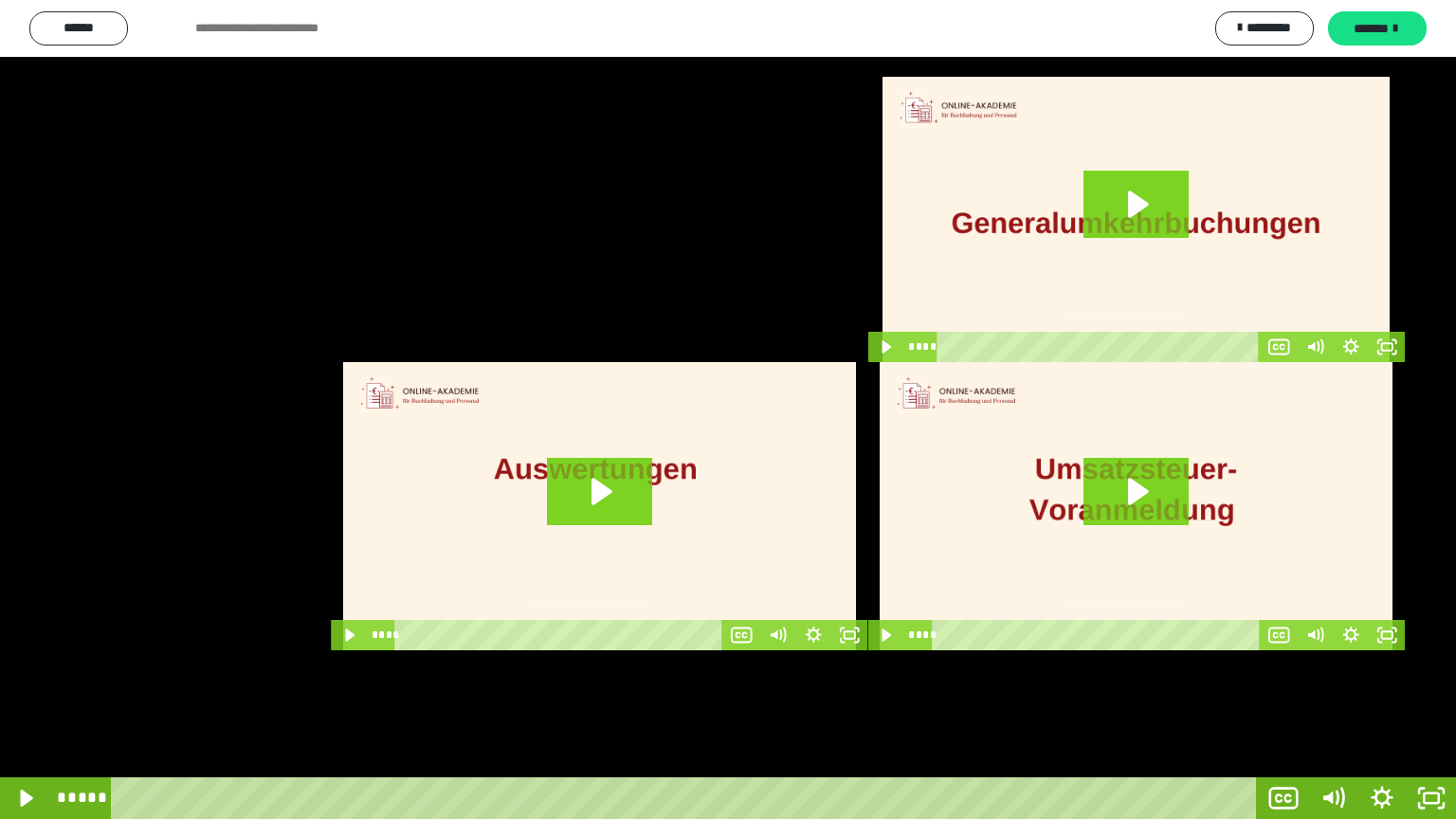 click at bounding box center [728, 410] 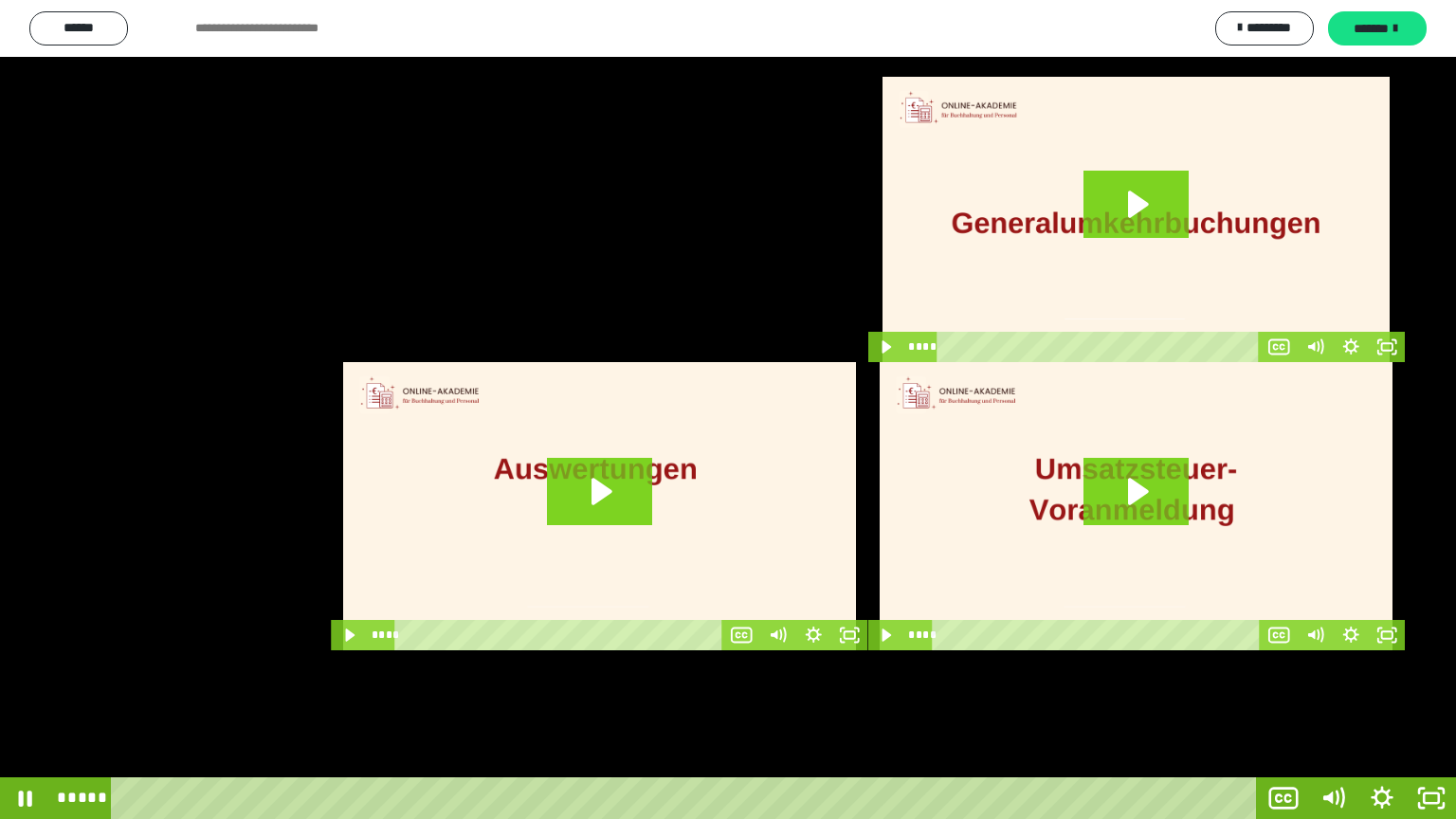 click at bounding box center (728, 410) 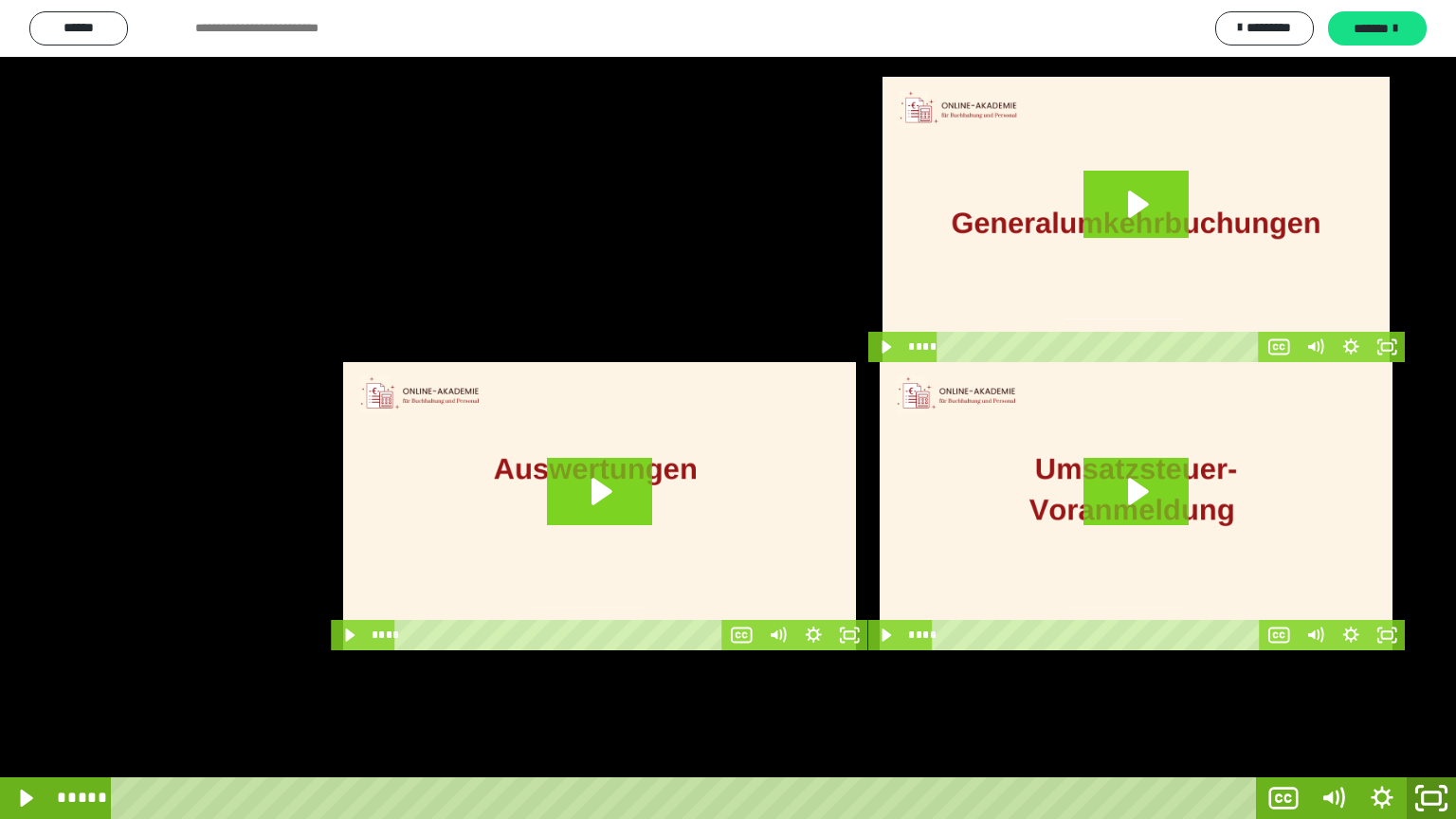 click 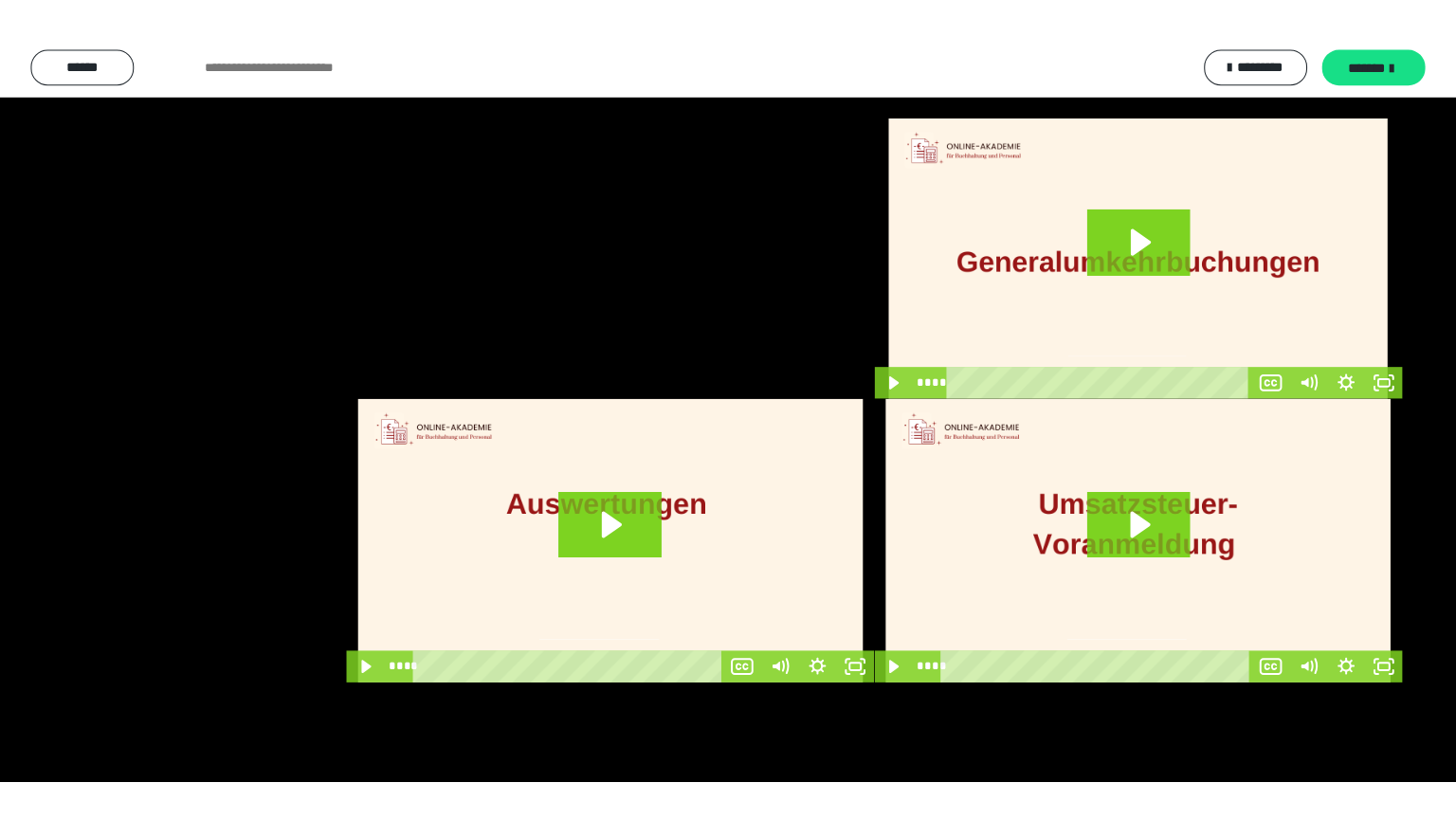 scroll, scrollTop: 3591, scrollLeft: 0, axis: vertical 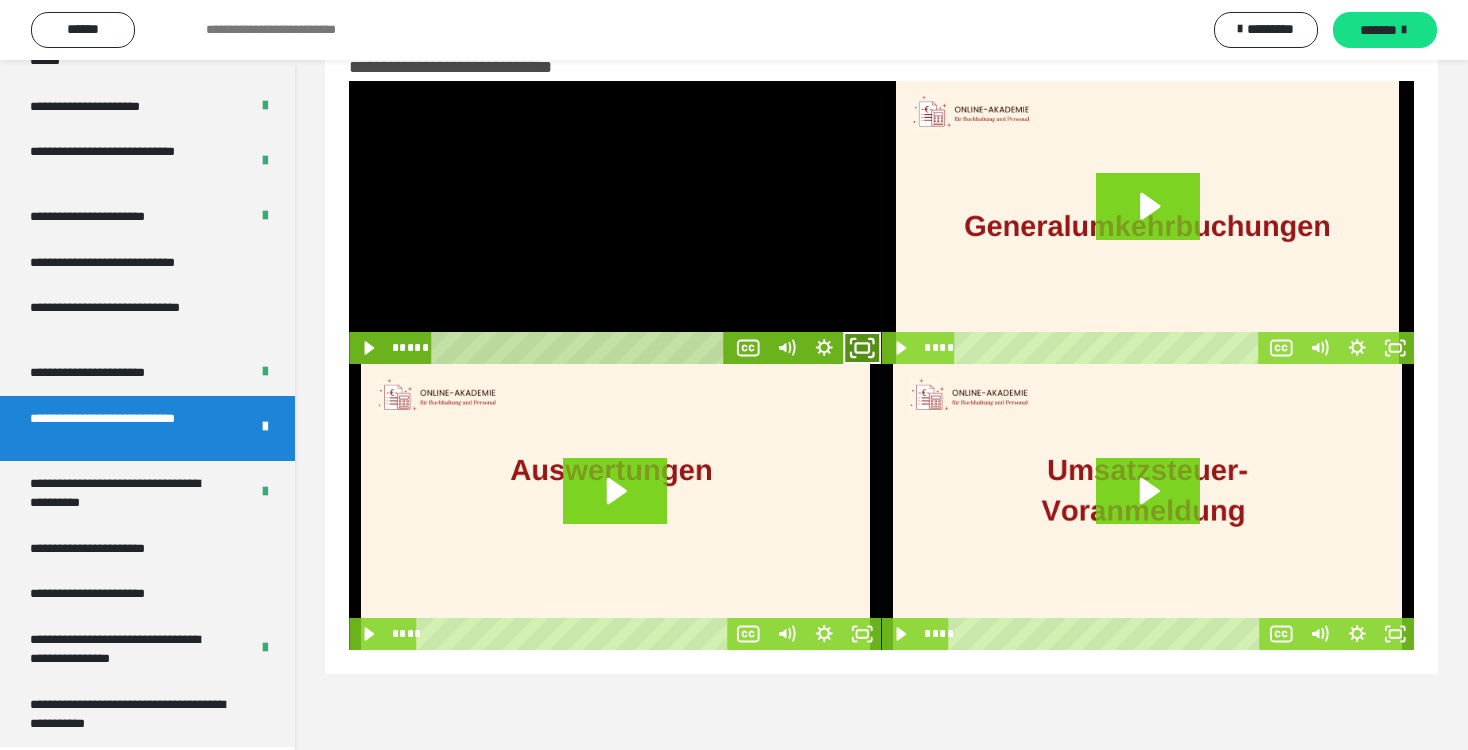 click 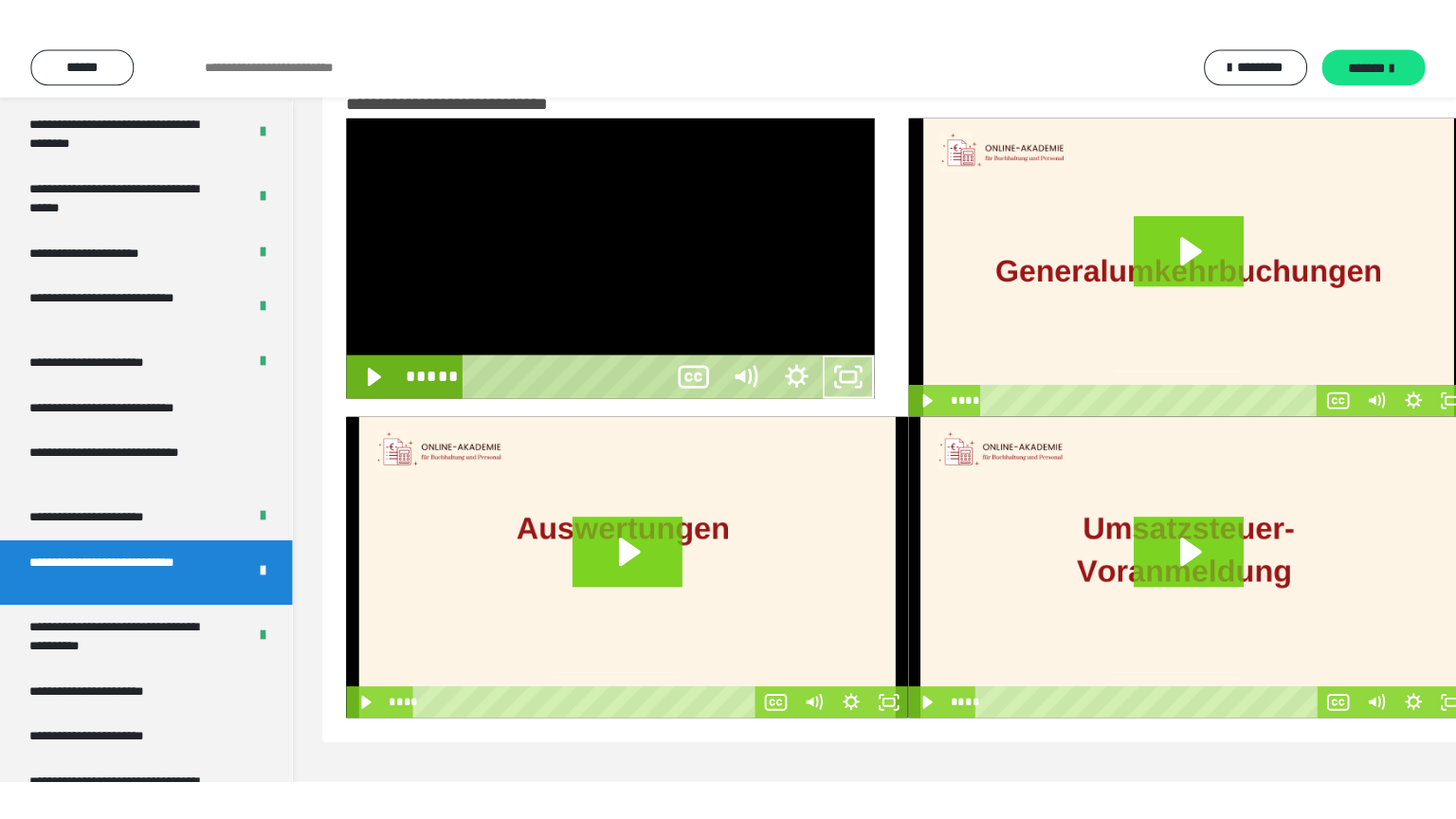 scroll, scrollTop: 3482, scrollLeft: 0, axis: vertical 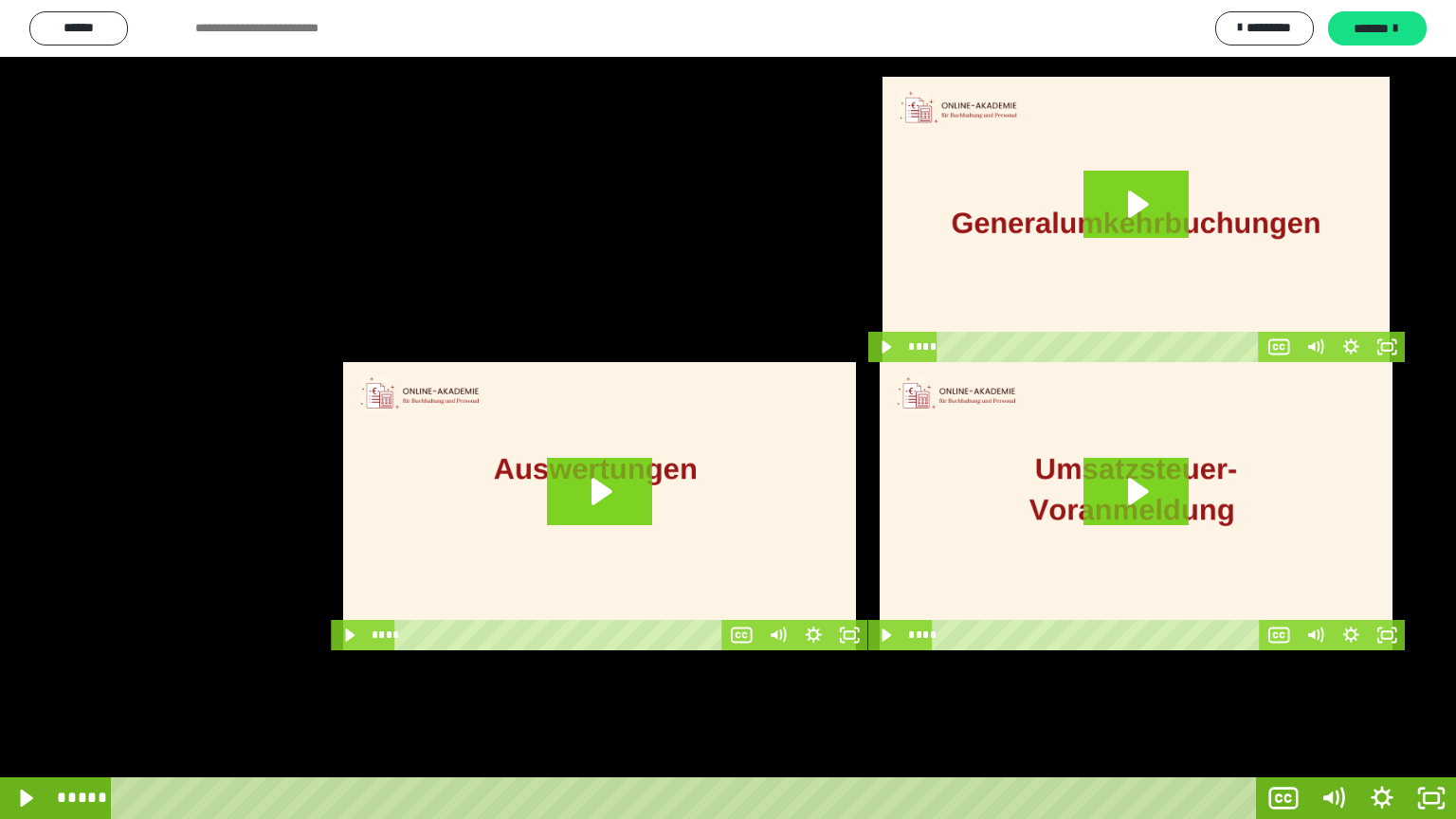 click at bounding box center (728, 410) 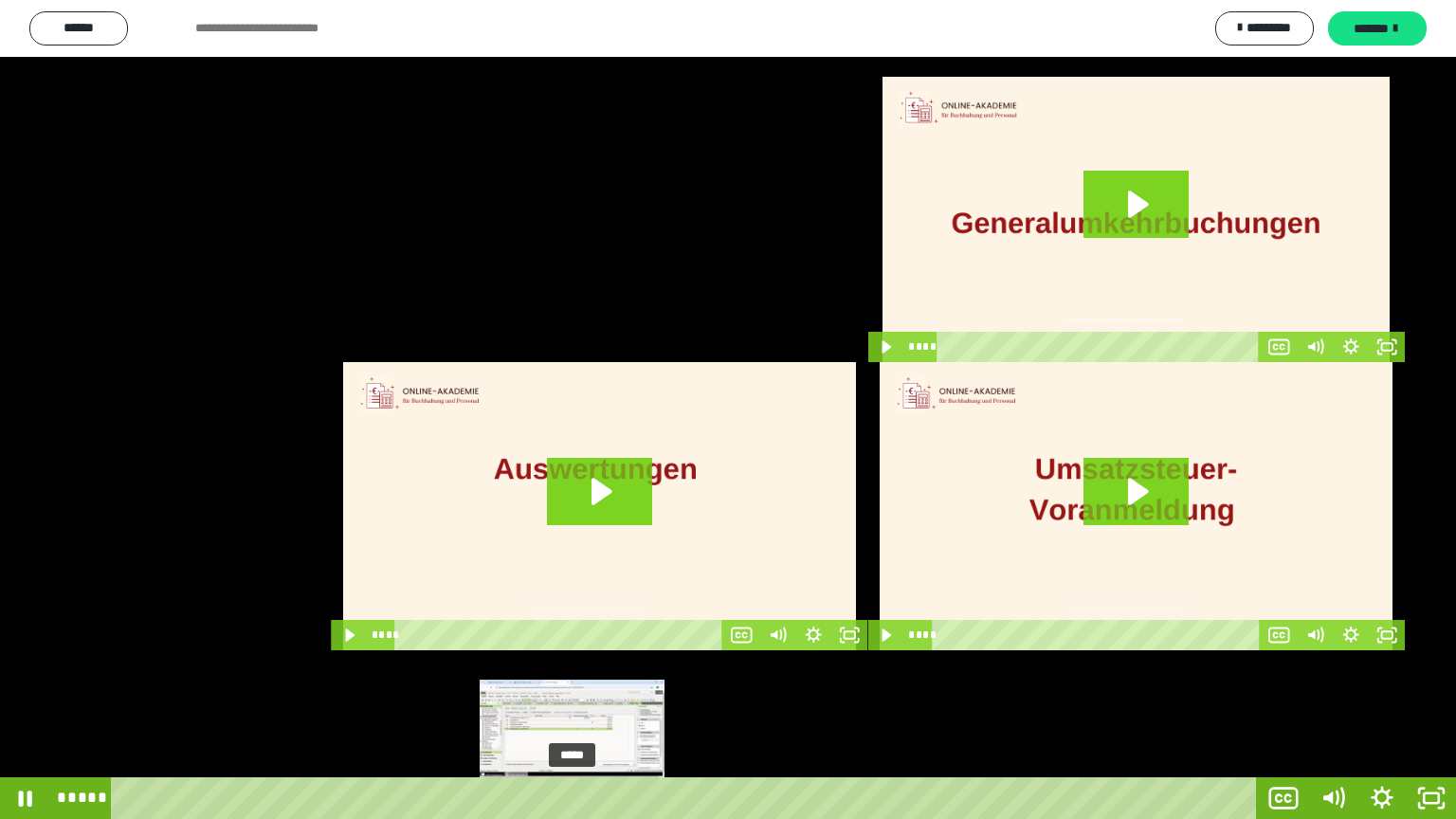 click at bounding box center (576, 798) 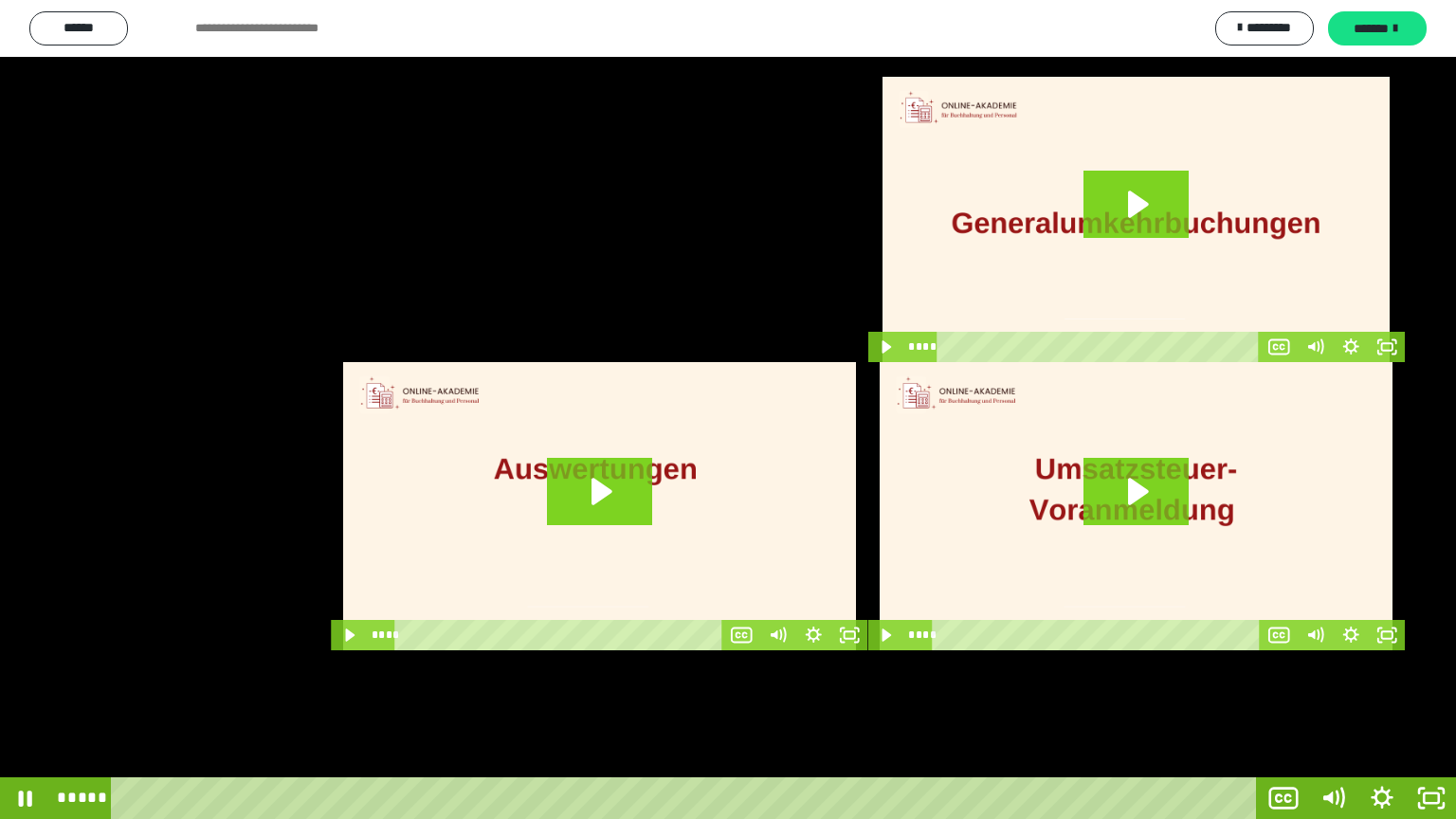 click at bounding box center (728, 410) 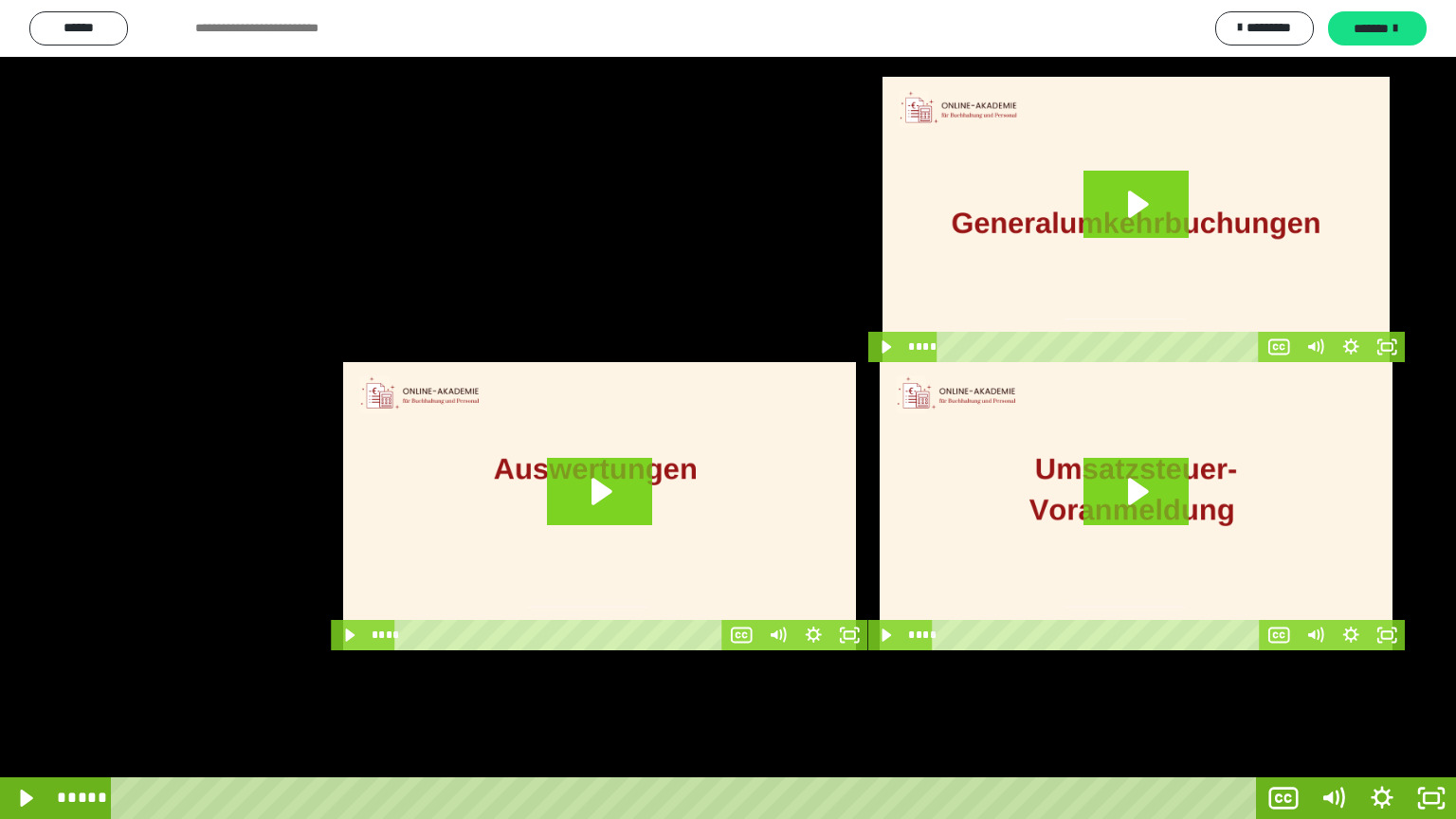 click at bounding box center [728, 410] 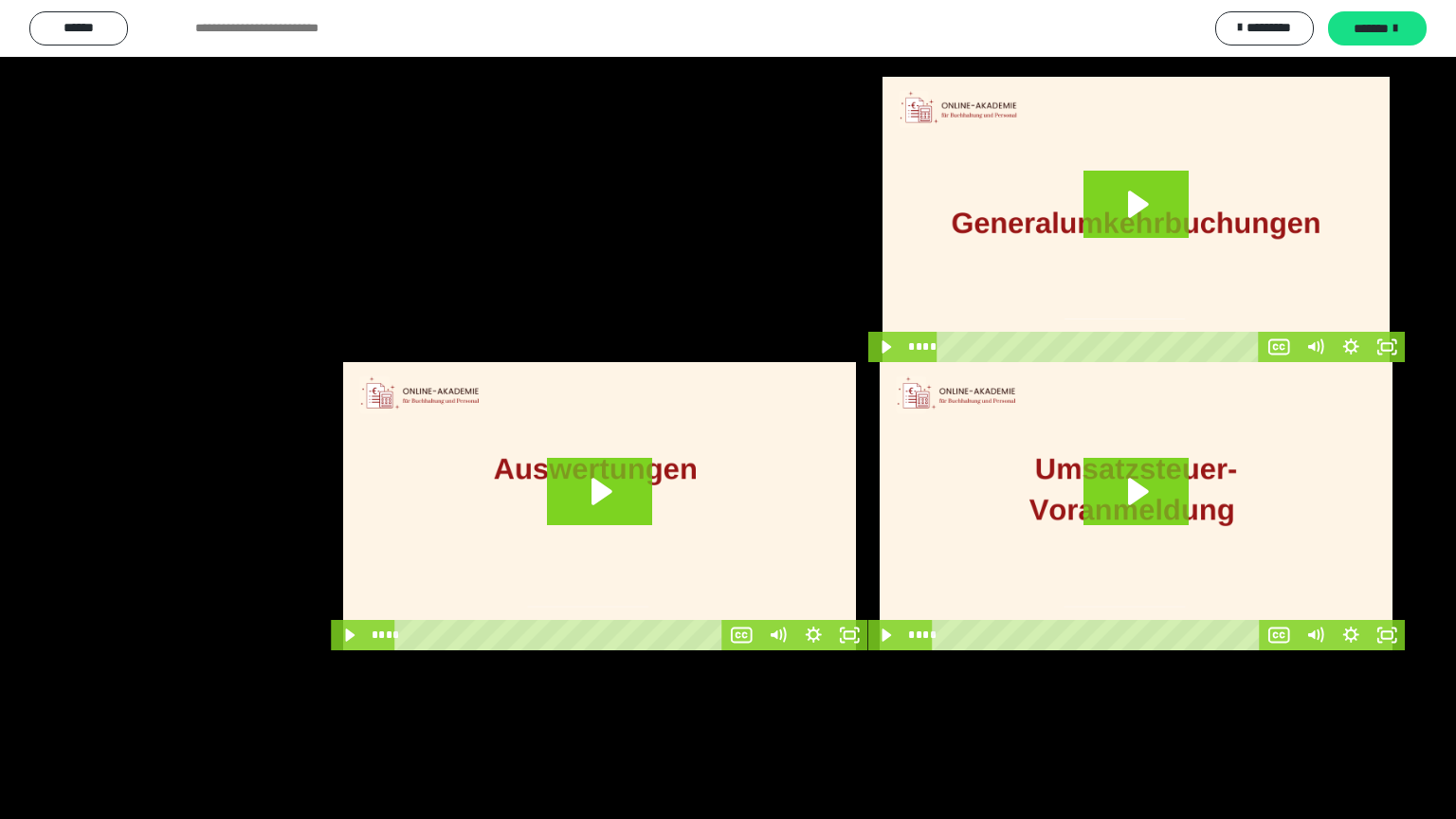 click at bounding box center (728, 410) 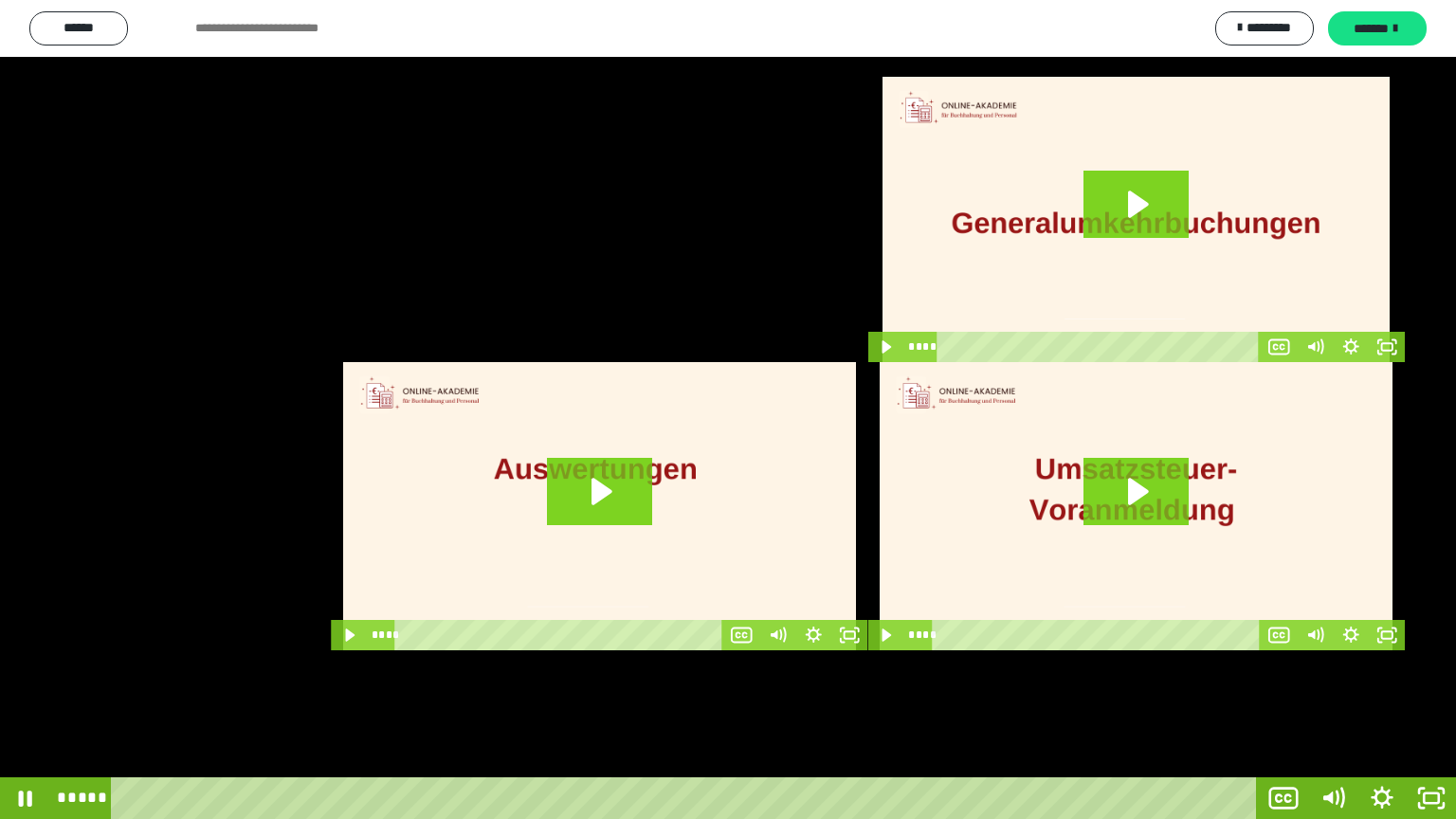 click at bounding box center (728, 410) 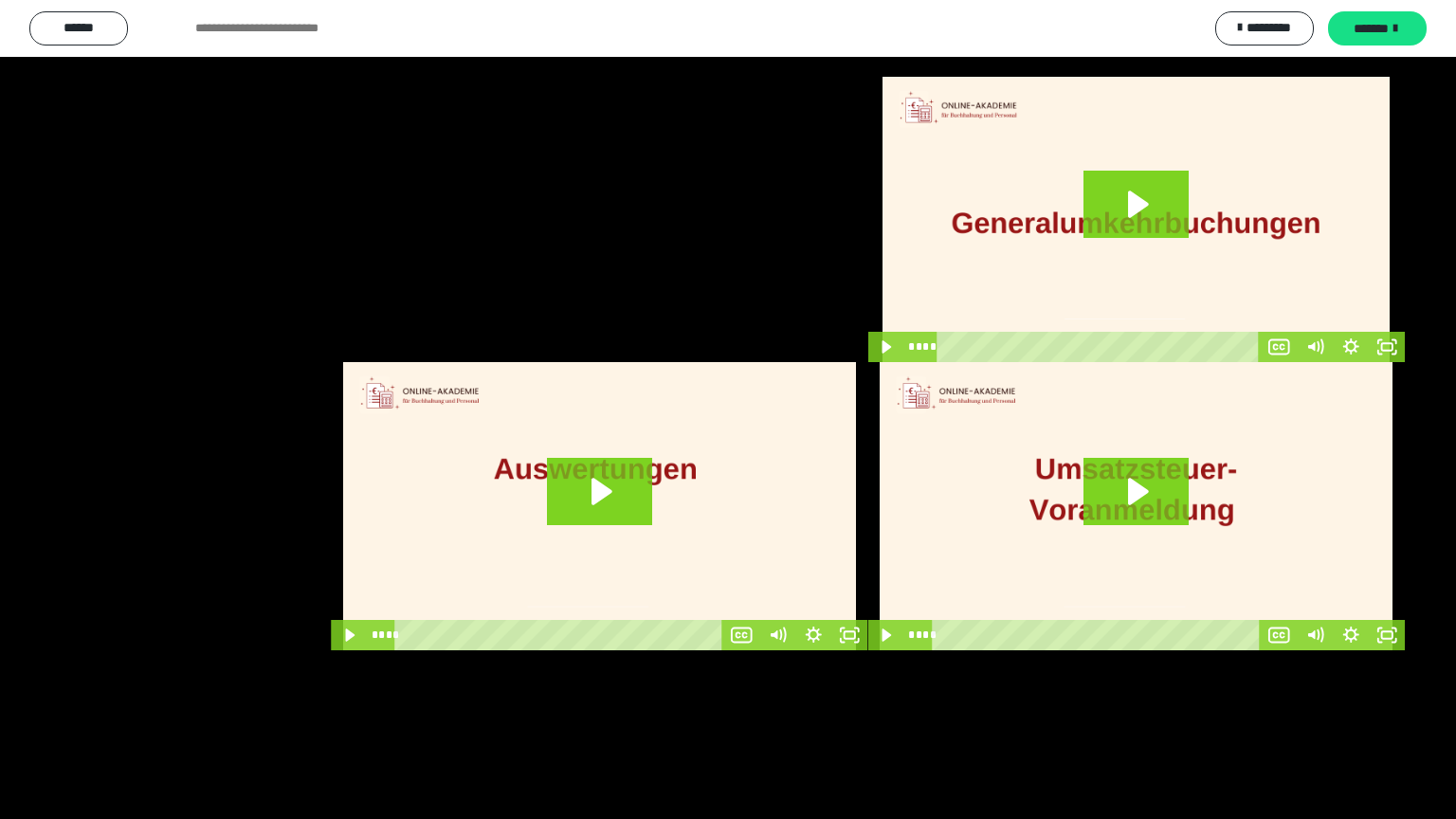 click at bounding box center (728, 410) 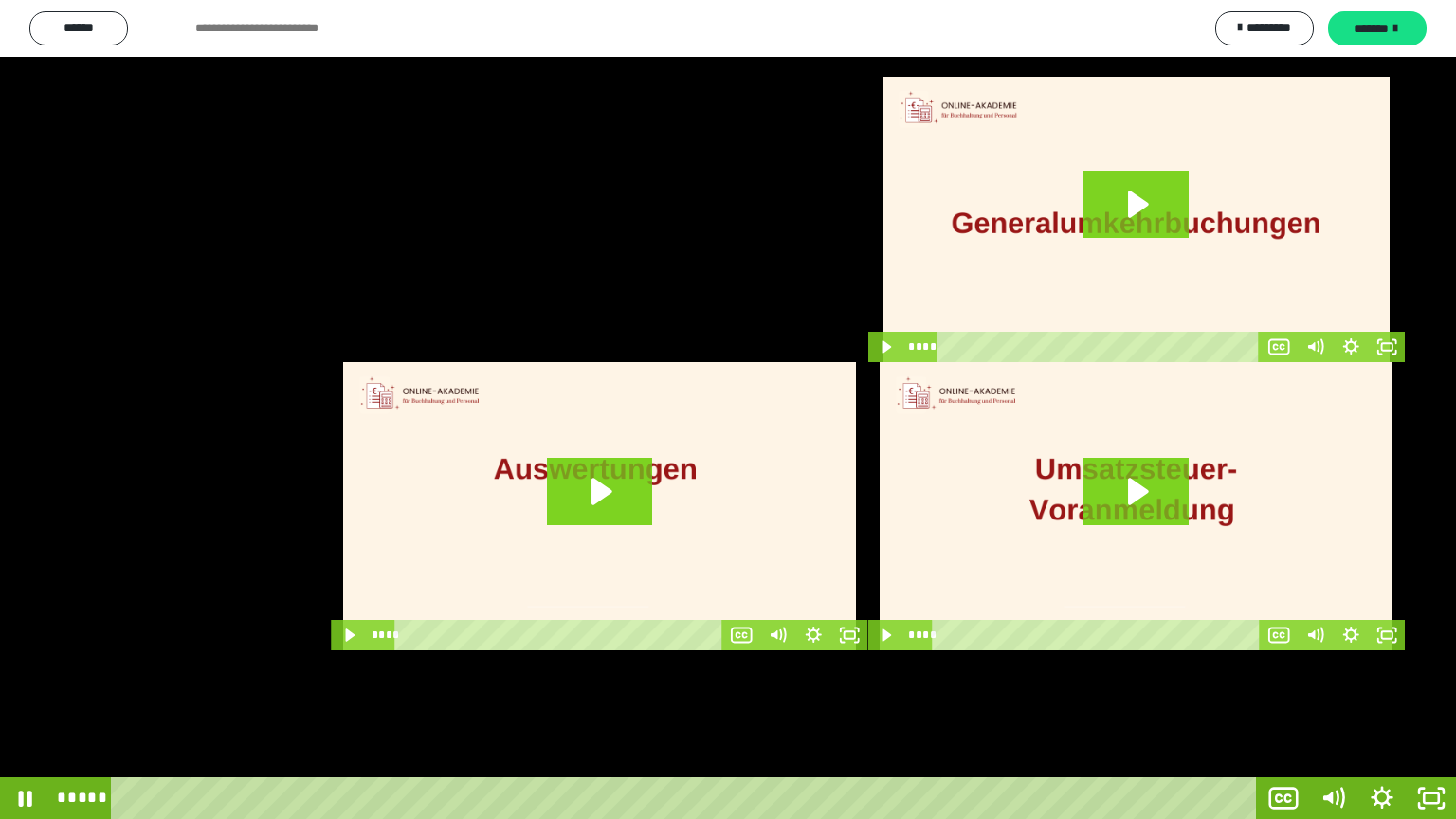 click at bounding box center (728, 410) 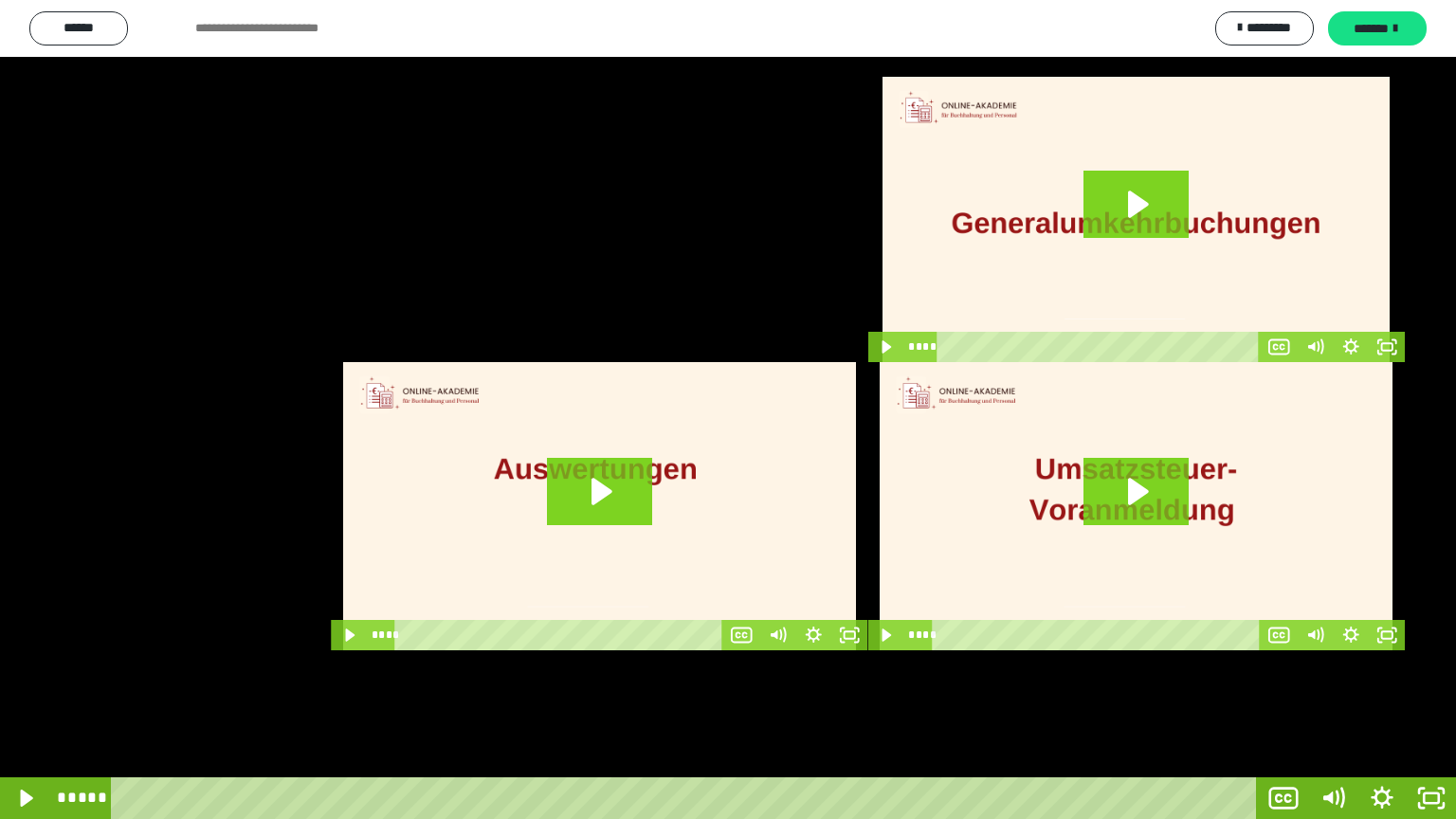 click at bounding box center (728, 410) 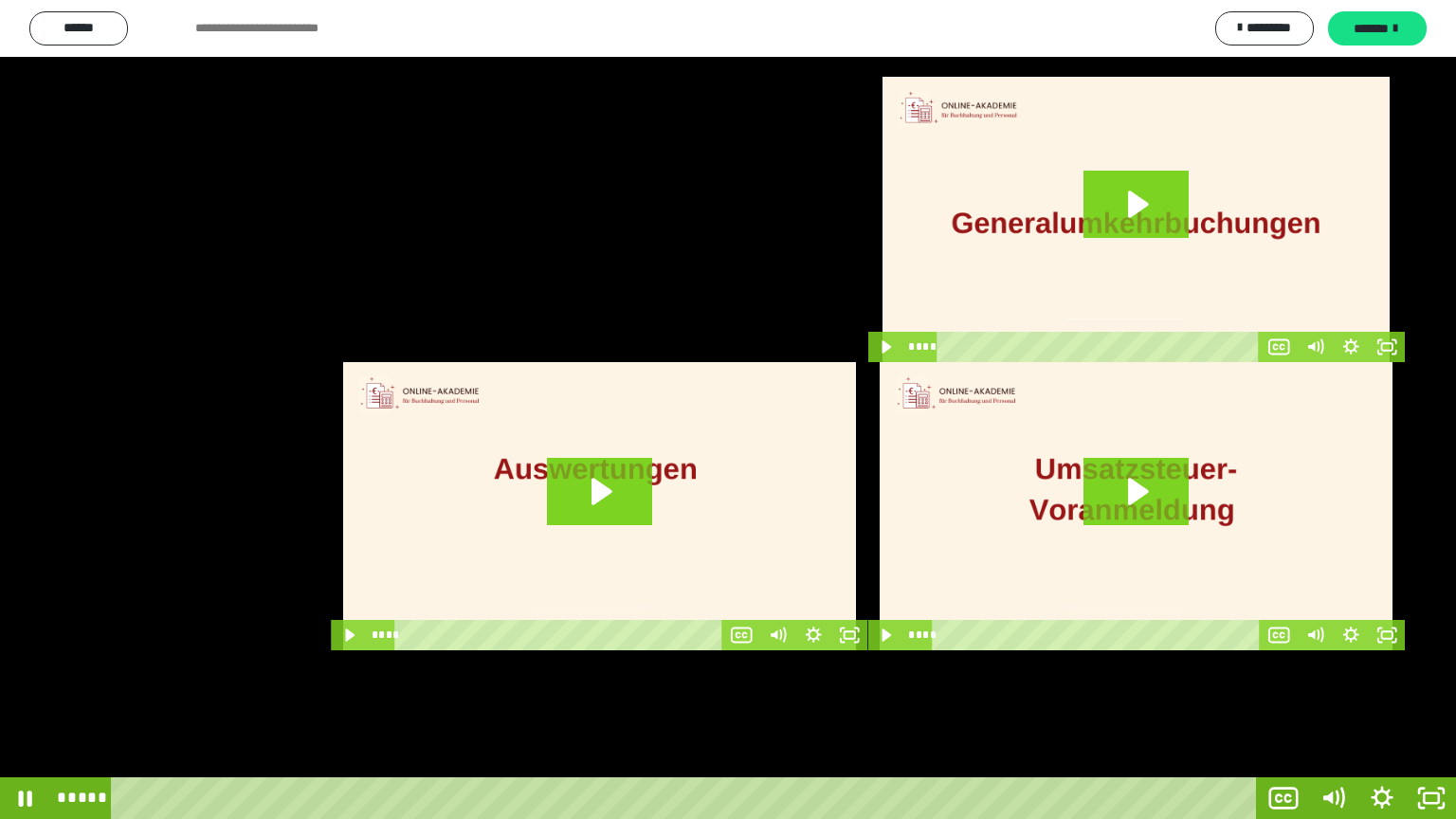 click on "**********" at bounding box center [728, 410] 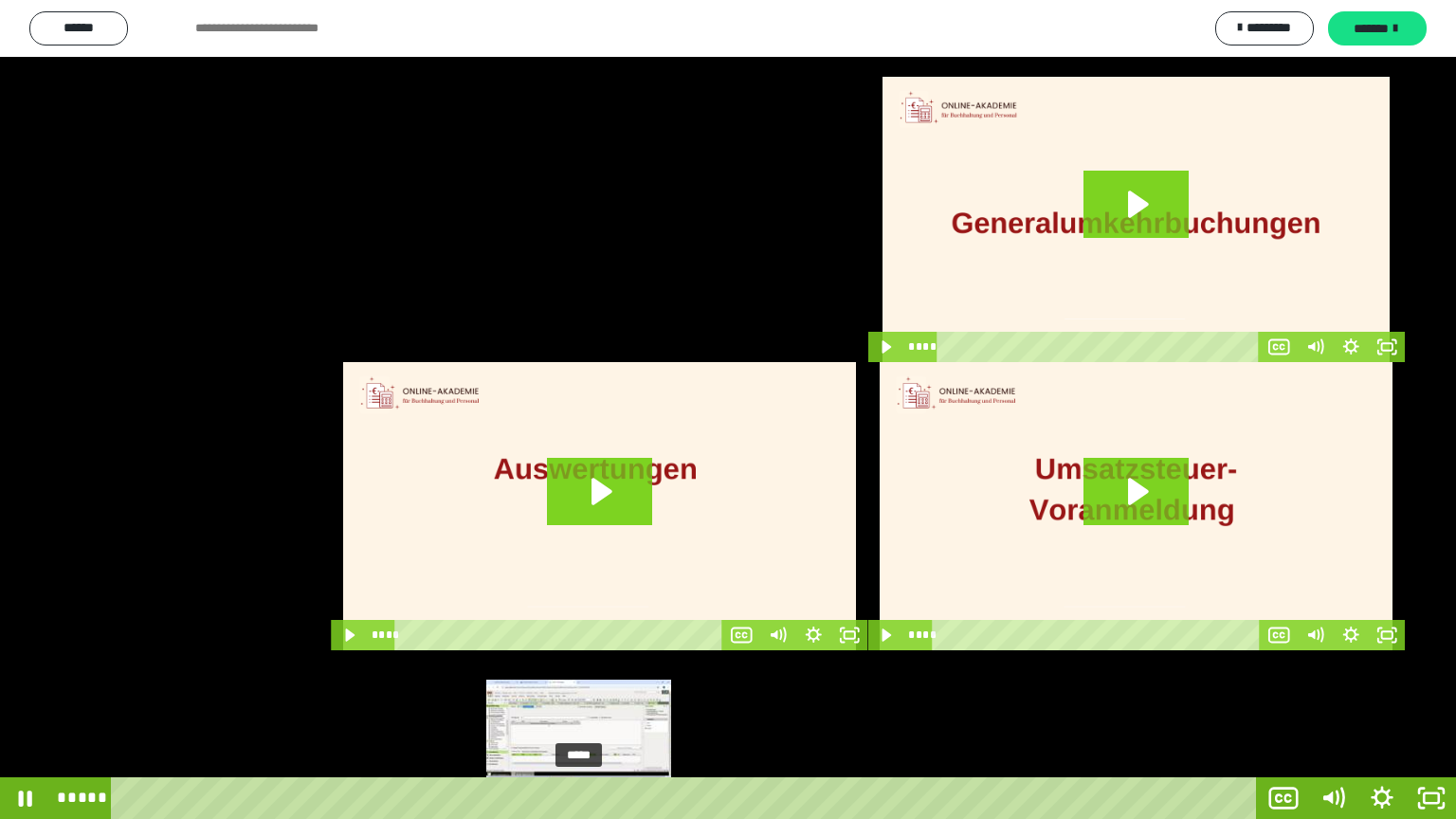 click at bounding box center [585, 798] 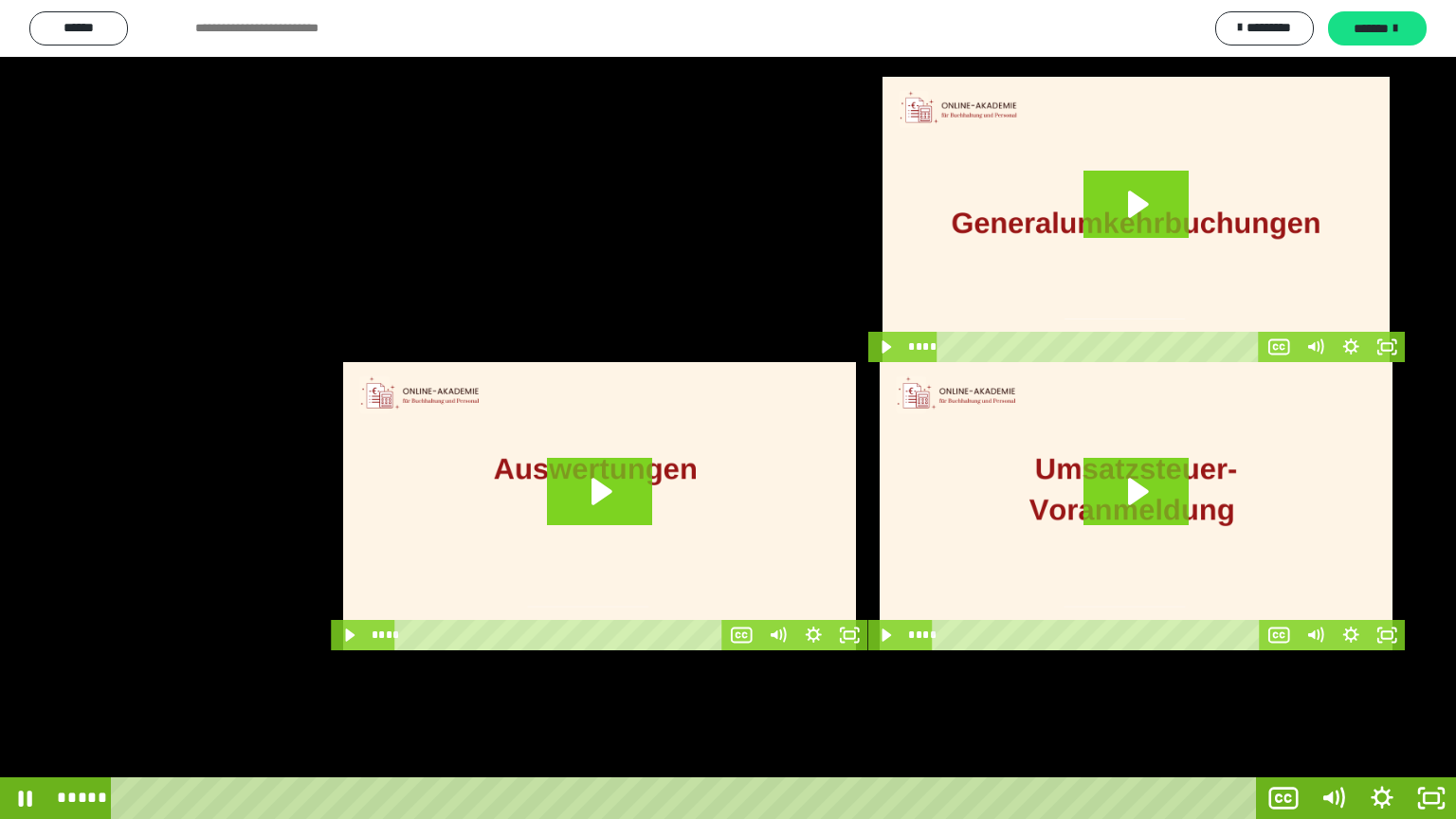 click at bounding box center (728, 410) 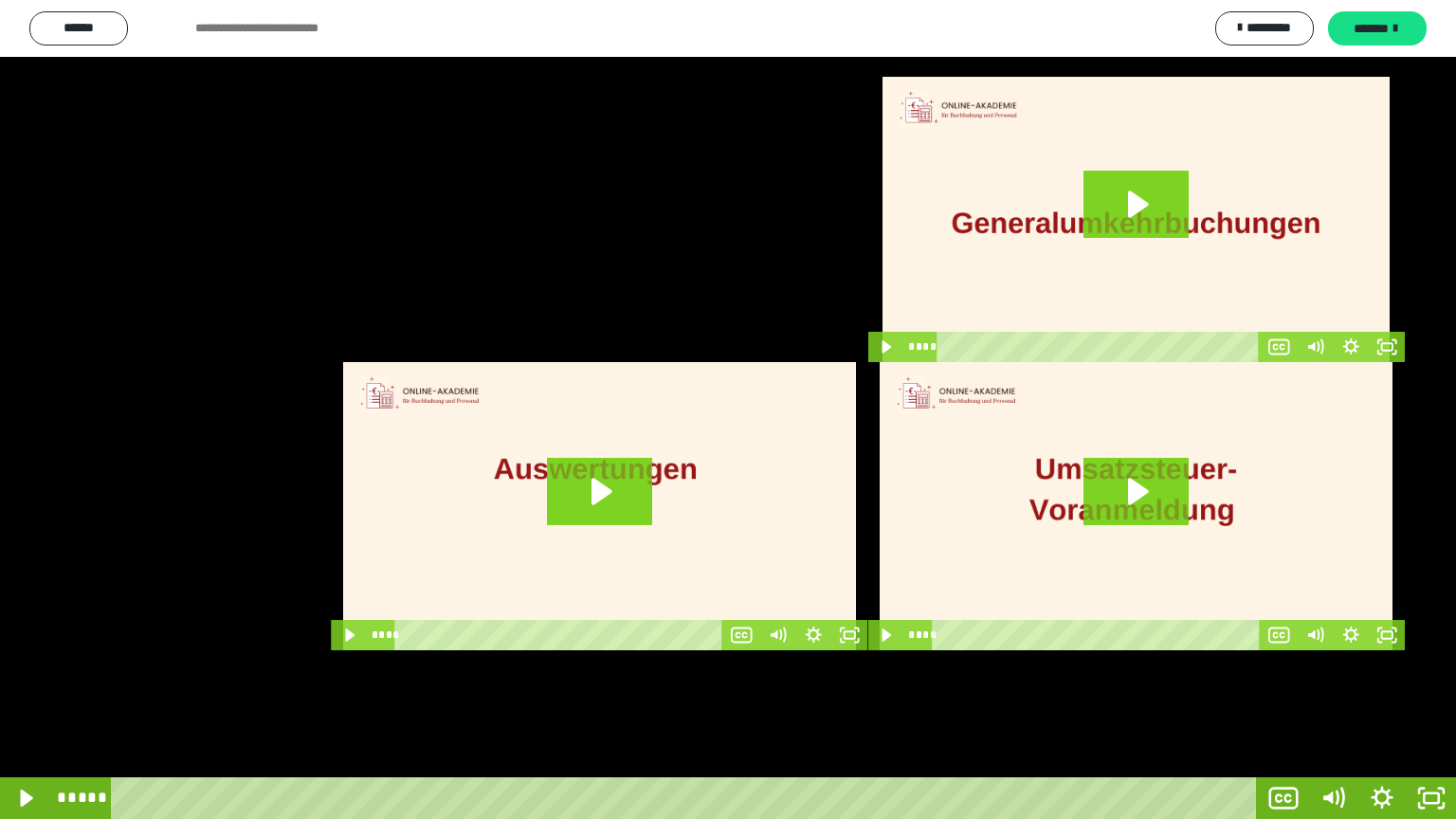 click at bounding box center (728, 410) 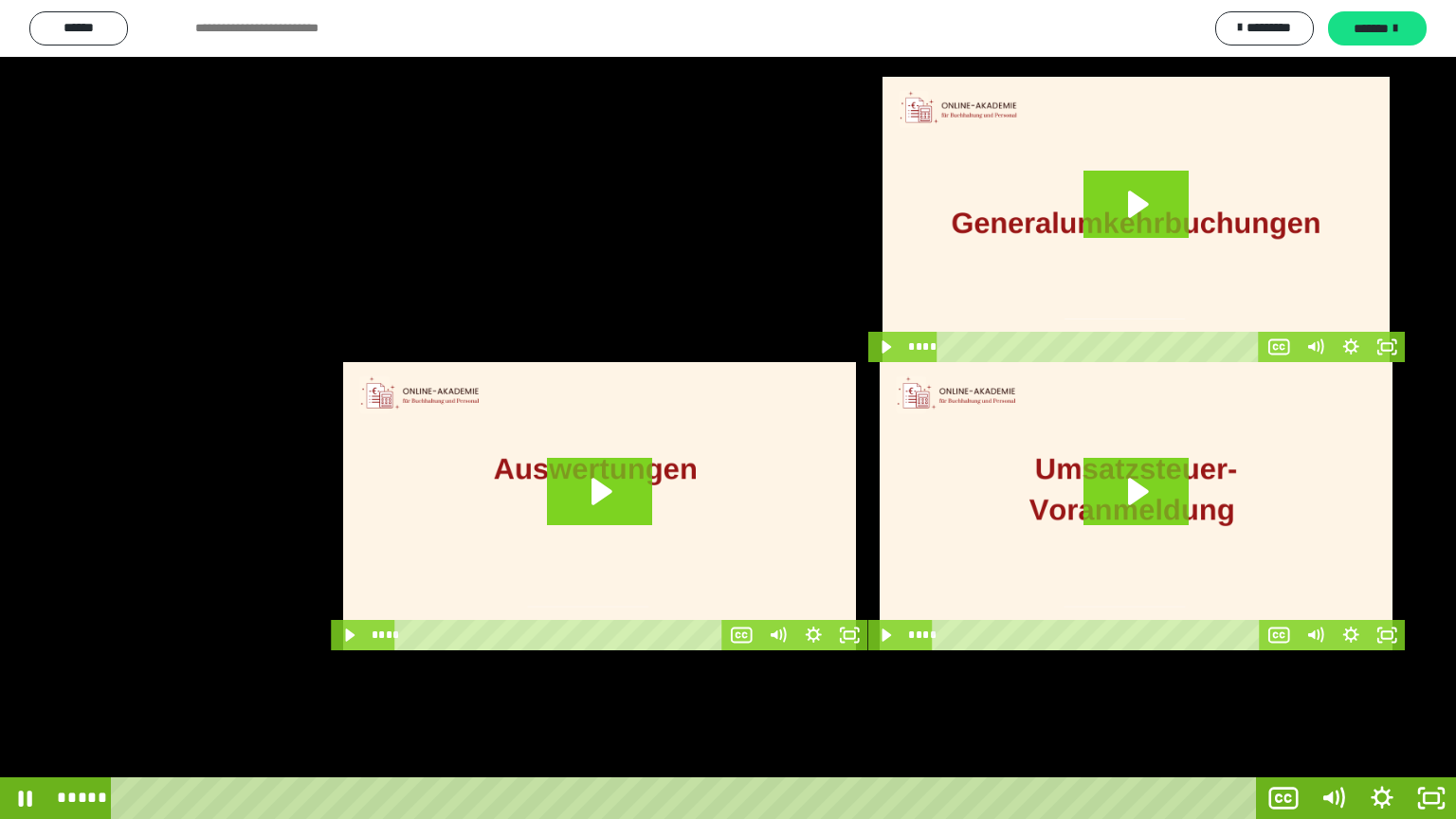 click at bounding box center (728, 410) 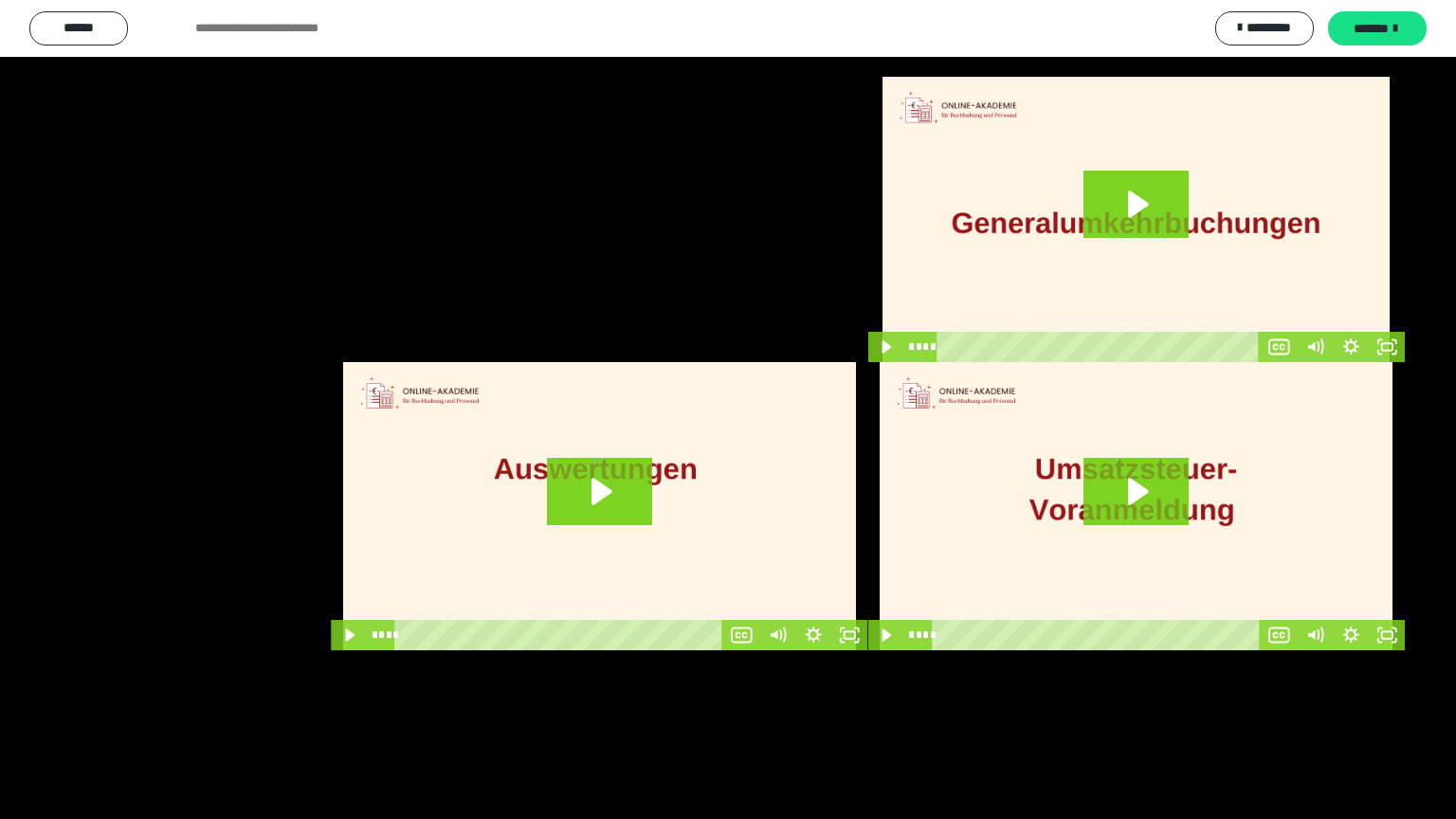 click at bounding box center [728, 410] 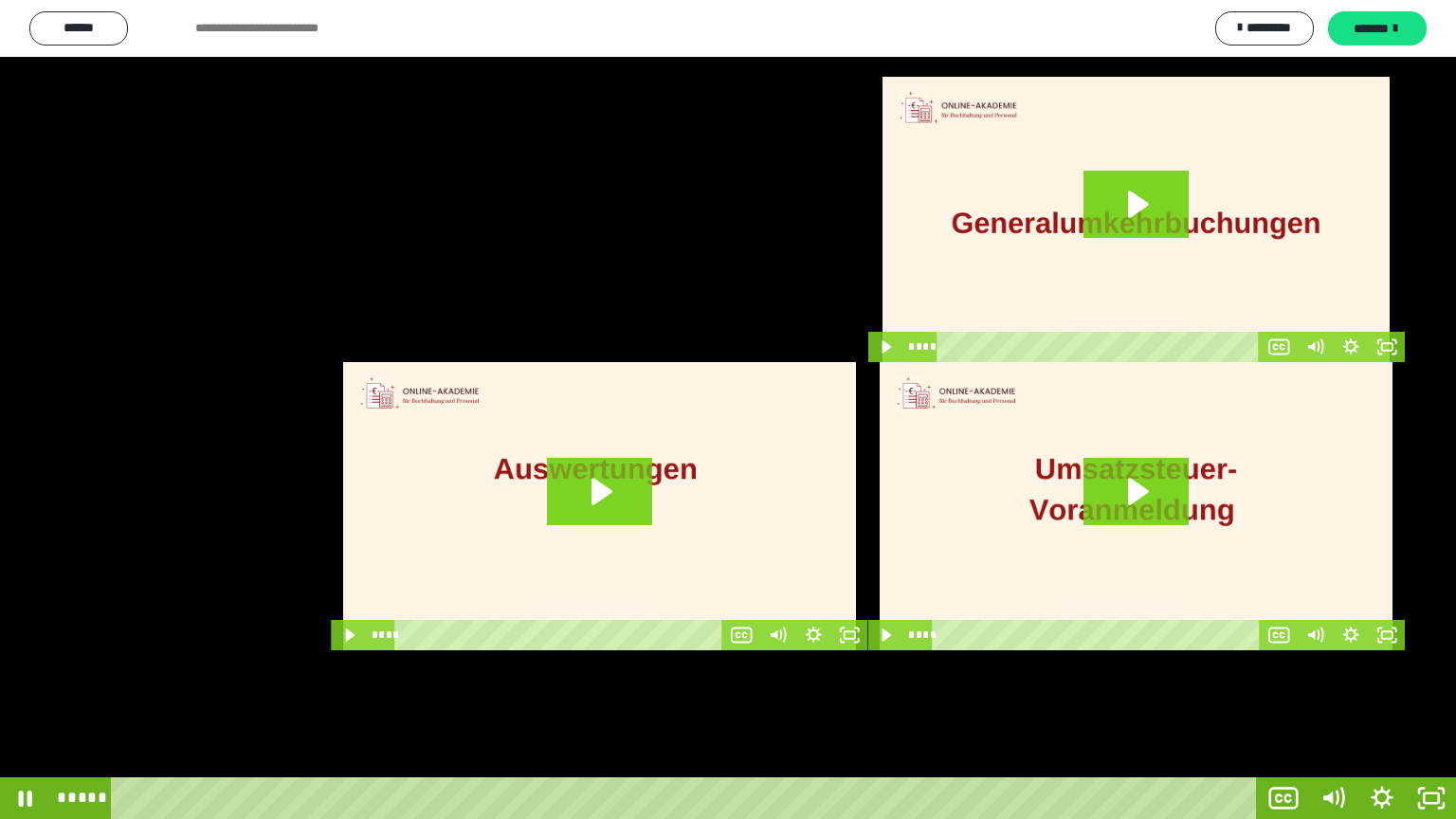 click at bounding box center (728, 410) 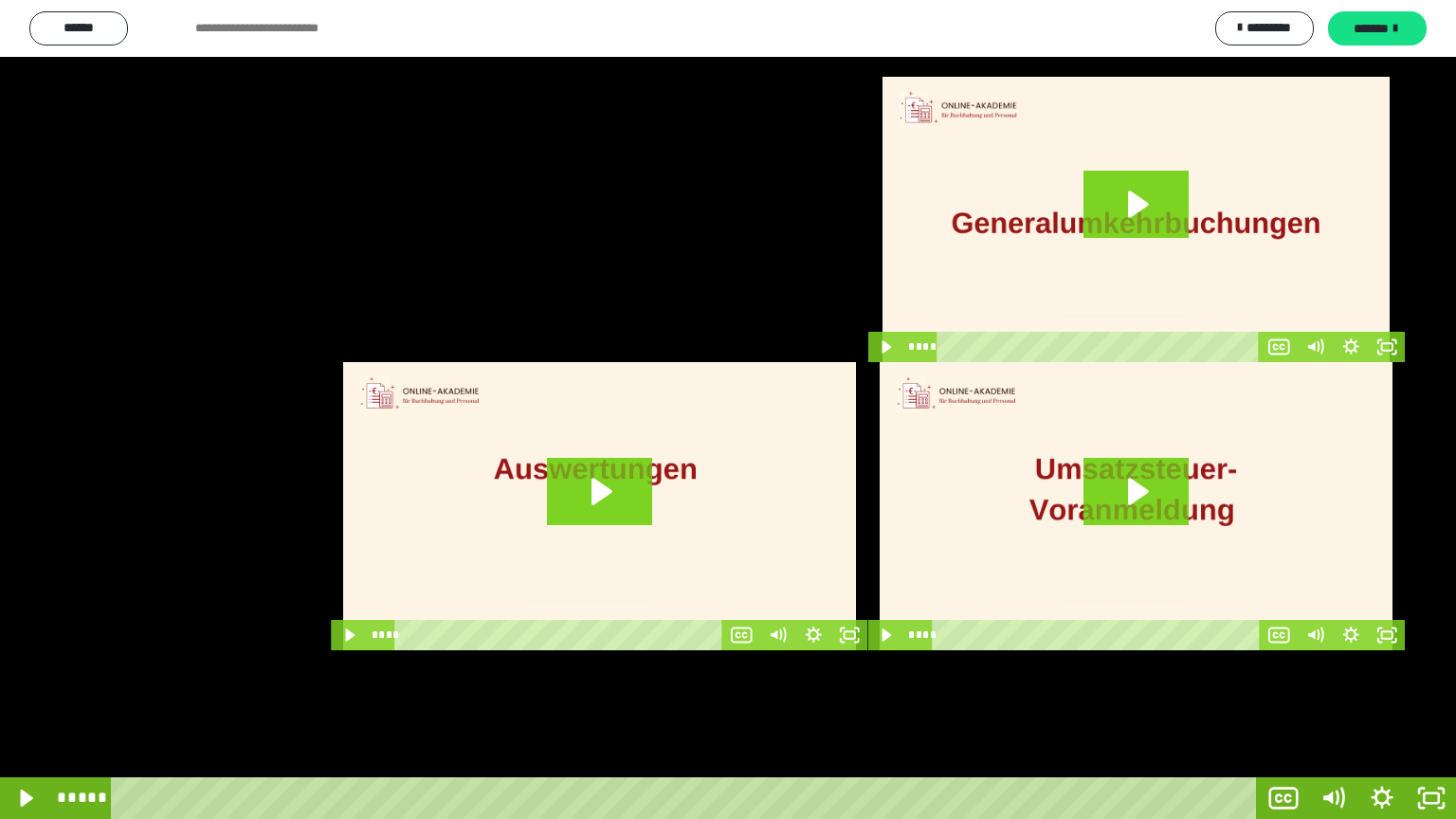 click at bounding box center (728, 410) 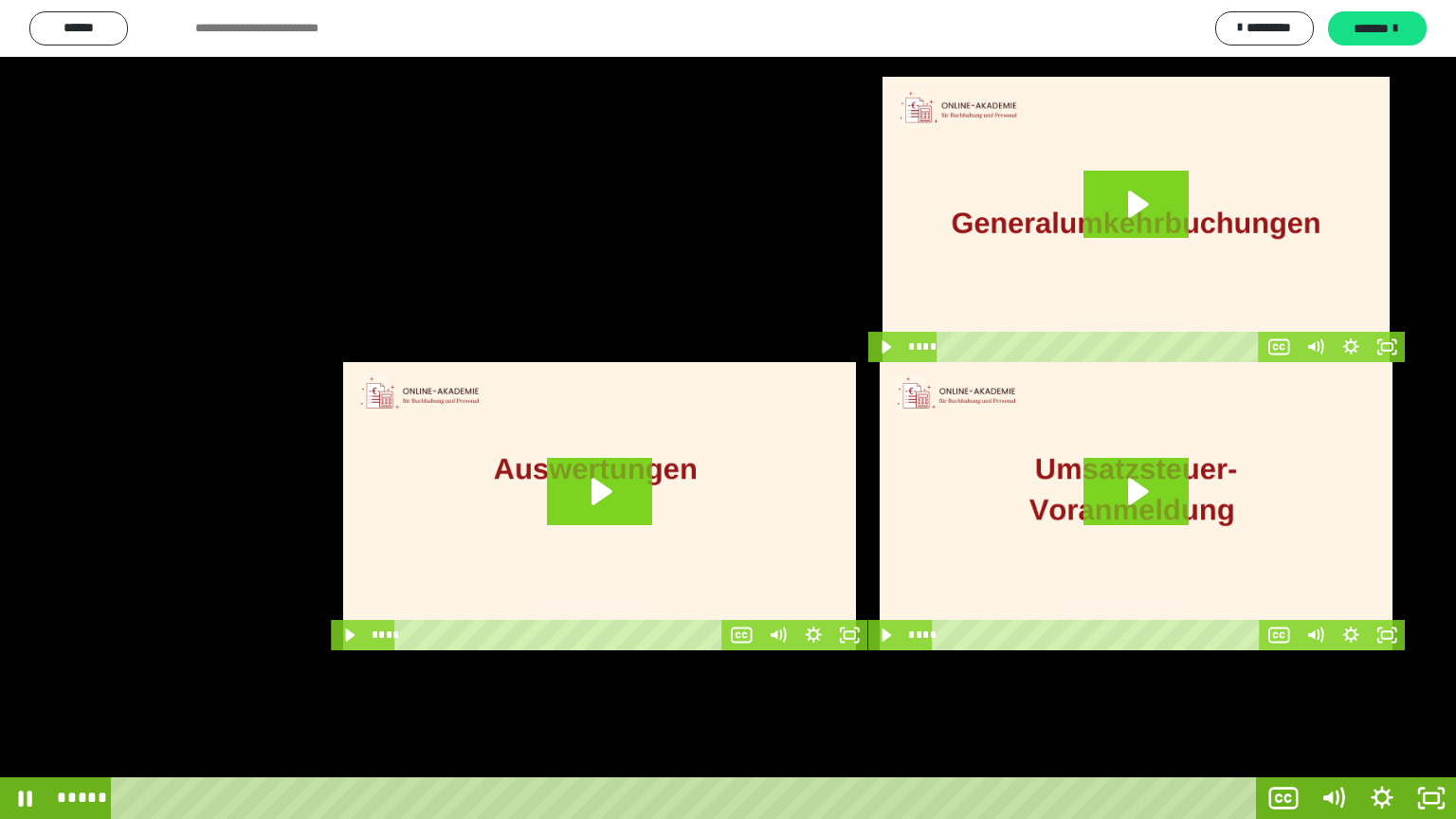 scroll, scrollTop: 0, scrollLeft: 247, axis: horizontal 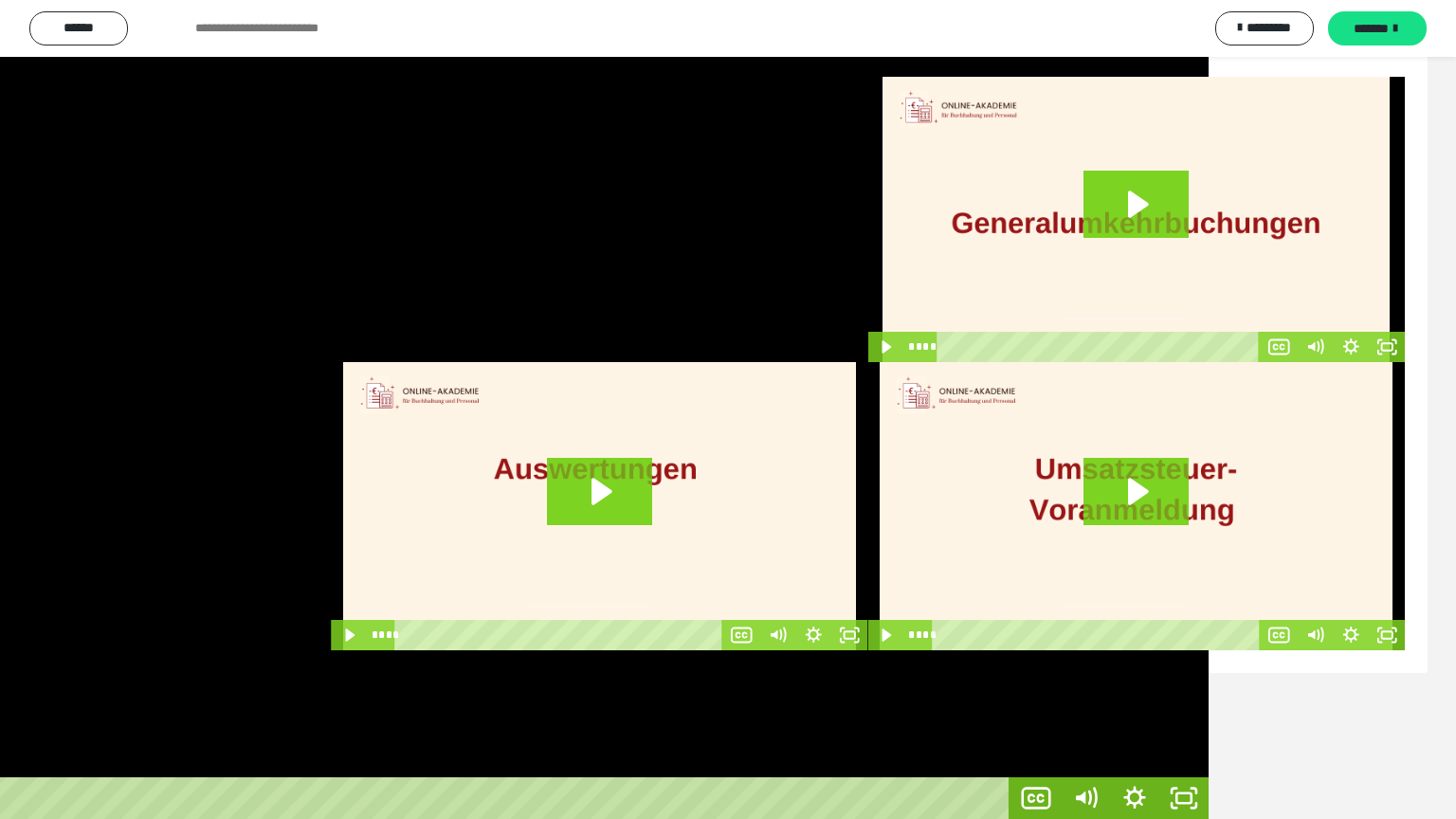 click at bounding box center (481, 410) 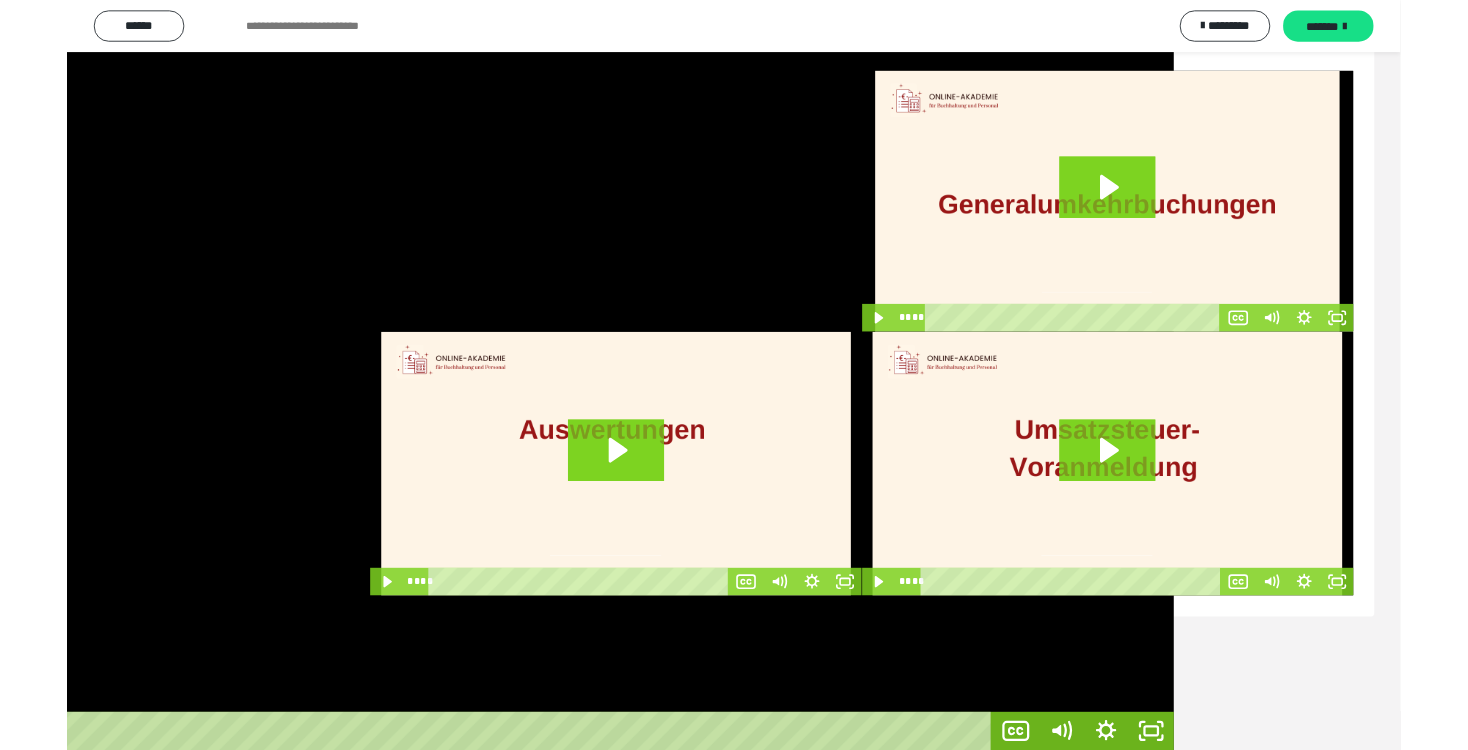 scroll, scrollTop: 0, scrollLeft: 0, axis: both 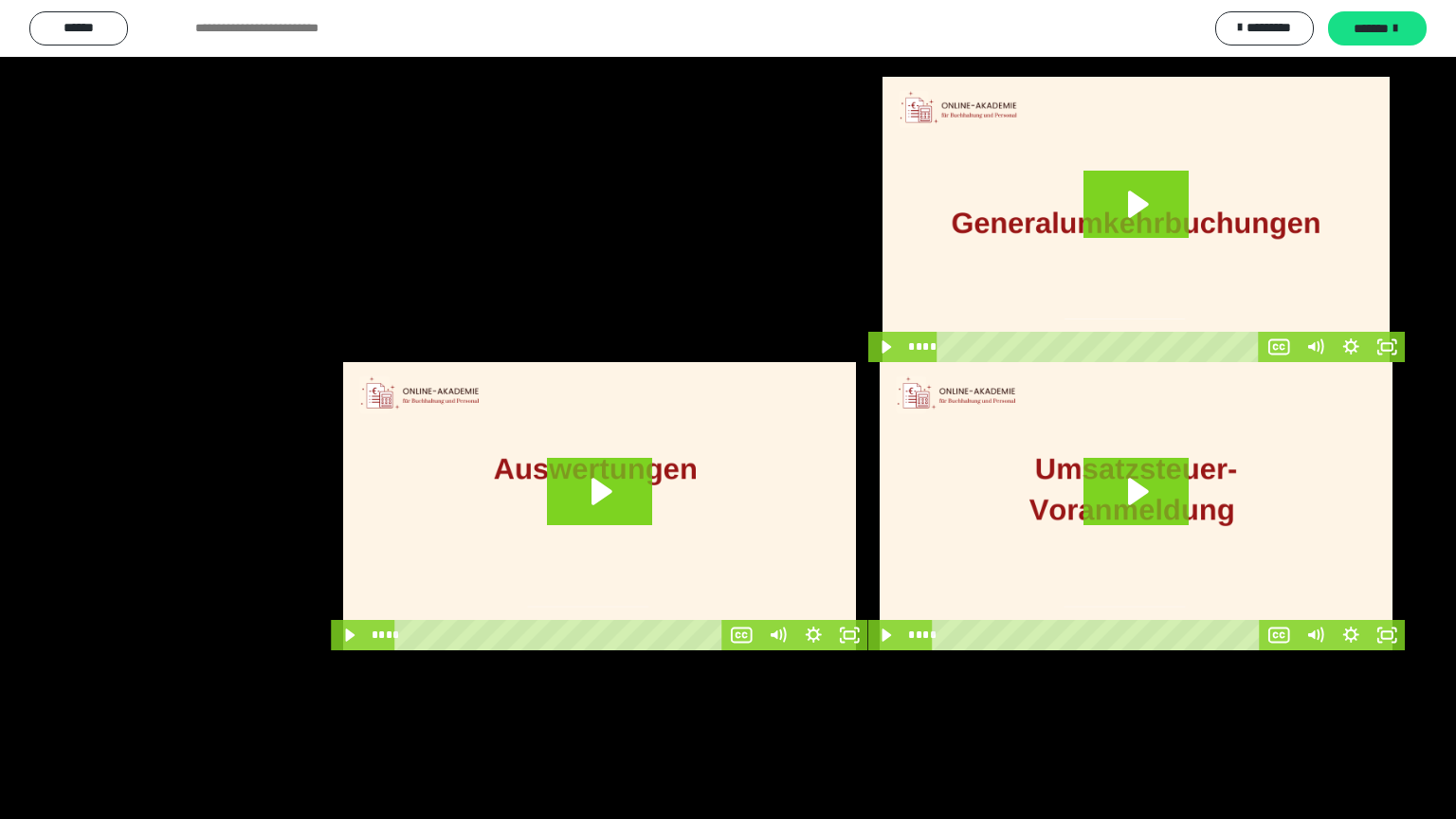 click at bounding box center (728, 410) 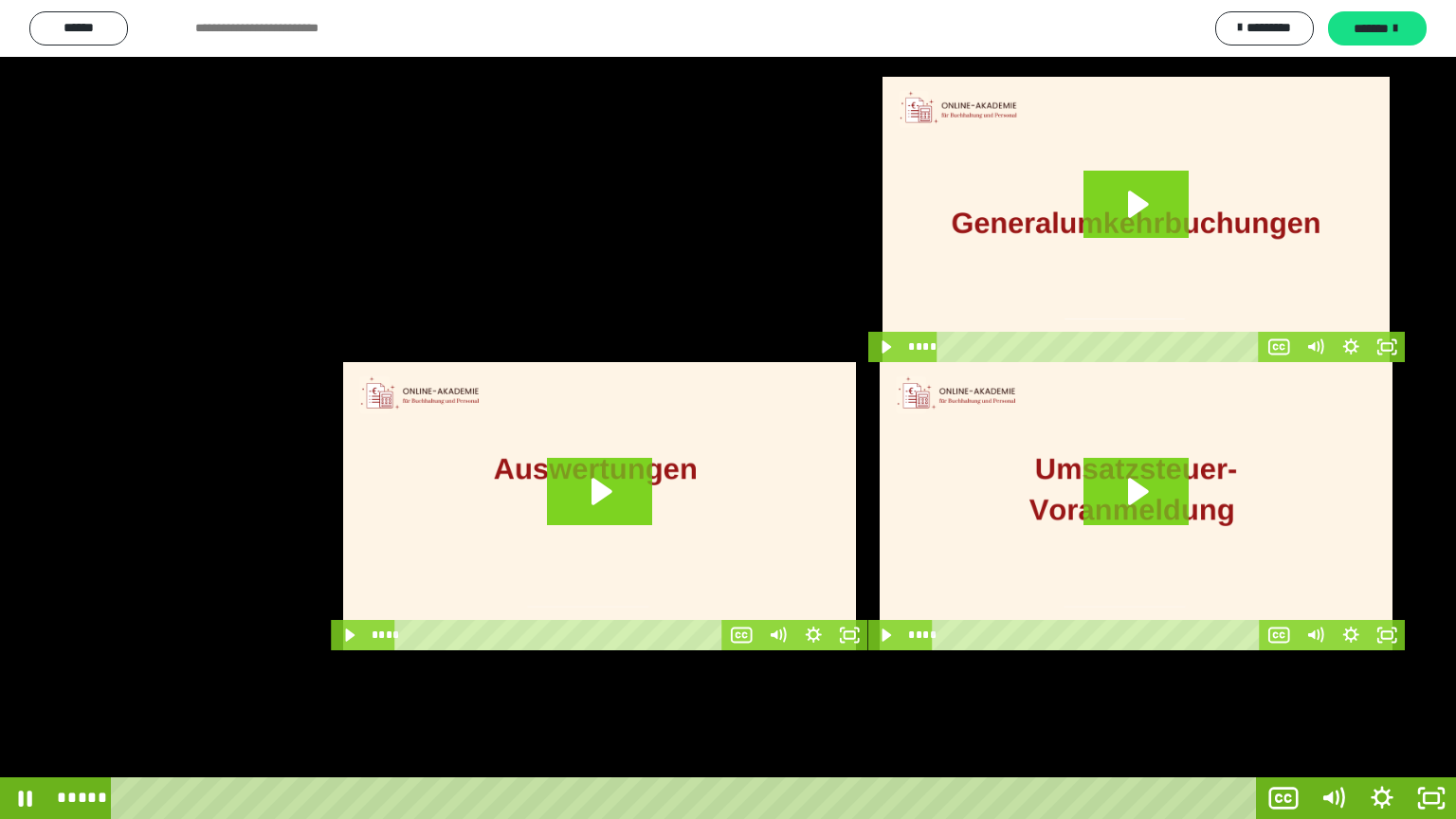 click at bounding box center (728, 410) 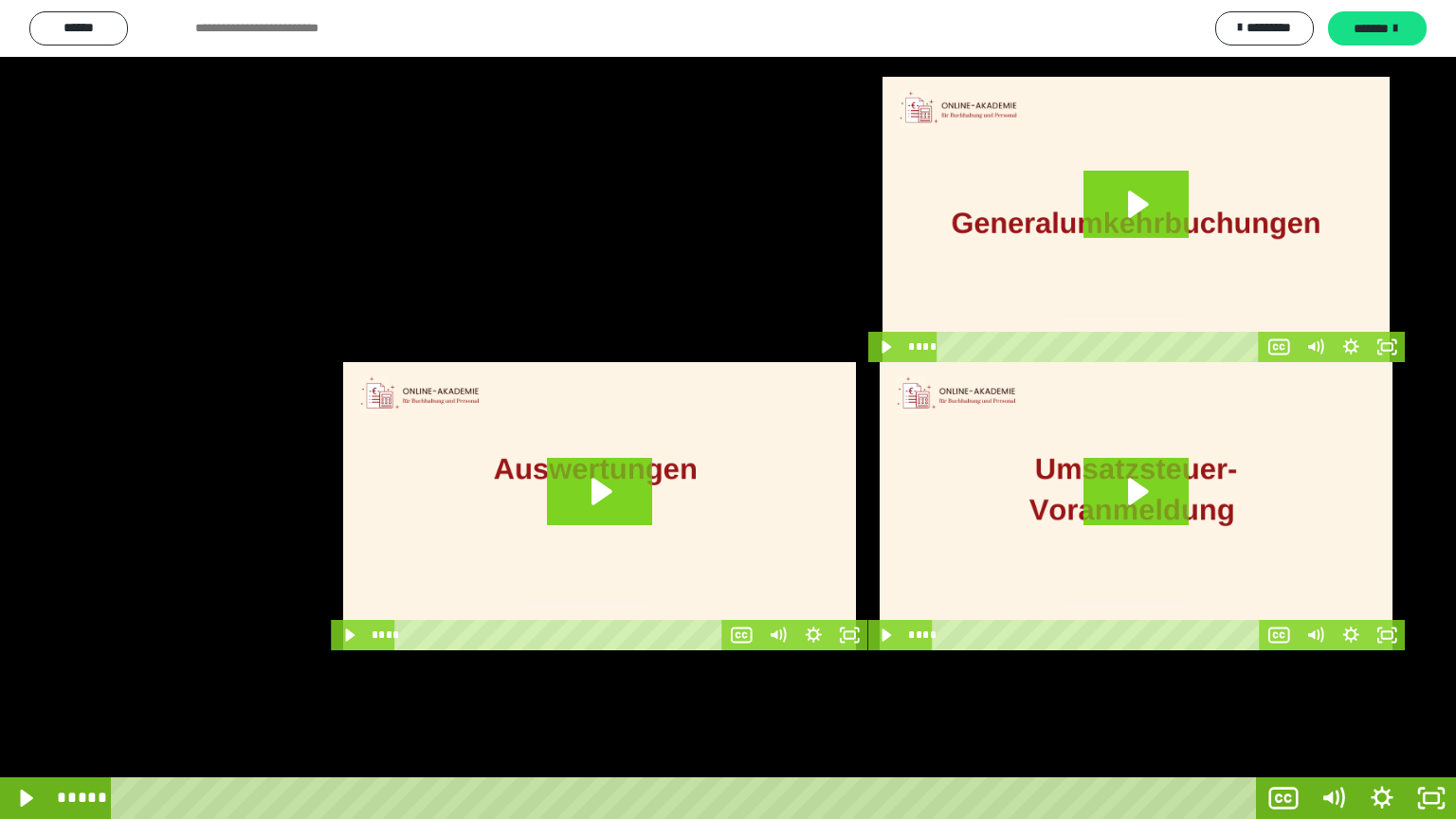 click at bounding box center [728, 410] 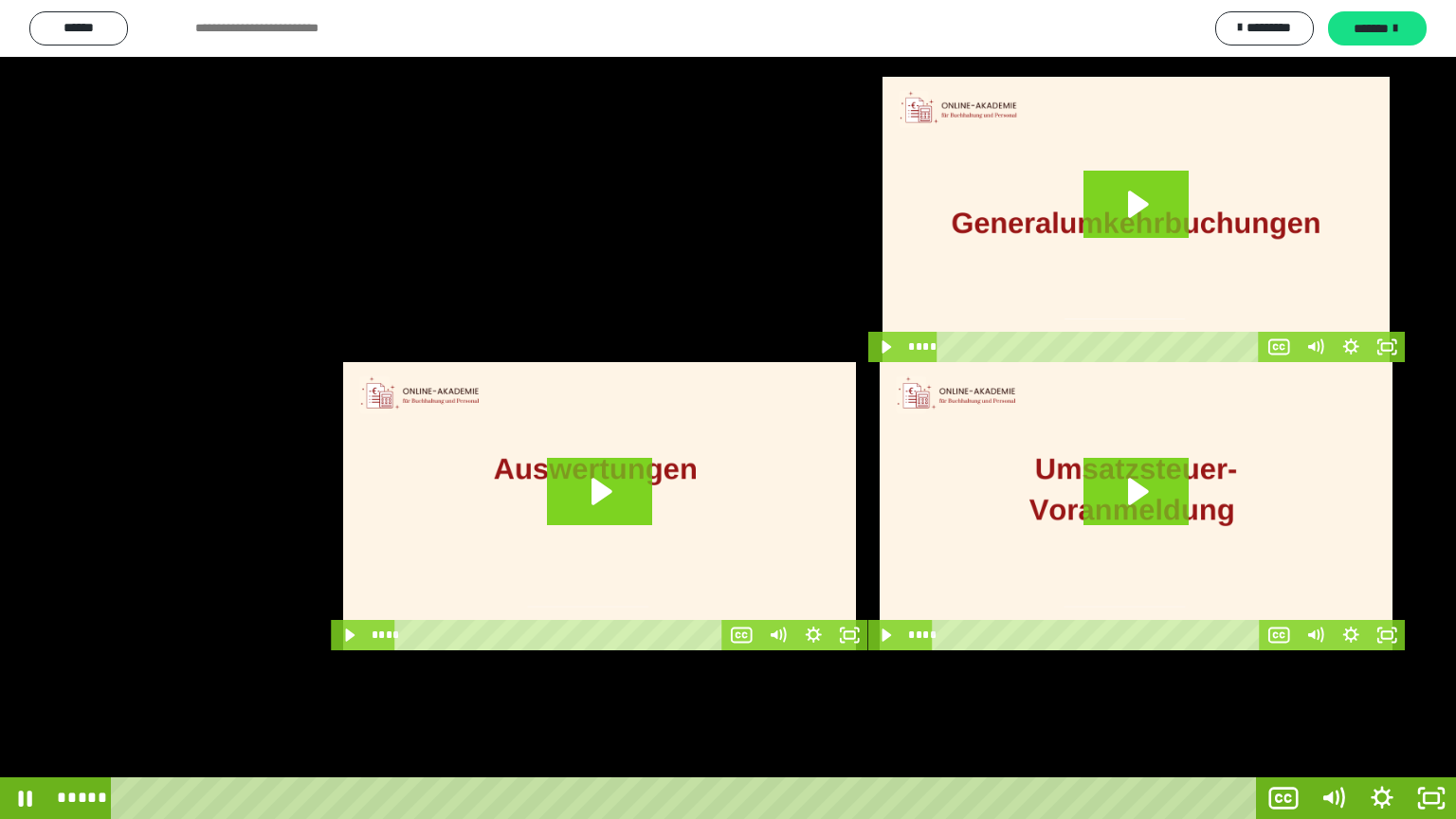 click at bounding box center (728, 410) 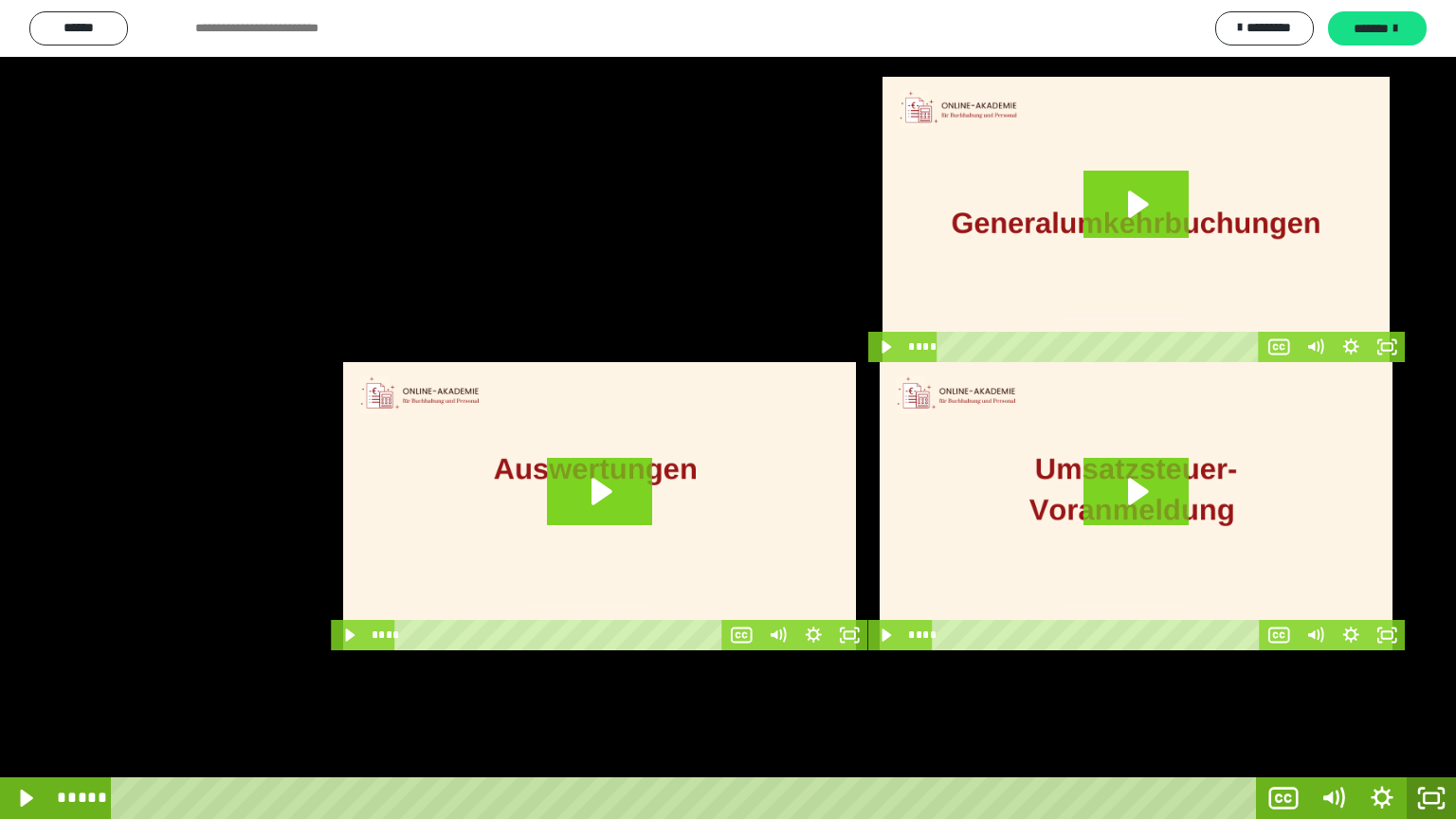 click 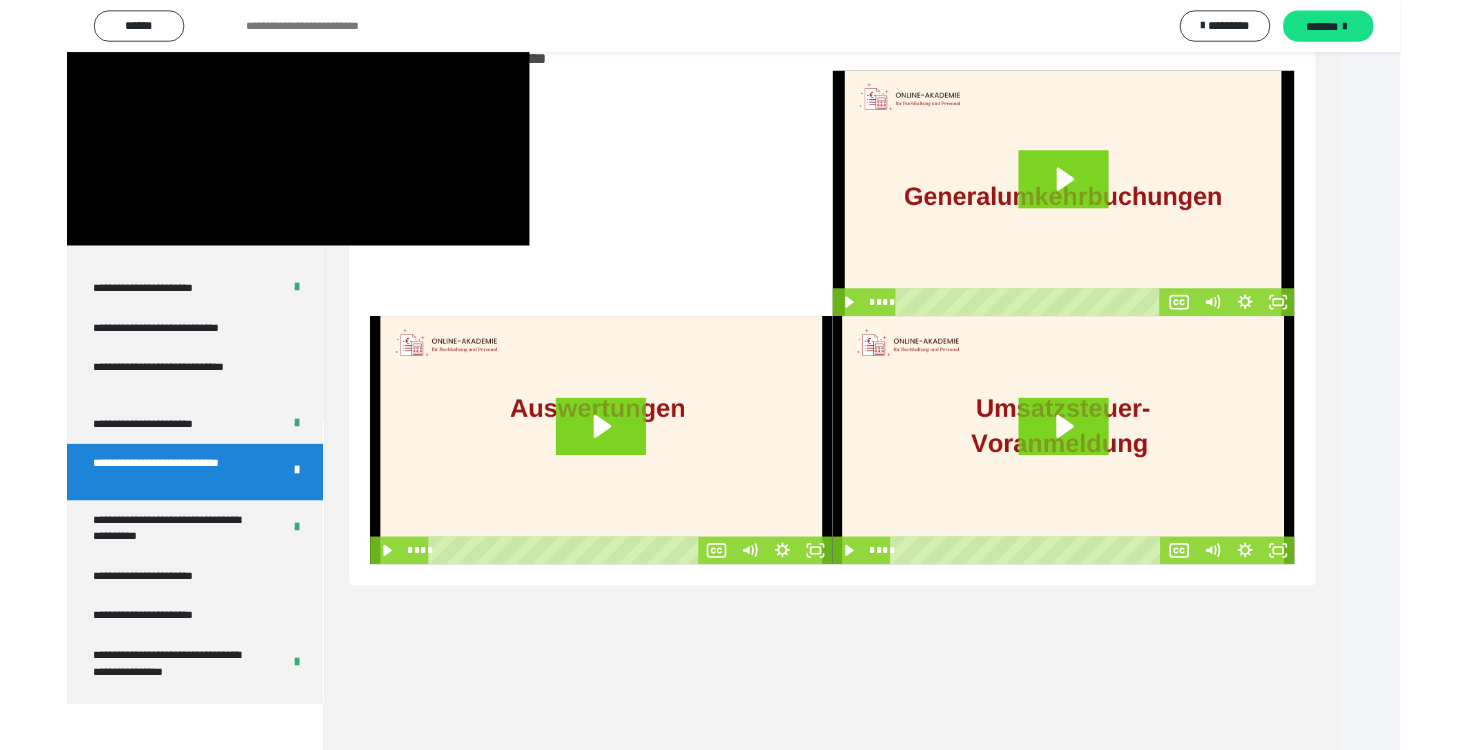 scroll, scrollTop: 3788, scrollLeft: 0, axis: vertical 